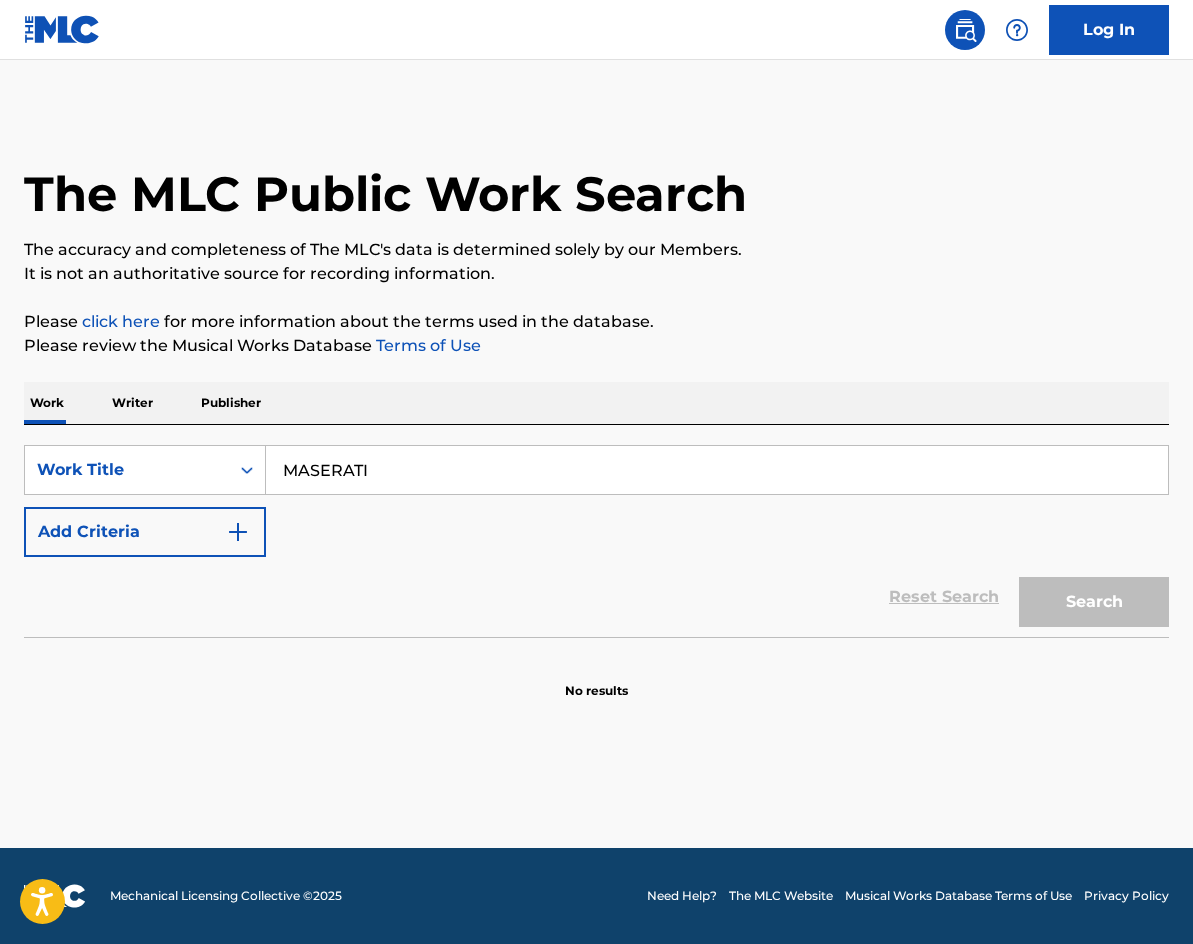 scroll, scrollTop: 0, scrollLeft: 0, axis: both 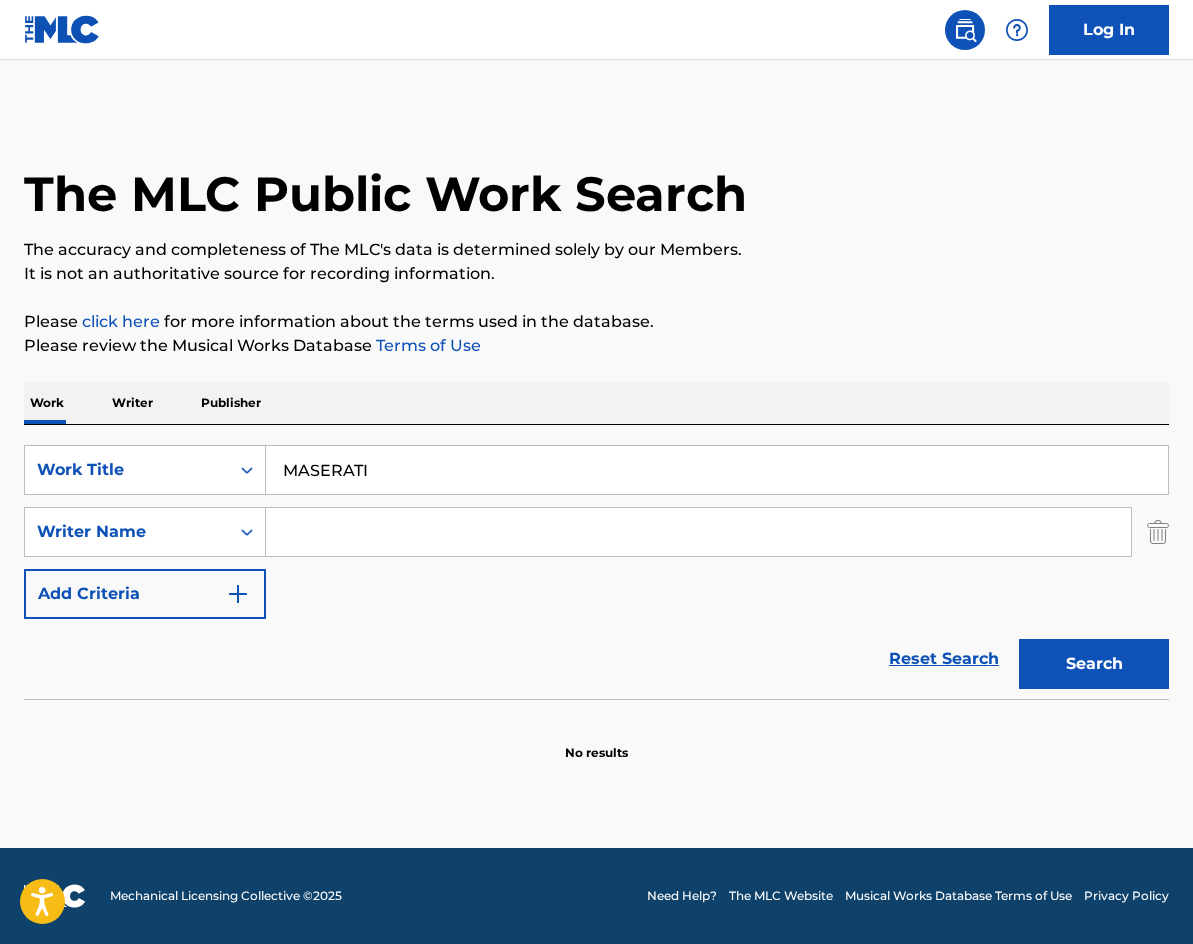 drag, startPoint x: 270, startPoint y: 543, endPoint x: 333, endPoint y: 538, distance: 63.1981 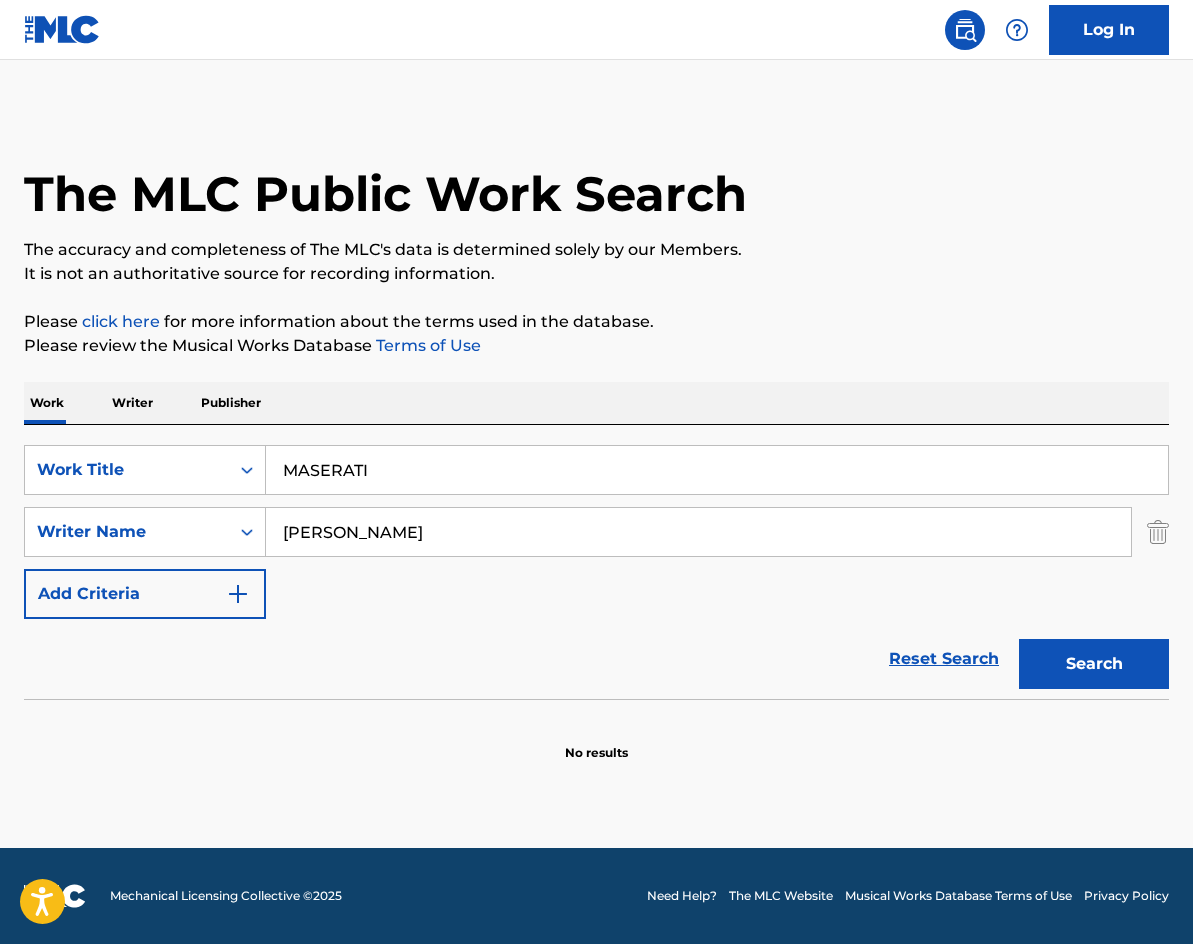 type on "[PERSON_NAME]" 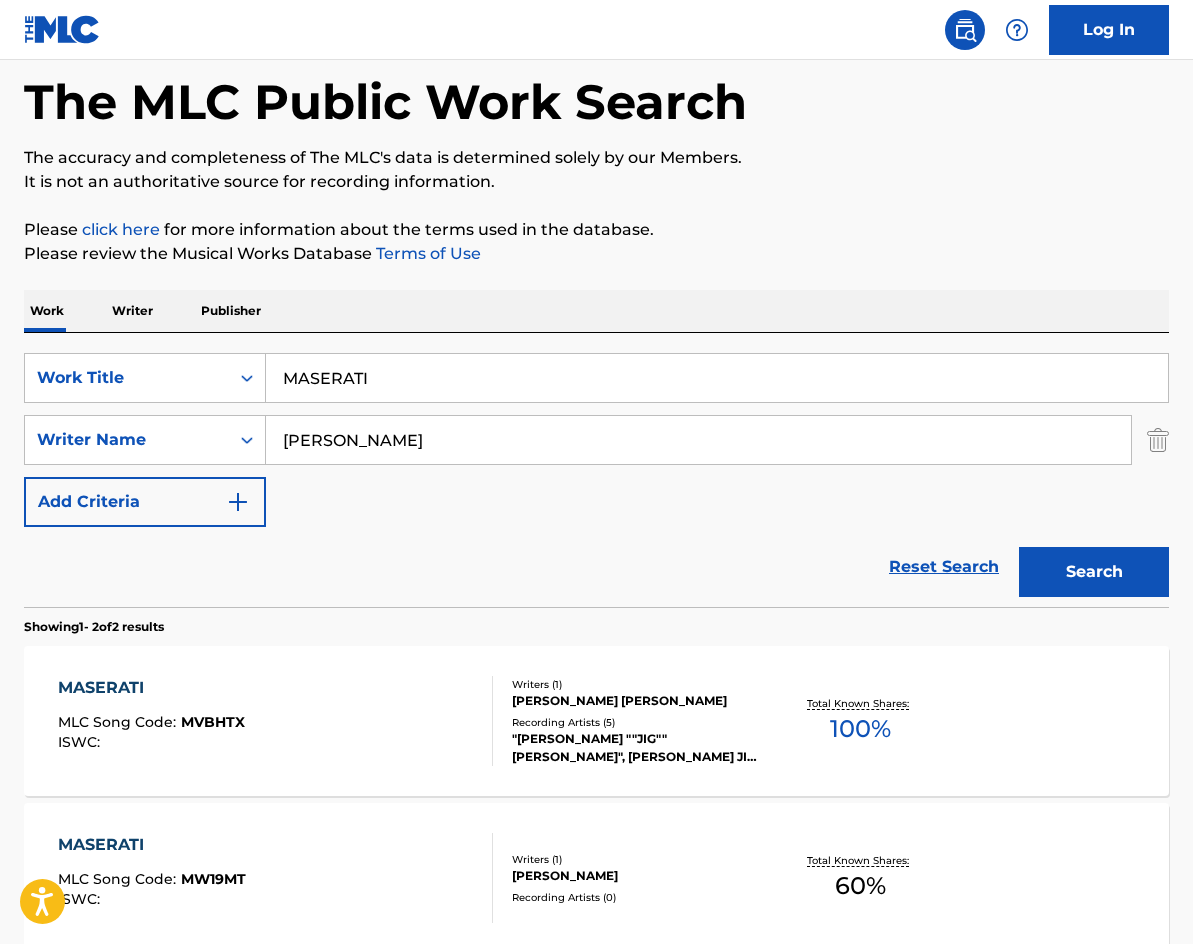 scroll, scrollTop: 301, scrollLeft: 0, axis: vertical 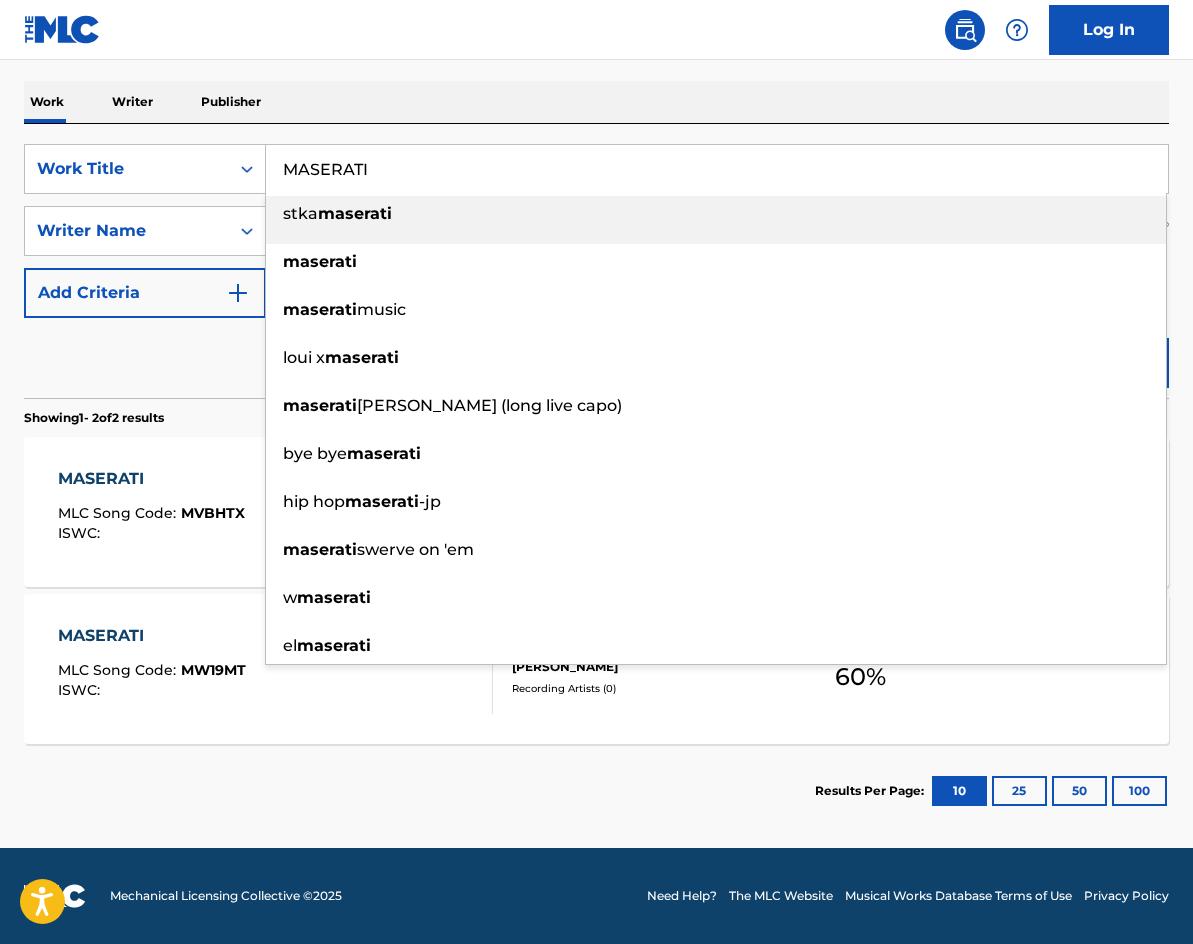 drag, startPoint x: 668, startPoint y: 171, endPoint x: -17, endPoint y: 140, distance: 685.7011 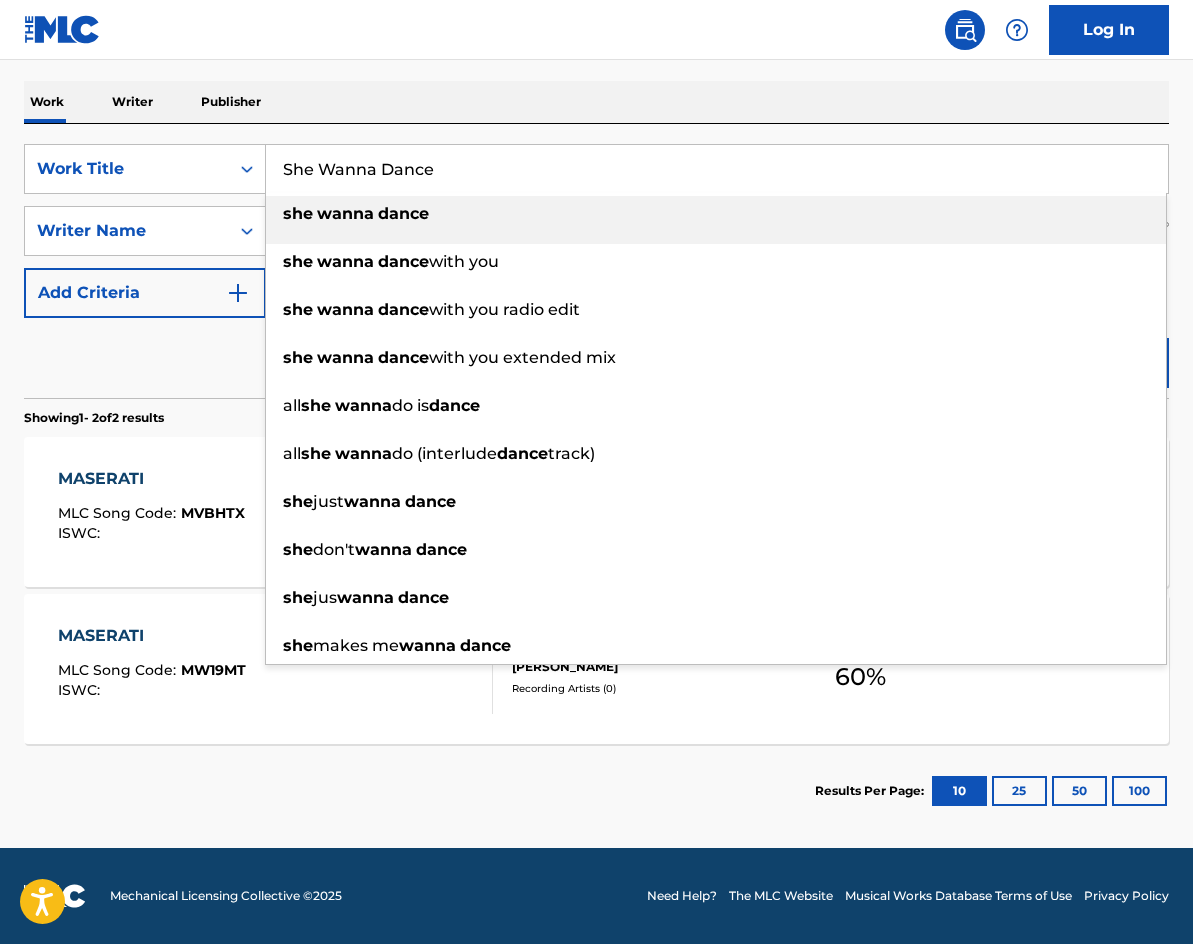 type on "She Wanna Dance" 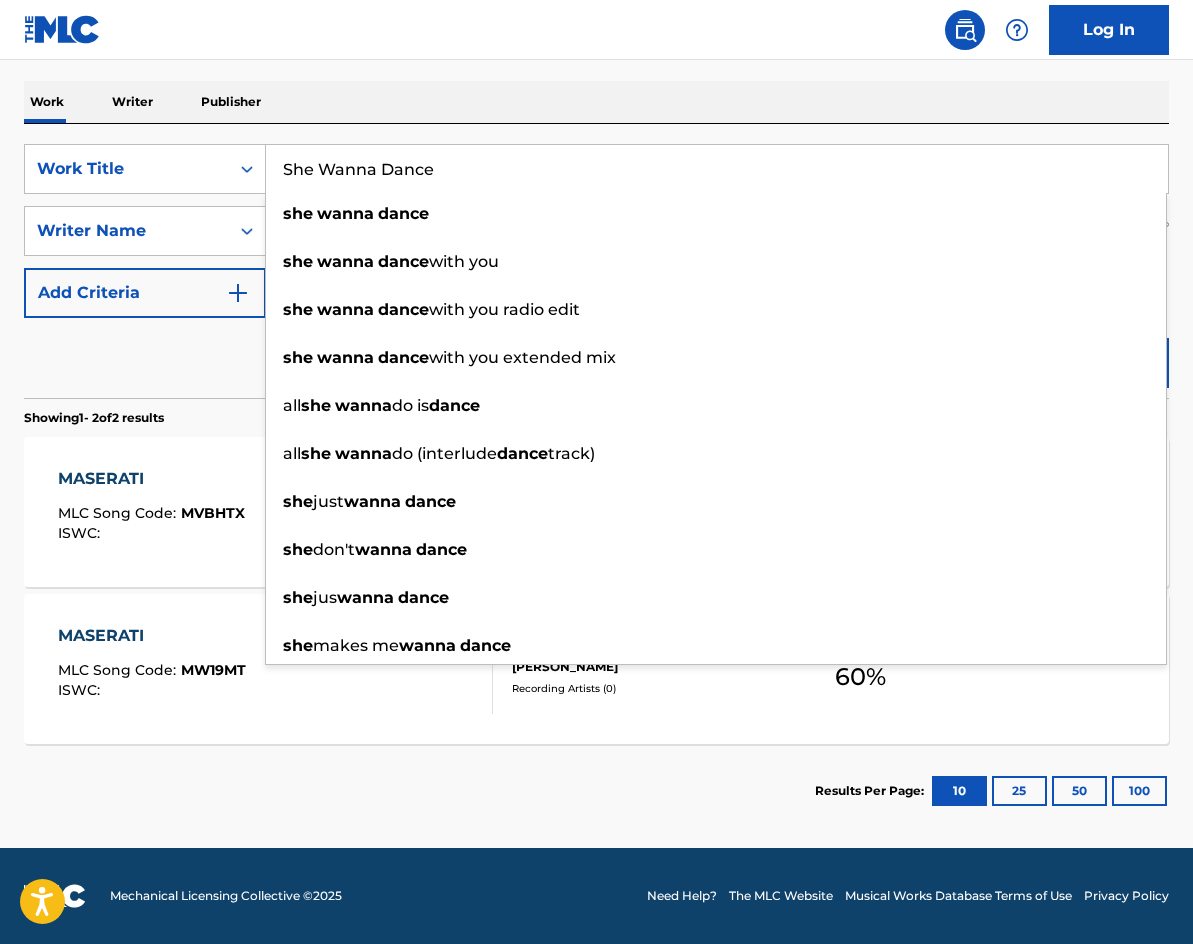 click on "Reset Search Search" at bounding box center (596, 358) 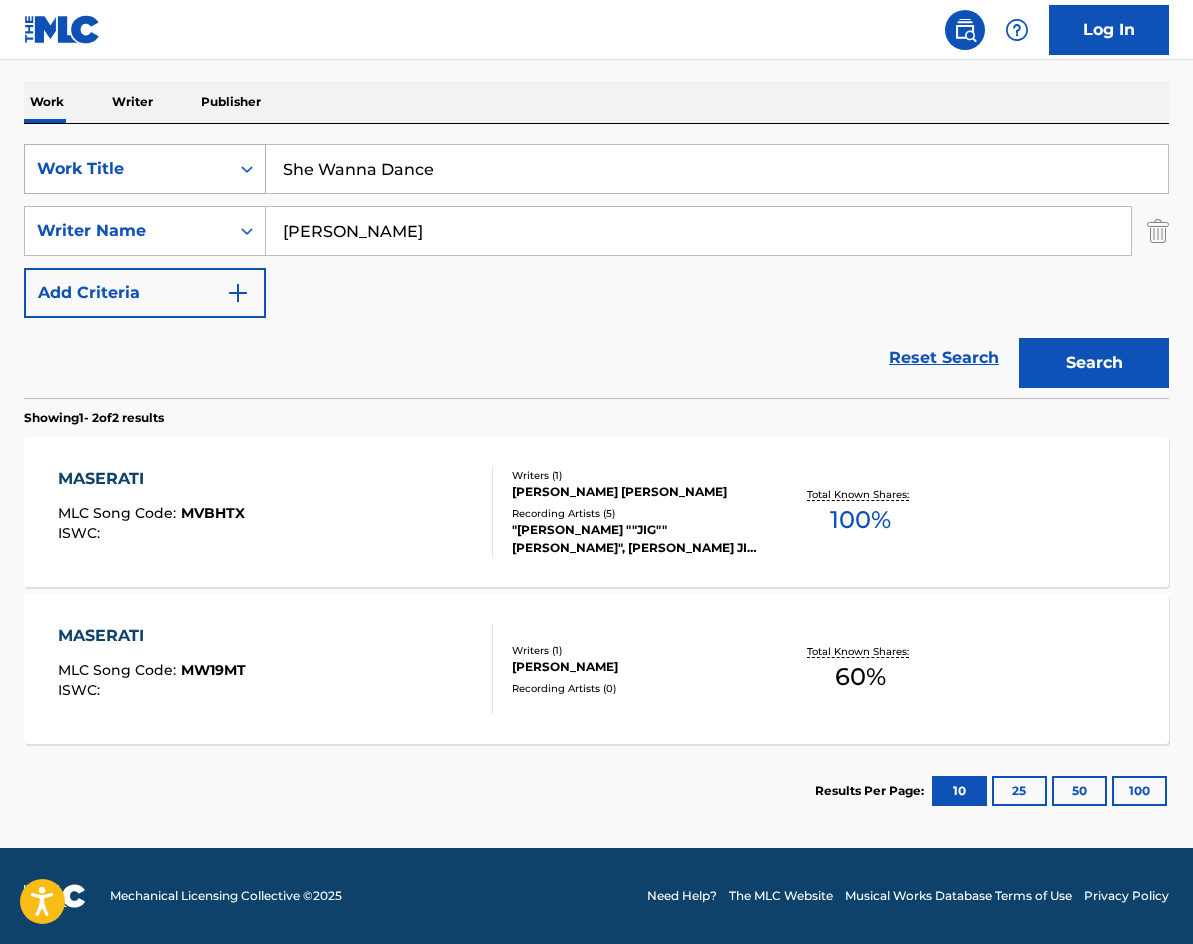 drag, startPoint x: 441, startPoint y: 218, endPoint x: 48, endPoint y: 176, distance: 395.2379 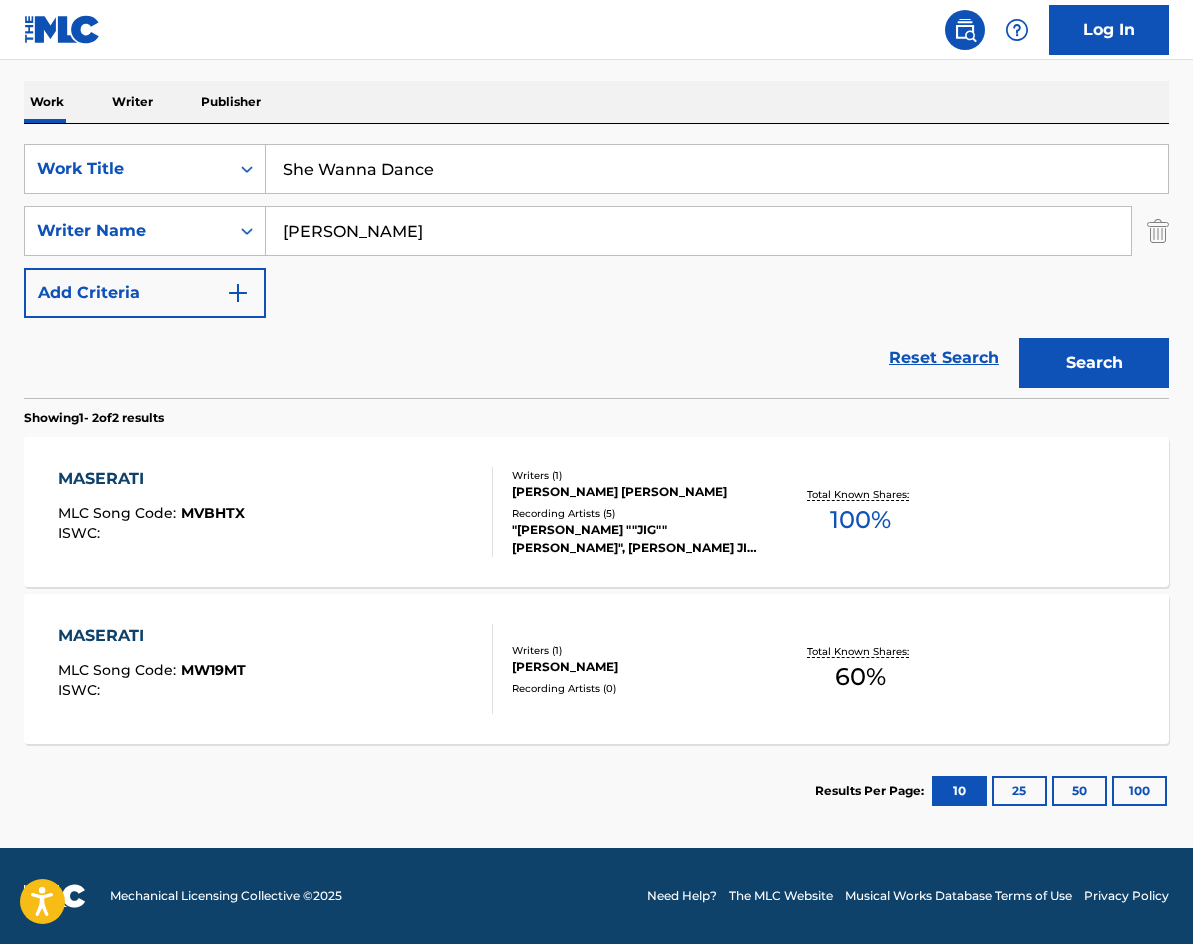 paste on "[PERSON_NAME]" 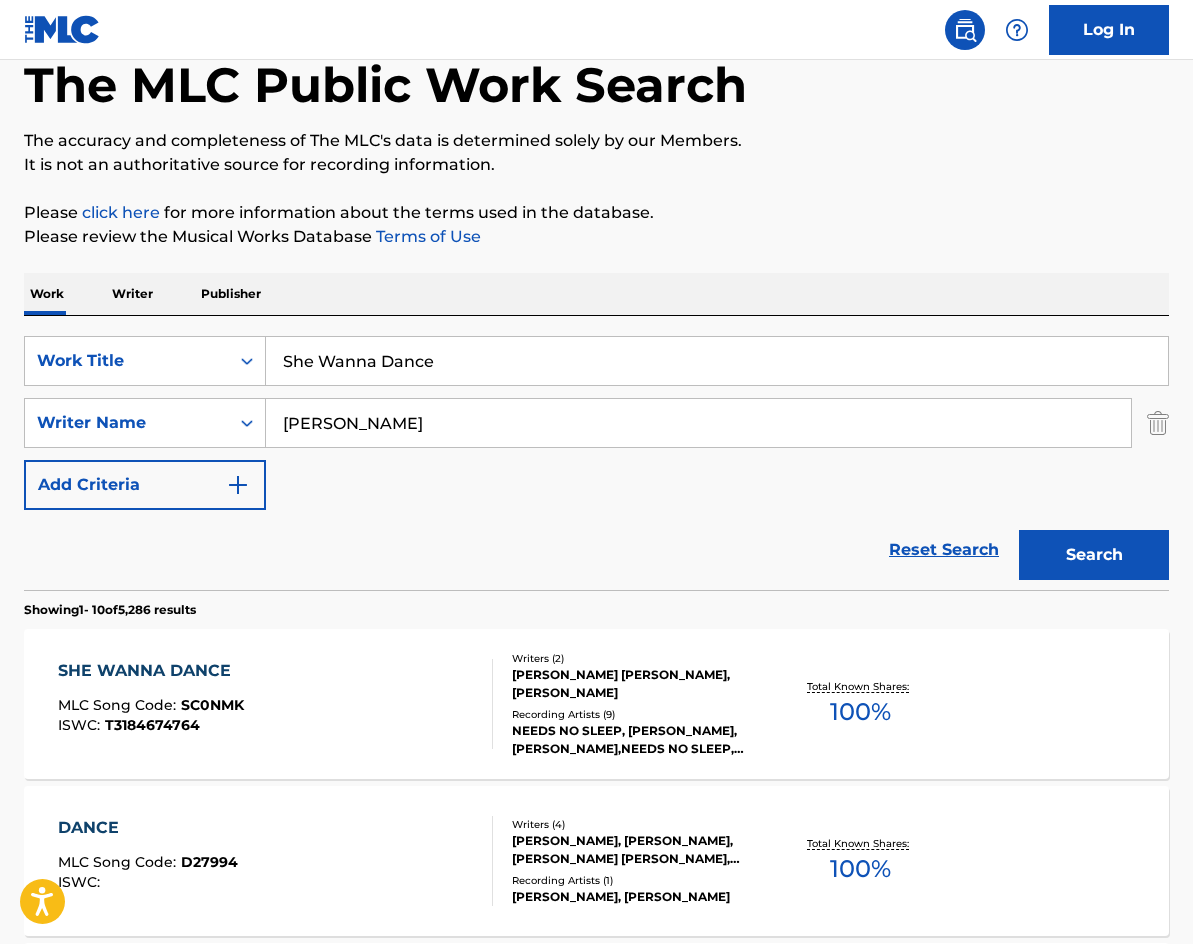 scroll, scrollTop: 300, scrollLeft: 0, axis: vertical 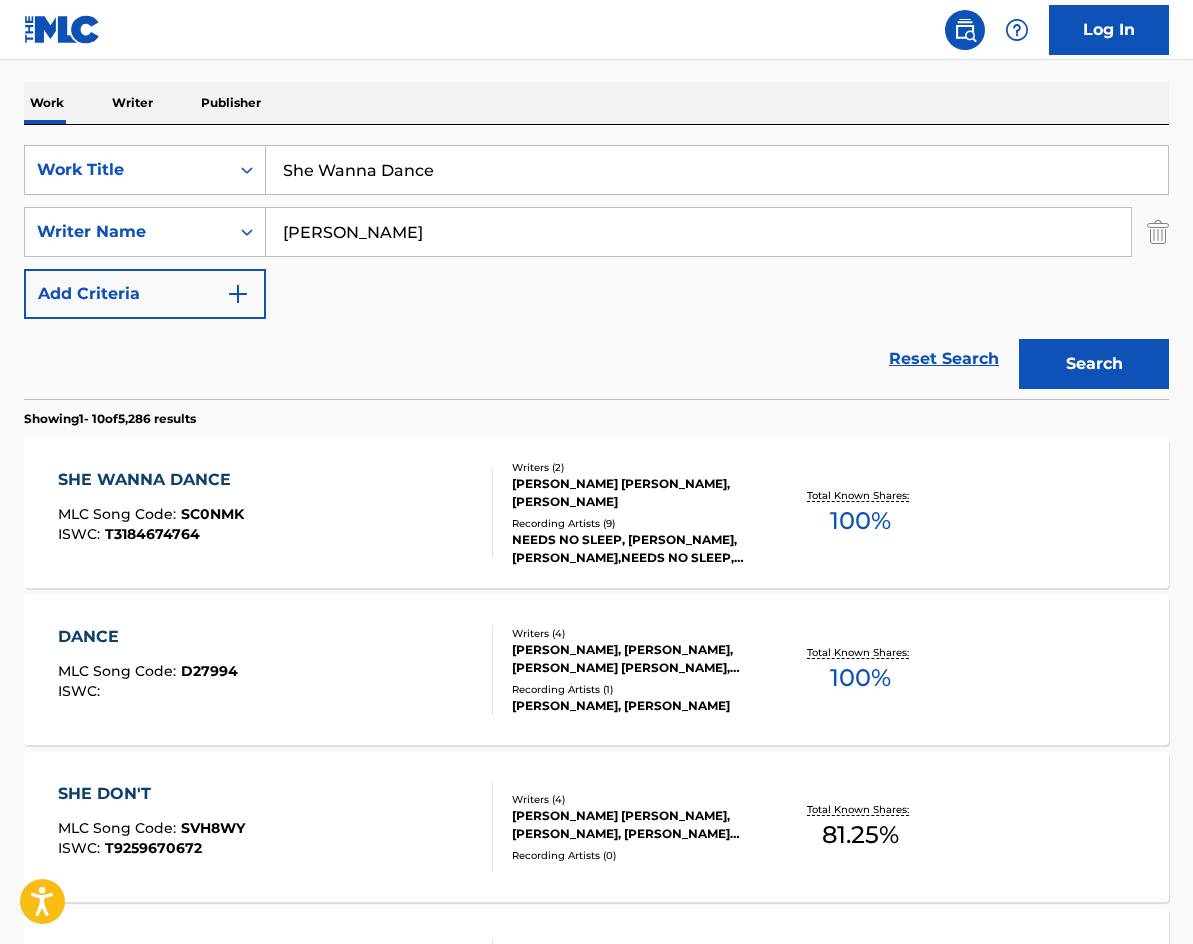 click on "SHE WANNA DANCE" at bounding box center (151, 480) 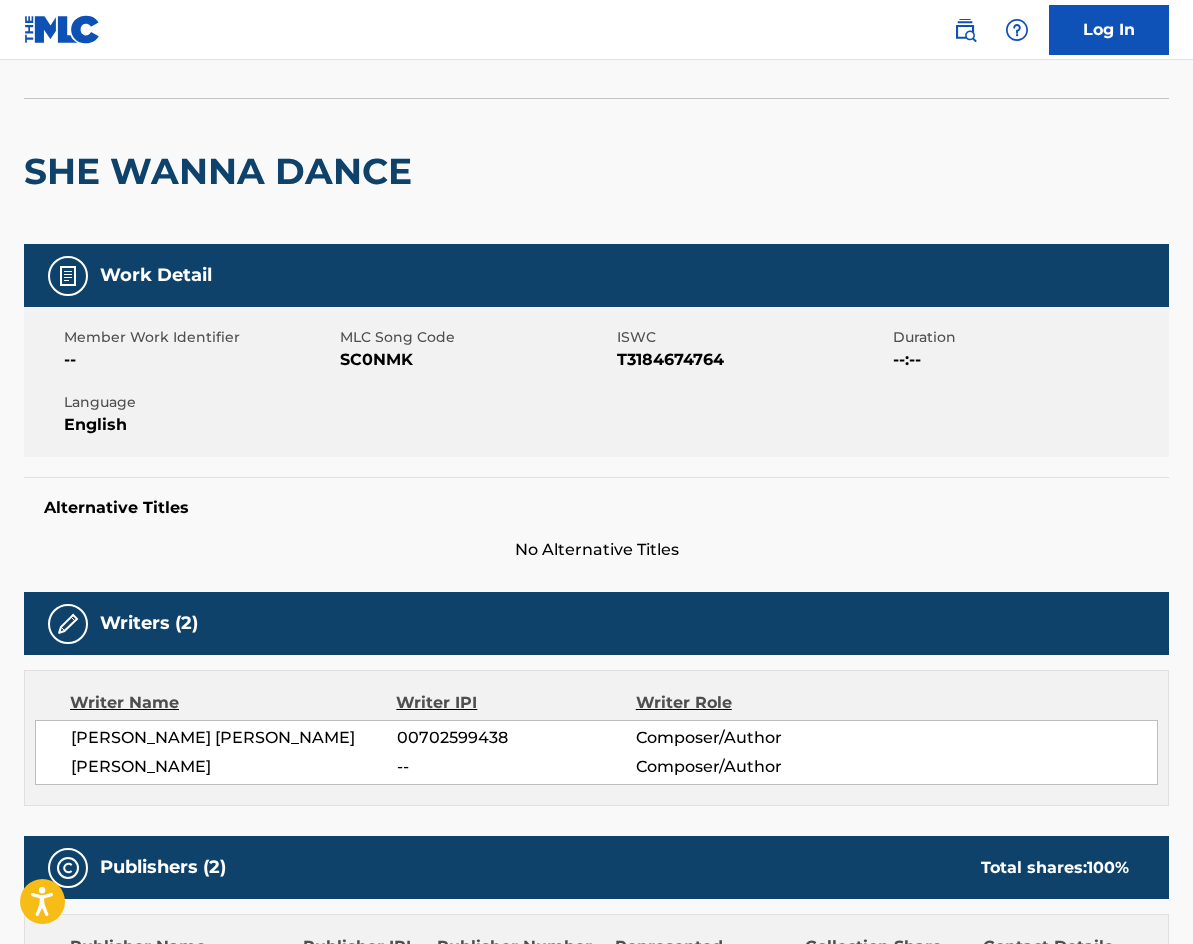 scroll, scrollTop: 0, scrollLeft: 0, axis: both 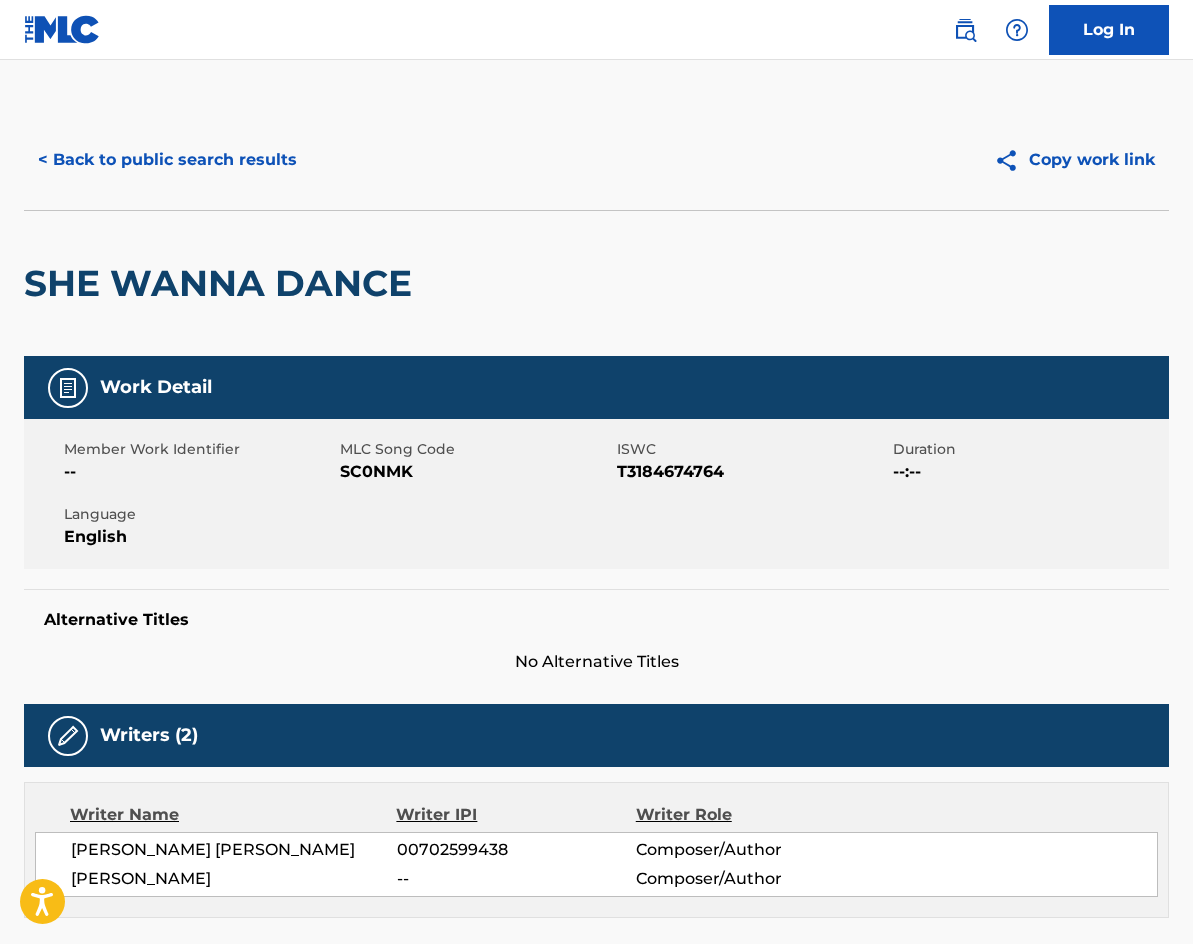 click on "< Back to public search results" at bounding box center [167, 160] 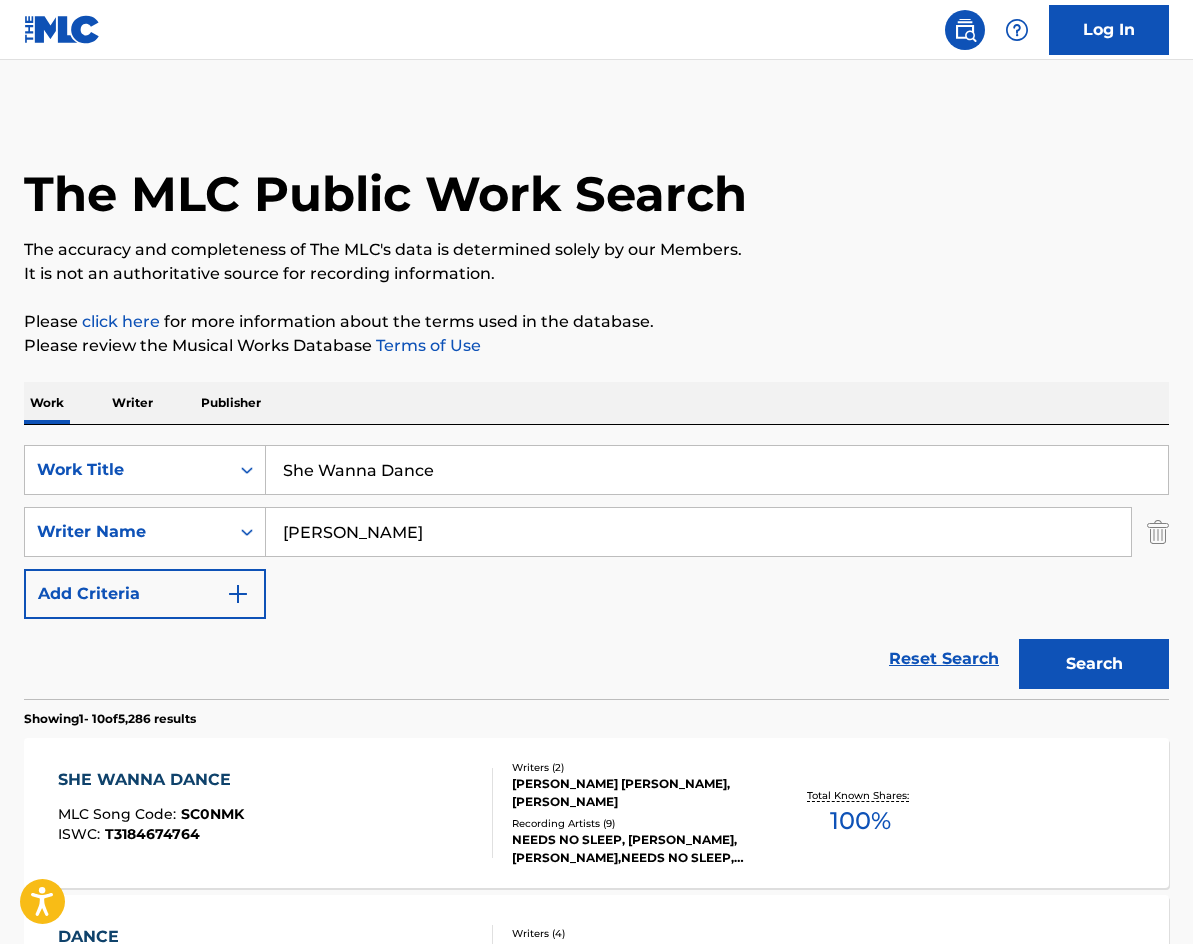 scroll, scrollTop: 300, scrollLeft: 0, axis: vertical 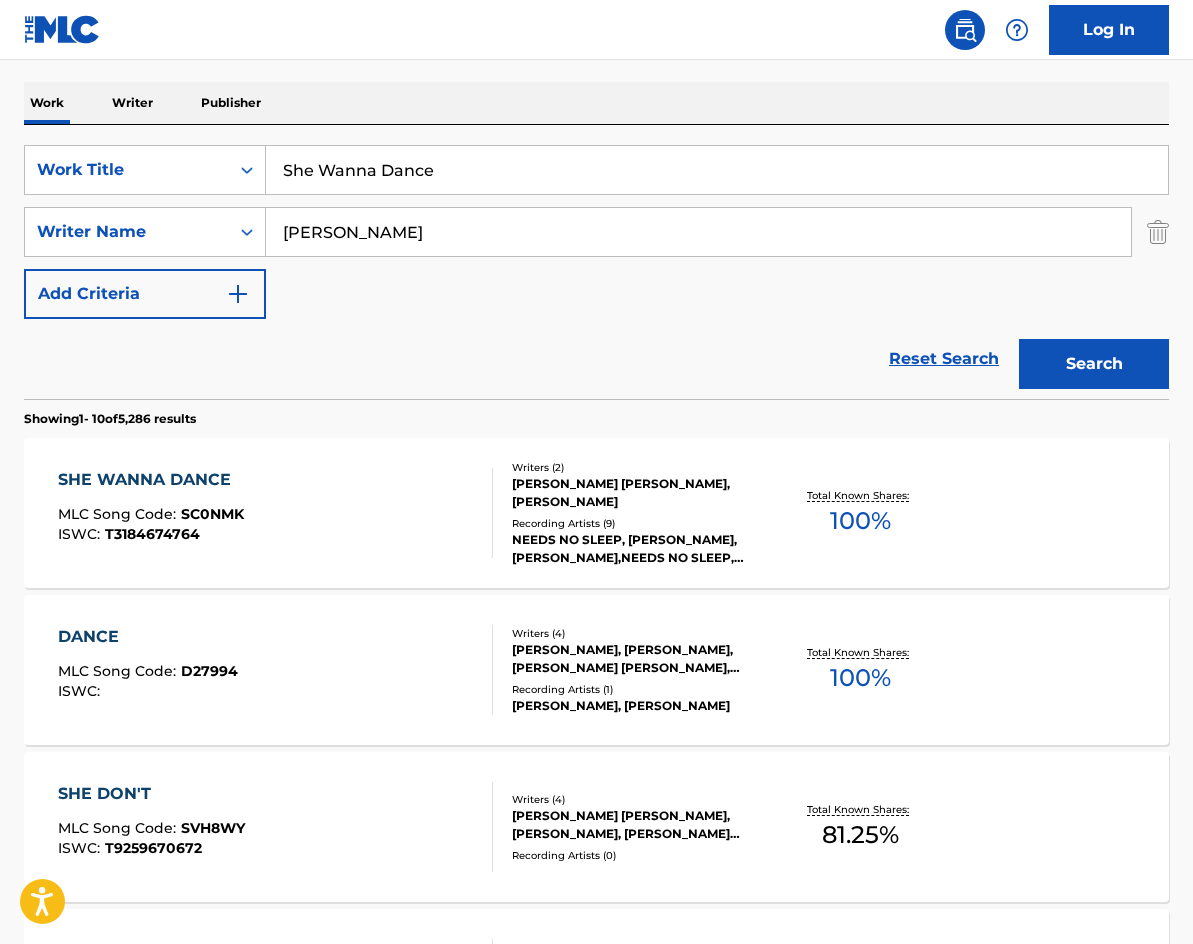 drag, startPoint x: 493, startPoint y: 153, endPoint x: 43, endPoint y: 131, distance: 450.53745 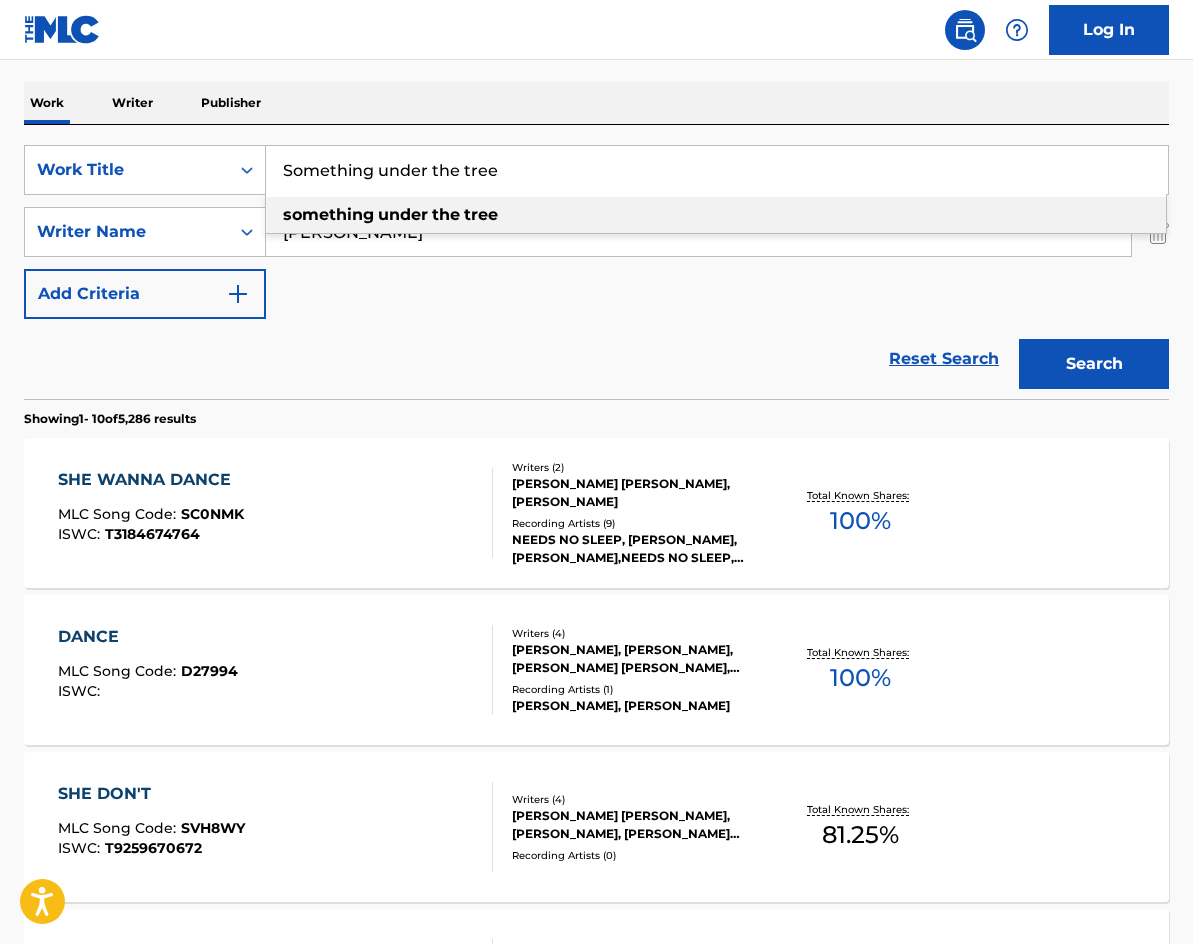 type on "Something under the tree" 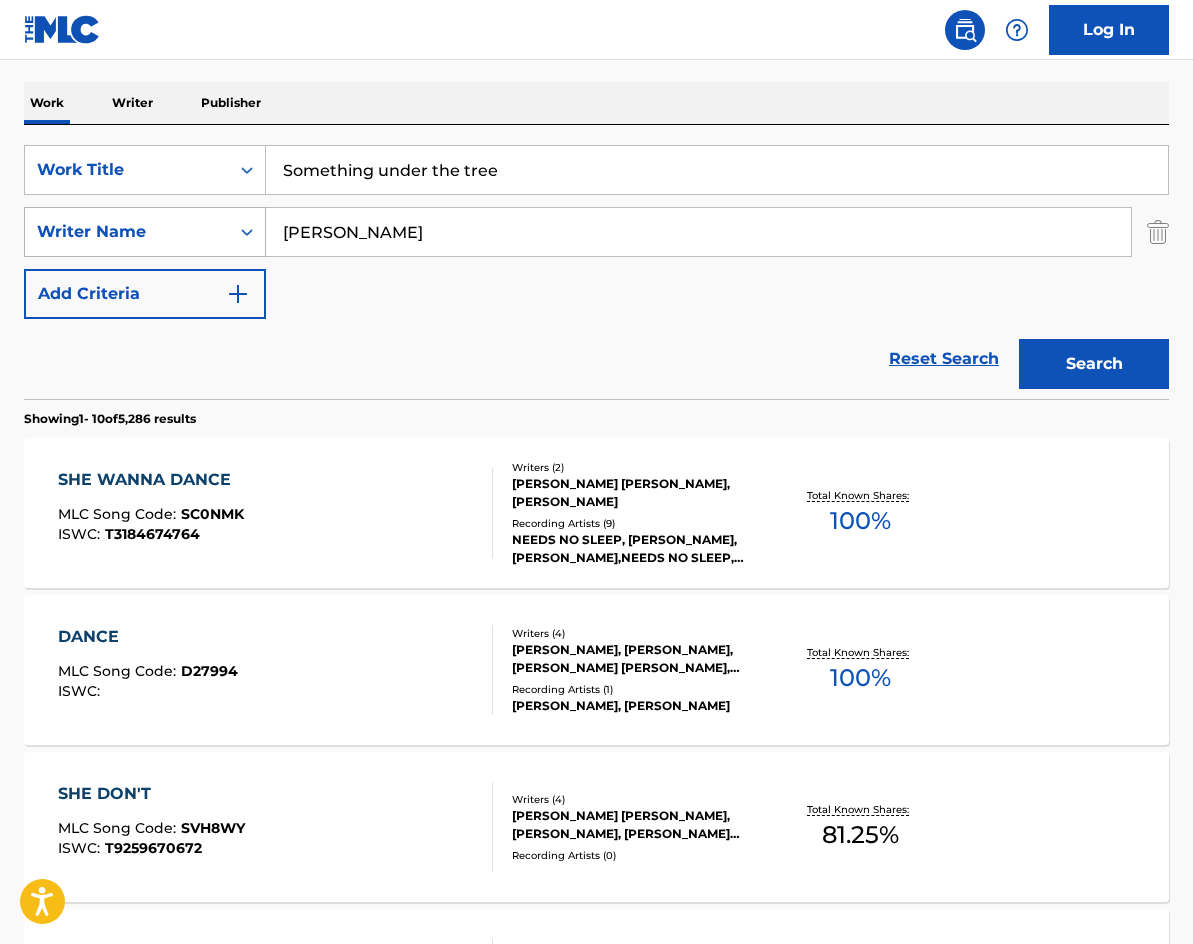 drag, startPoint x: 486, startPoint y: 242, endPoint x: 148, endPoint y: 224, distance: 338.47894 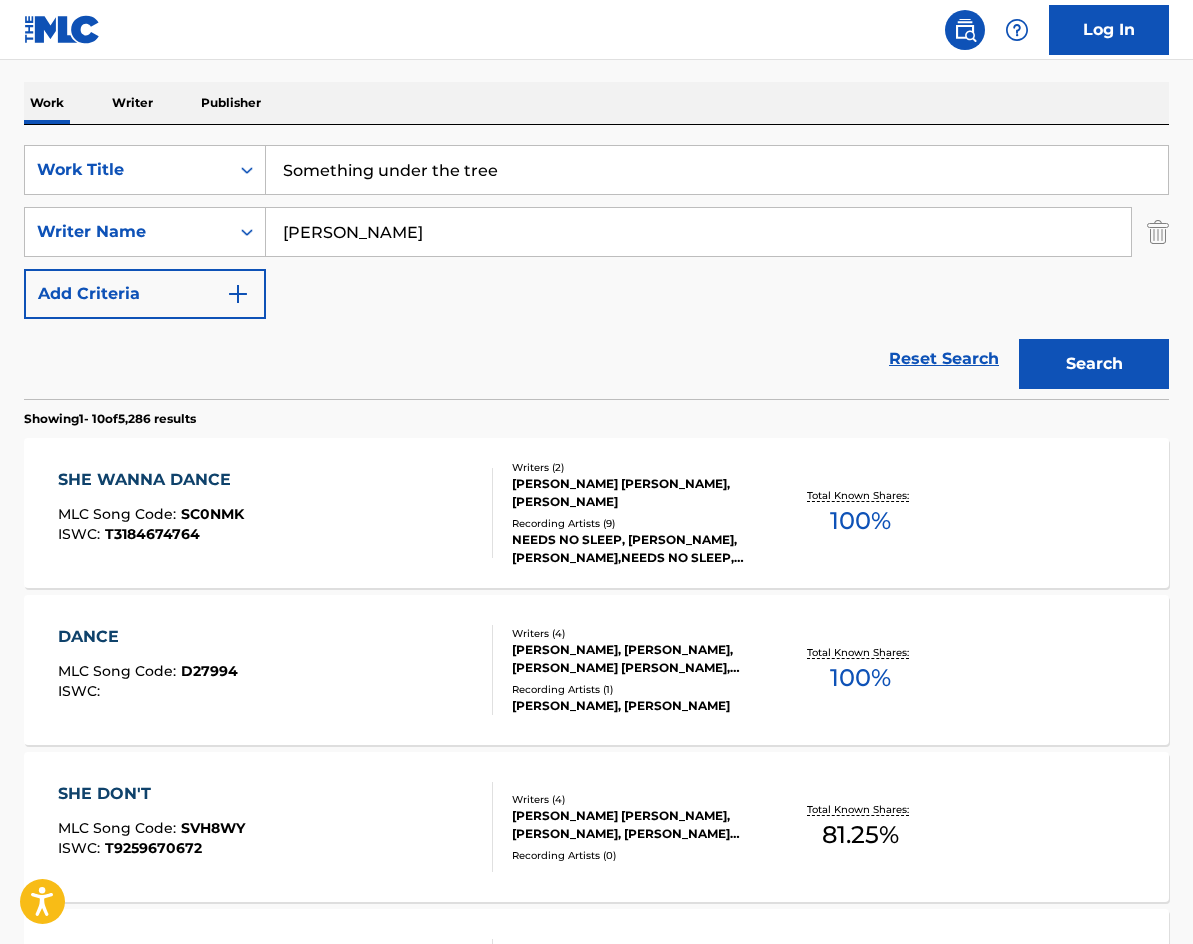 paste on "[PERSON_NAME]" 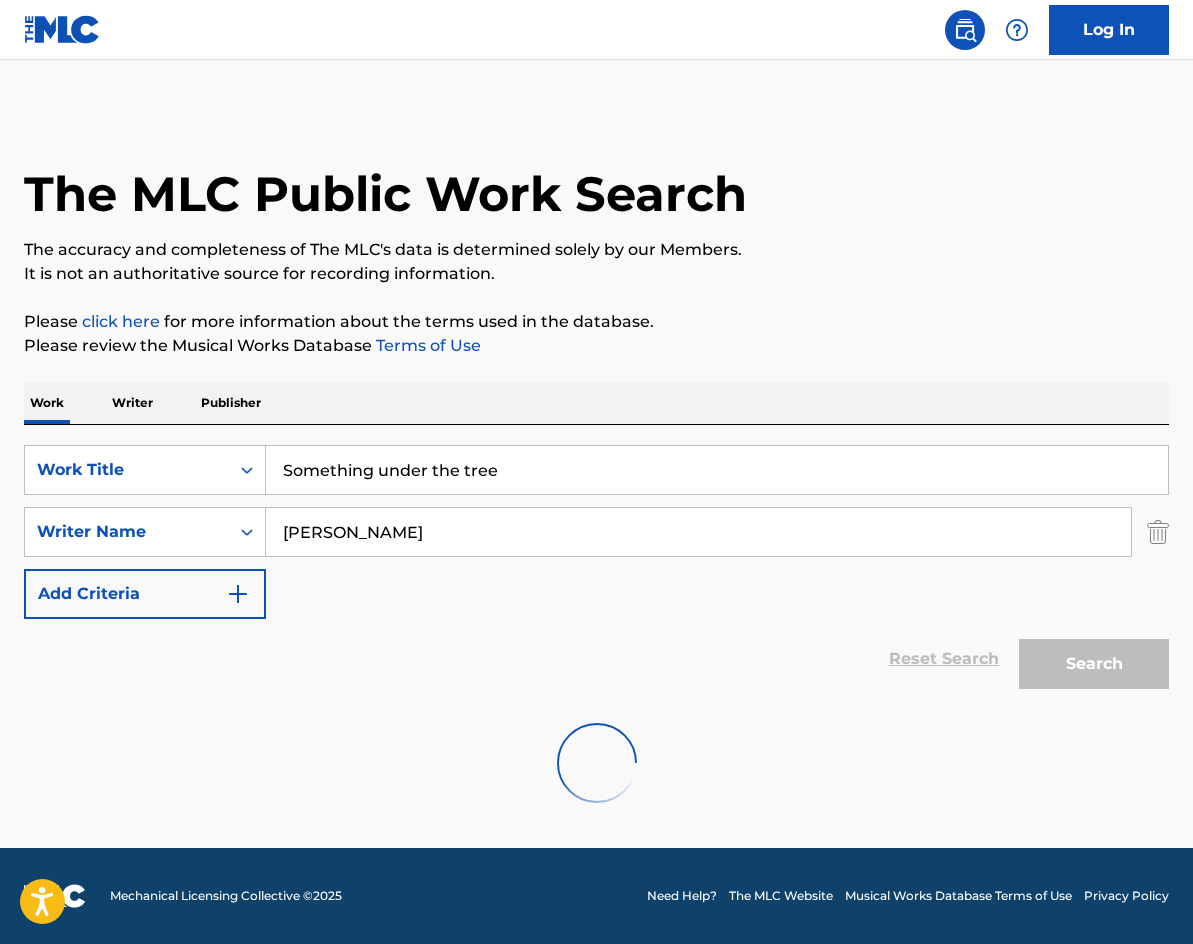 scroll, scrollTop: 0, scrollLeft: 0, axis: both 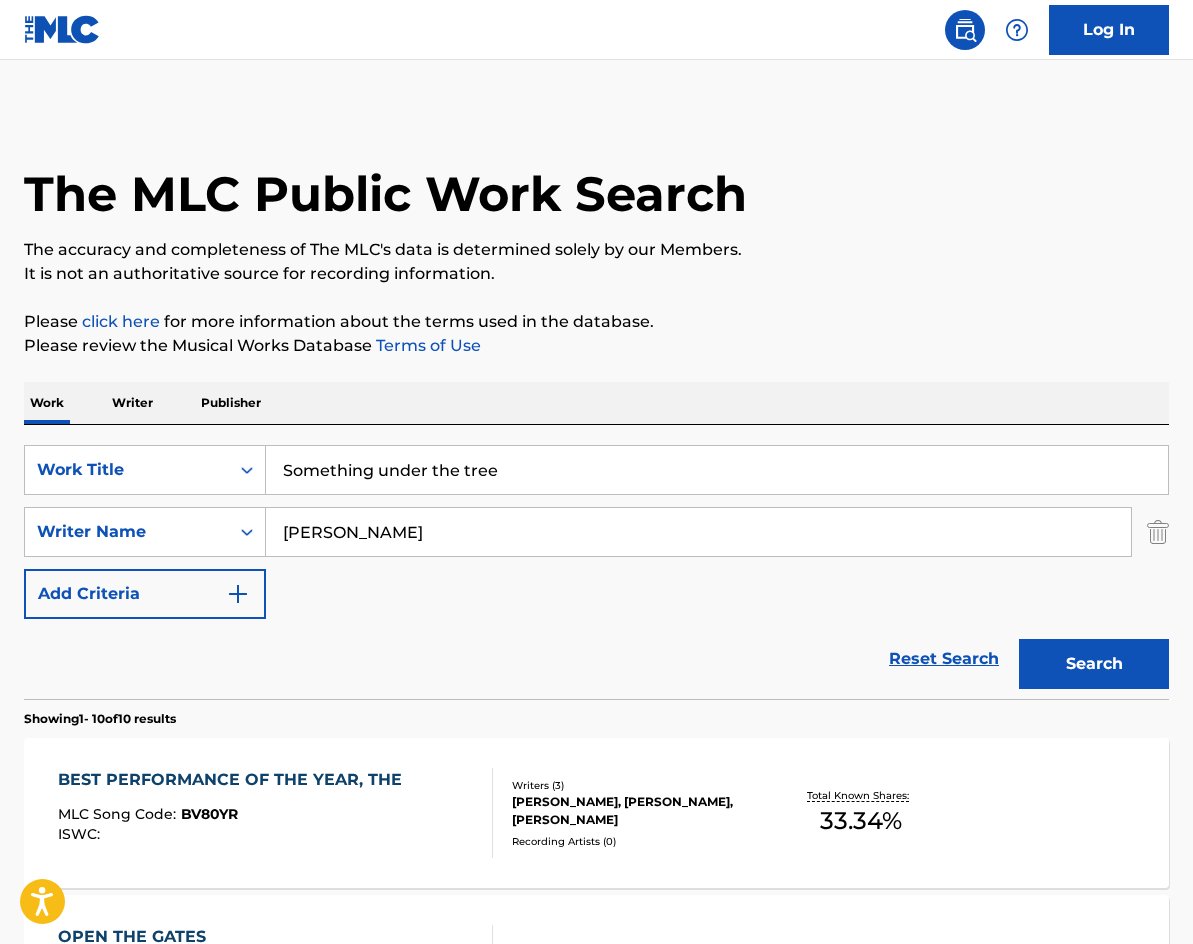 drag, startPoint x: 539, startPoint y: 471, endPoint x: -61, endPoint y: 311, distance: 620.967 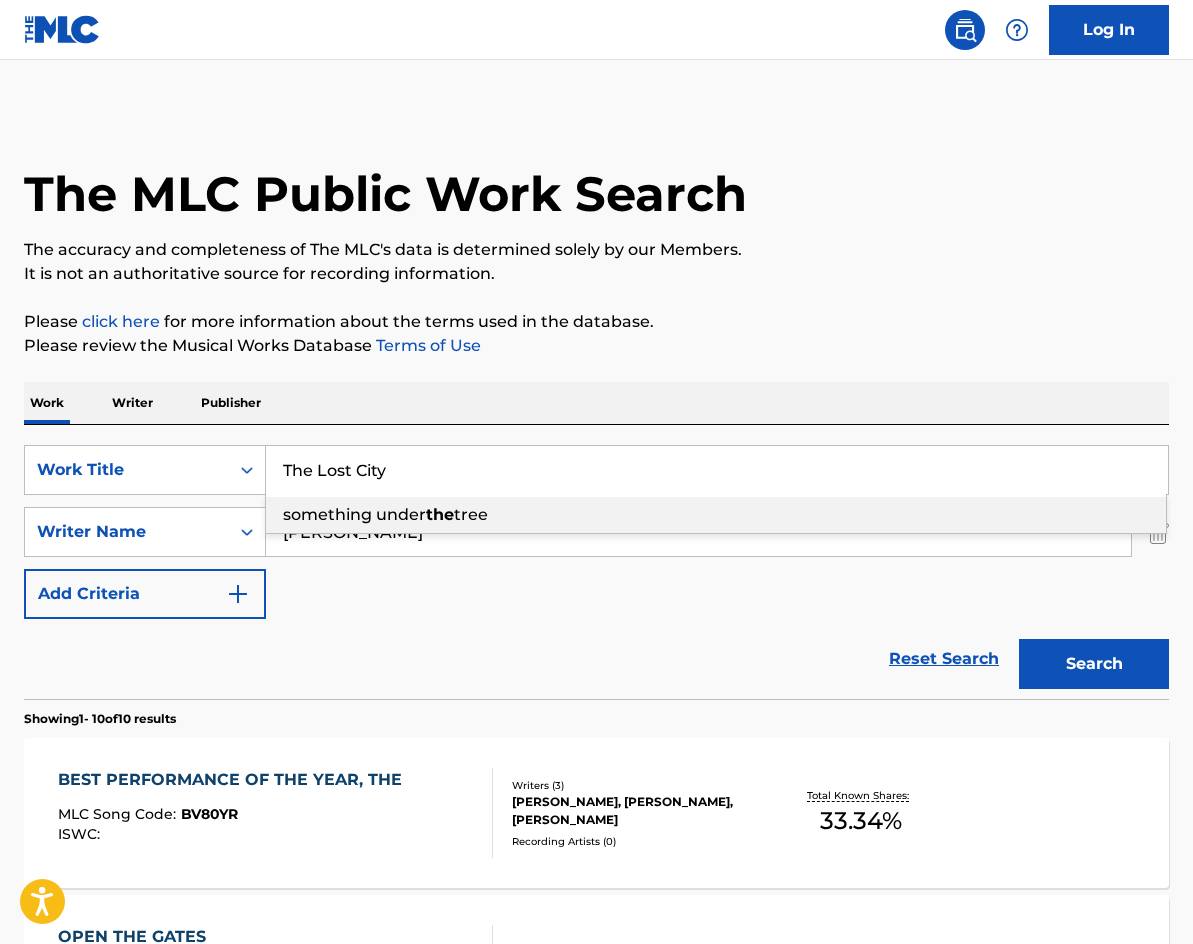 type on "The Lost City" 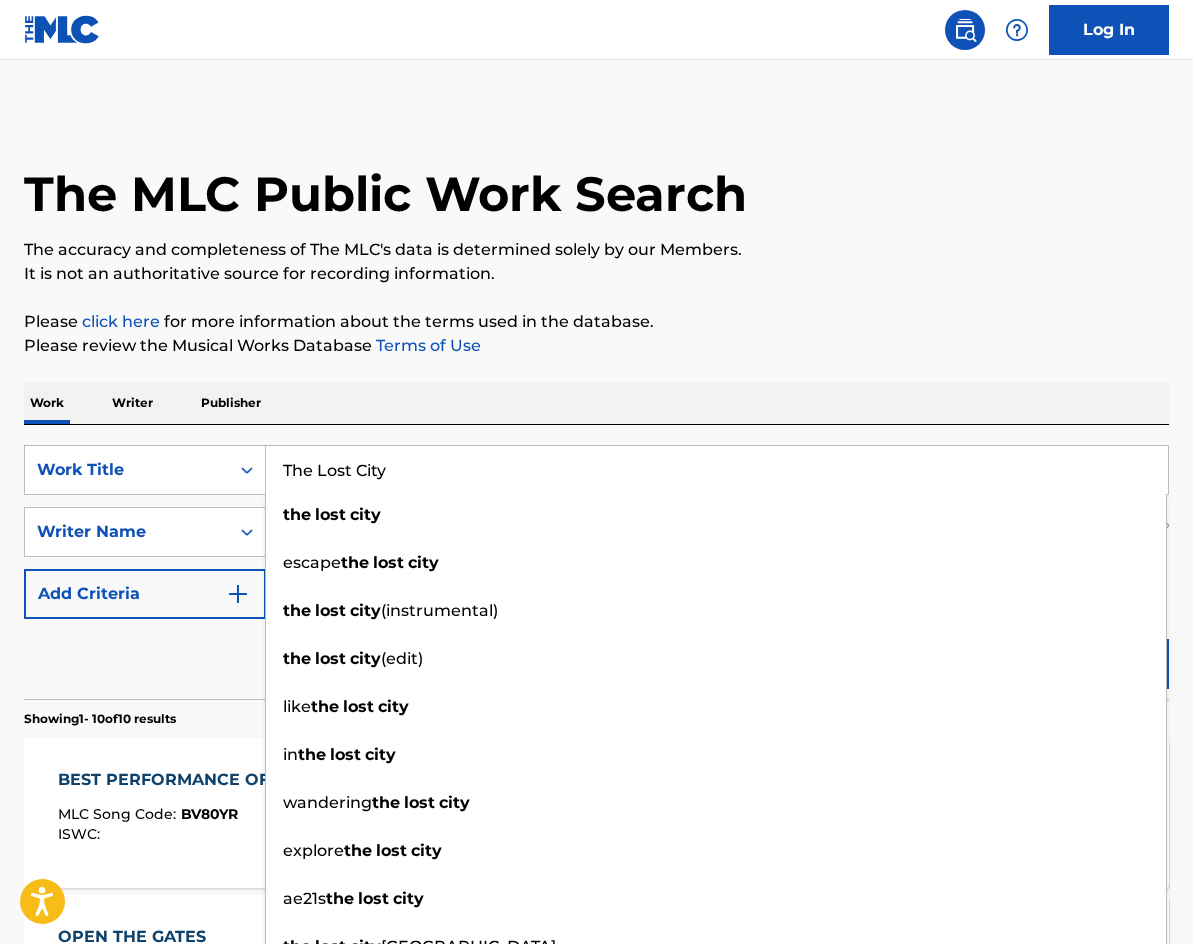 click on "The MLC Public Work Search The accuracy and completeness of The MLC's data is determined solely by our Members. It is not an authoritative source for recording information. Please   click here   for more information about the terms used in the database. Please review the Musical Works Database   Terms of Use Work Writer Publisher SearchWithCriteriad29ffd0a-4ed2-4f05-a796-53b8c770f5fa Work Title The Lost City the   lost   city escape  the   lost   city the   lost   city  (instrumental) the   lost   city  (edit) like  the   lost   city in  the   lost   city wandering  the   lost   city explore  the   lost   city ae21s  the   lost   city the   lost   city  [GEOGRAPHIC_DATA] SearchWithCriteria170b1d38-a681-46bc-9187-f9b9efb2b1b1 Writer Name [PERSON_NAME] Add Criteria Reset Search Search Showing  1  -   10  of  10   results   BEST PERFORMANCE OF THE YEAR, THE MLC Song Code : BV80YR ISWC : Writers ( 3 ) [PERSON_NAME], [PERSON_NAME], [PERSON_NAME] Recording Artists ( 0 ) Total Known Shares: 33.34 % OPEN THE GATES : :" at bounding box center [596, 1252] 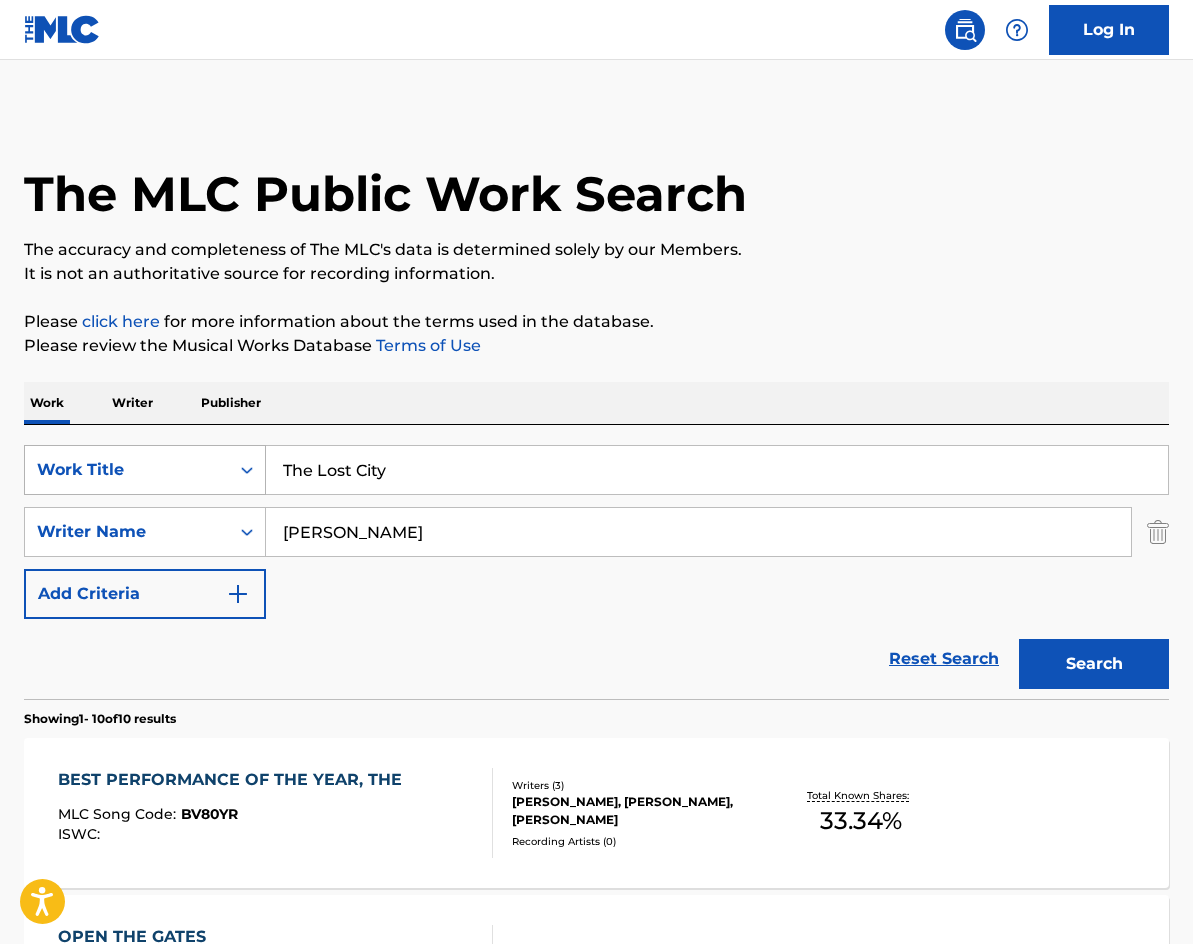 drag, startPoint x: 469, startPoint y: 543, endPoint x: 31, endPoint y: 494, distance: 440.73233 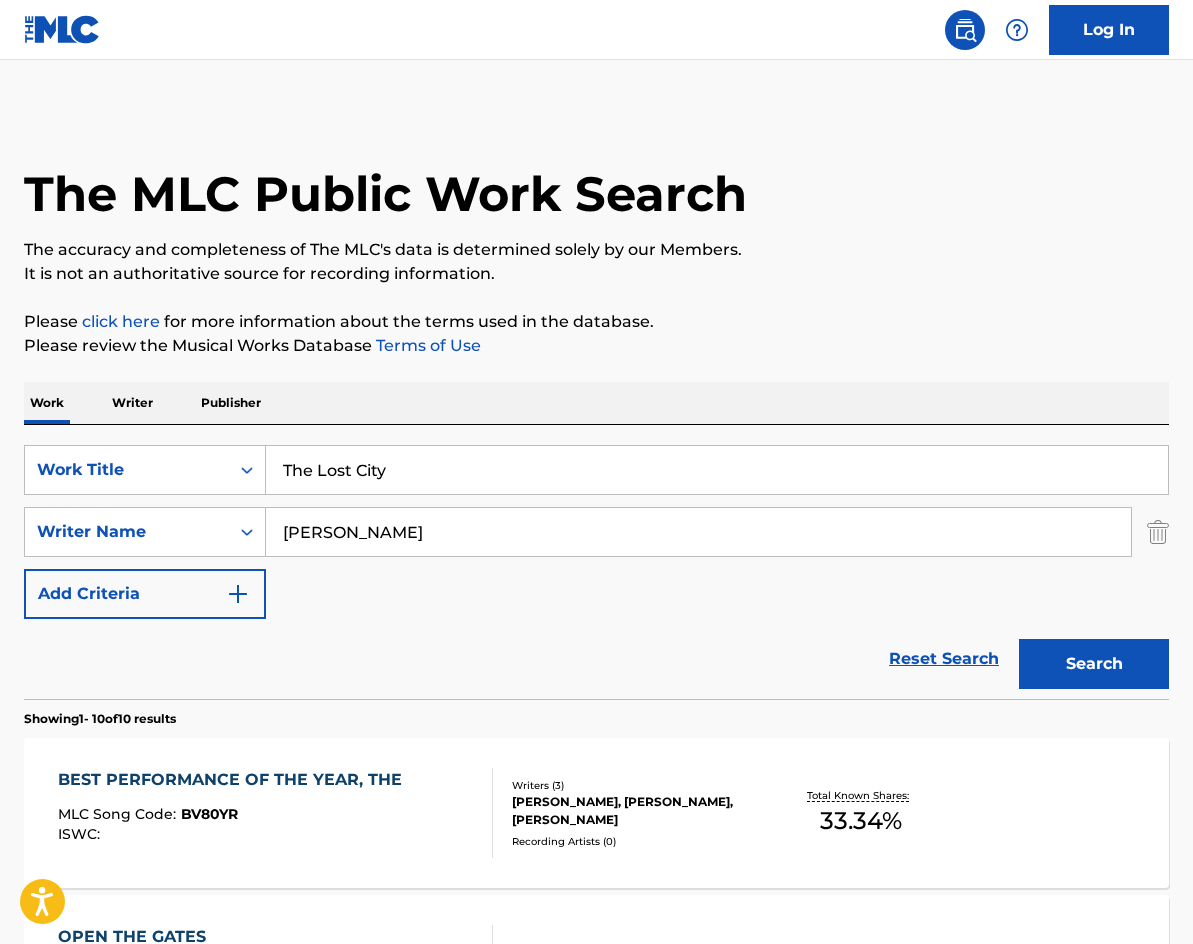 paste on "[PERSON_NAME]" 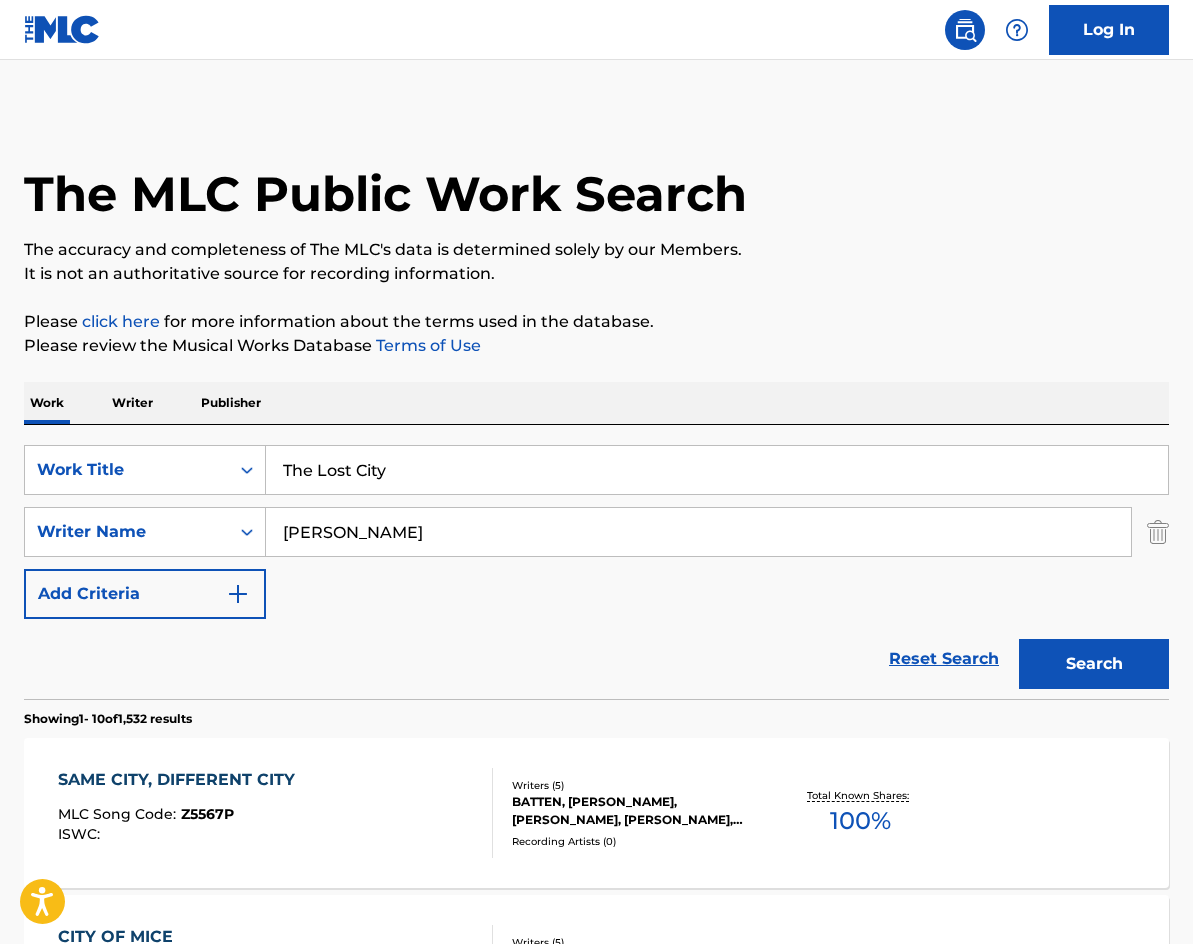 paste on "LIE 4 ME" 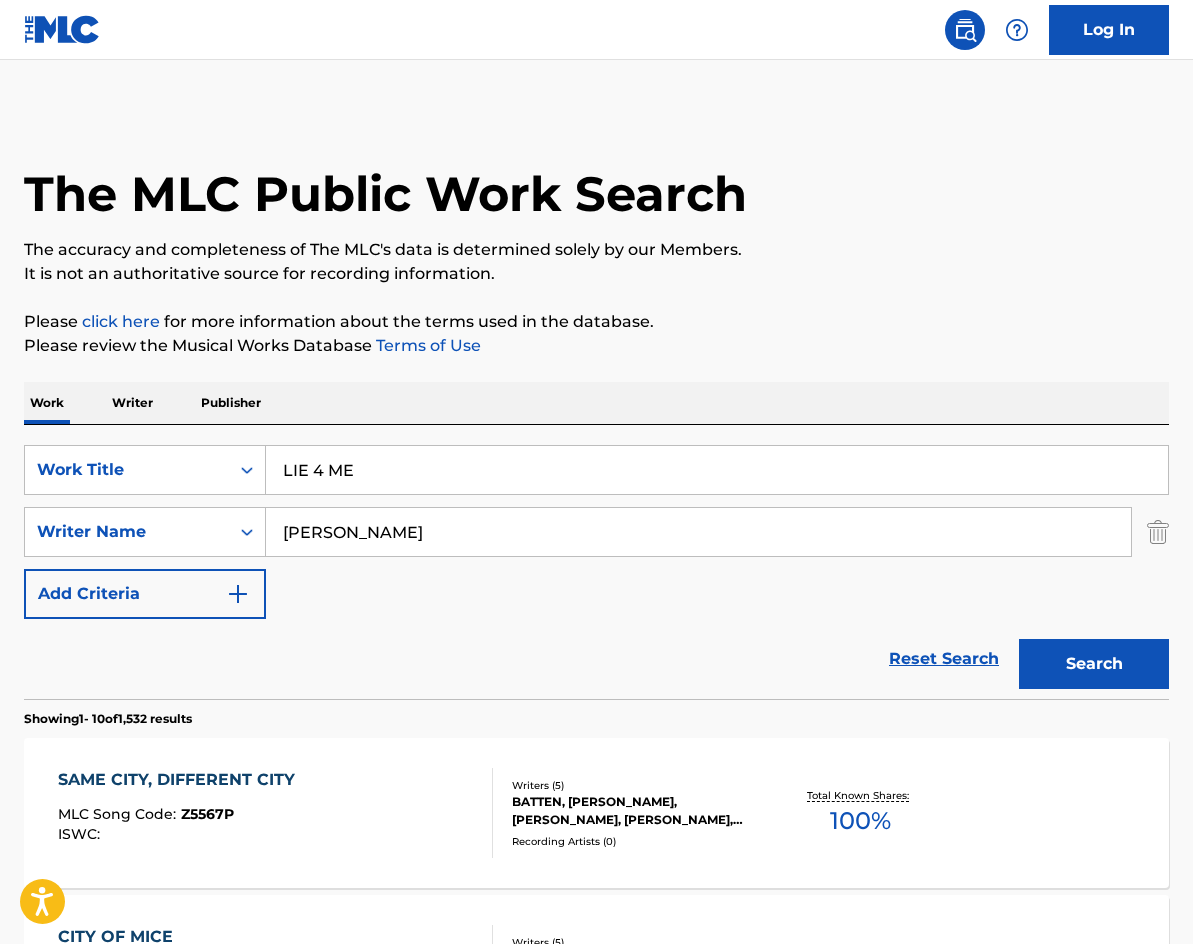 drag, startPoint x: 412, startPoint y: 482, endPoint x: 112, endPoint y: 280, distance: 361.66837 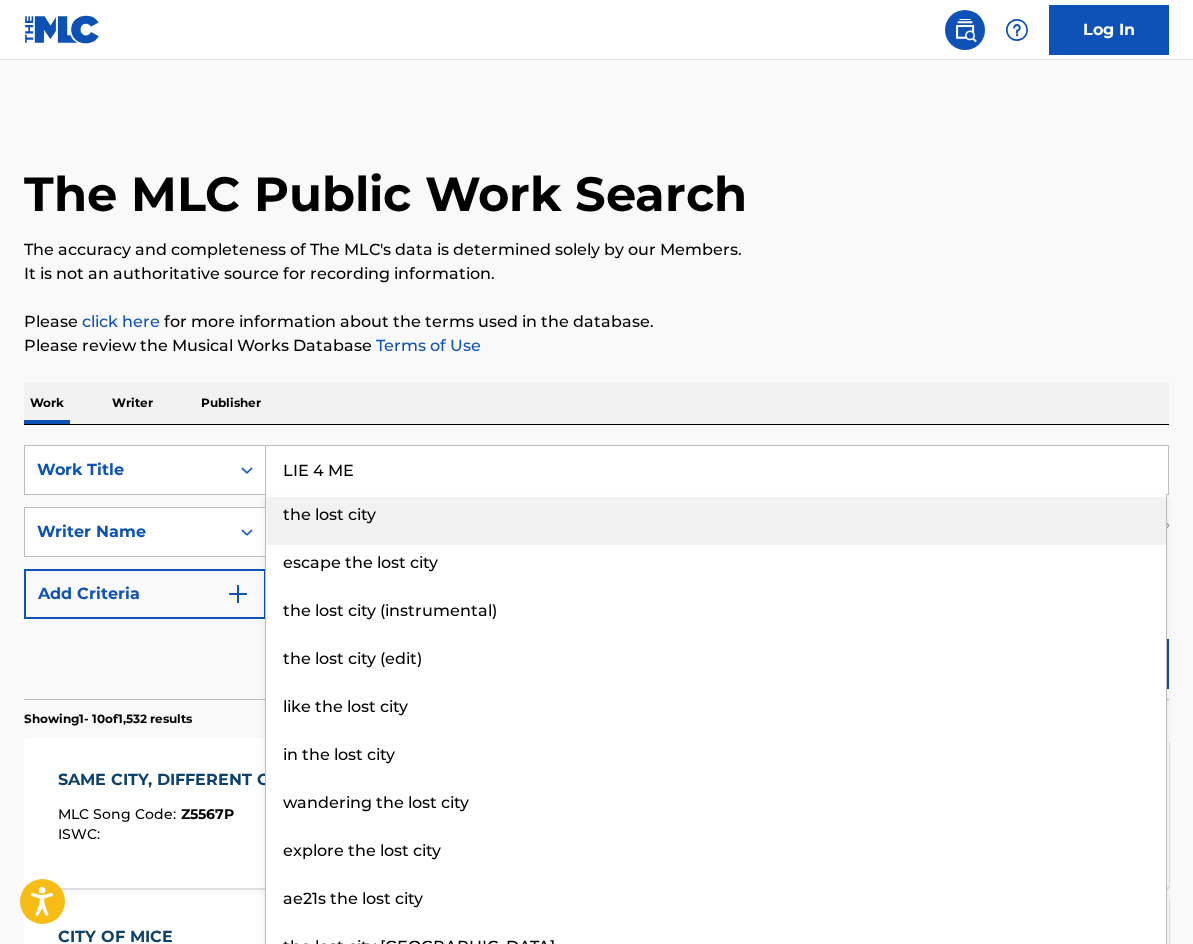 type on "LIE 4 ME" 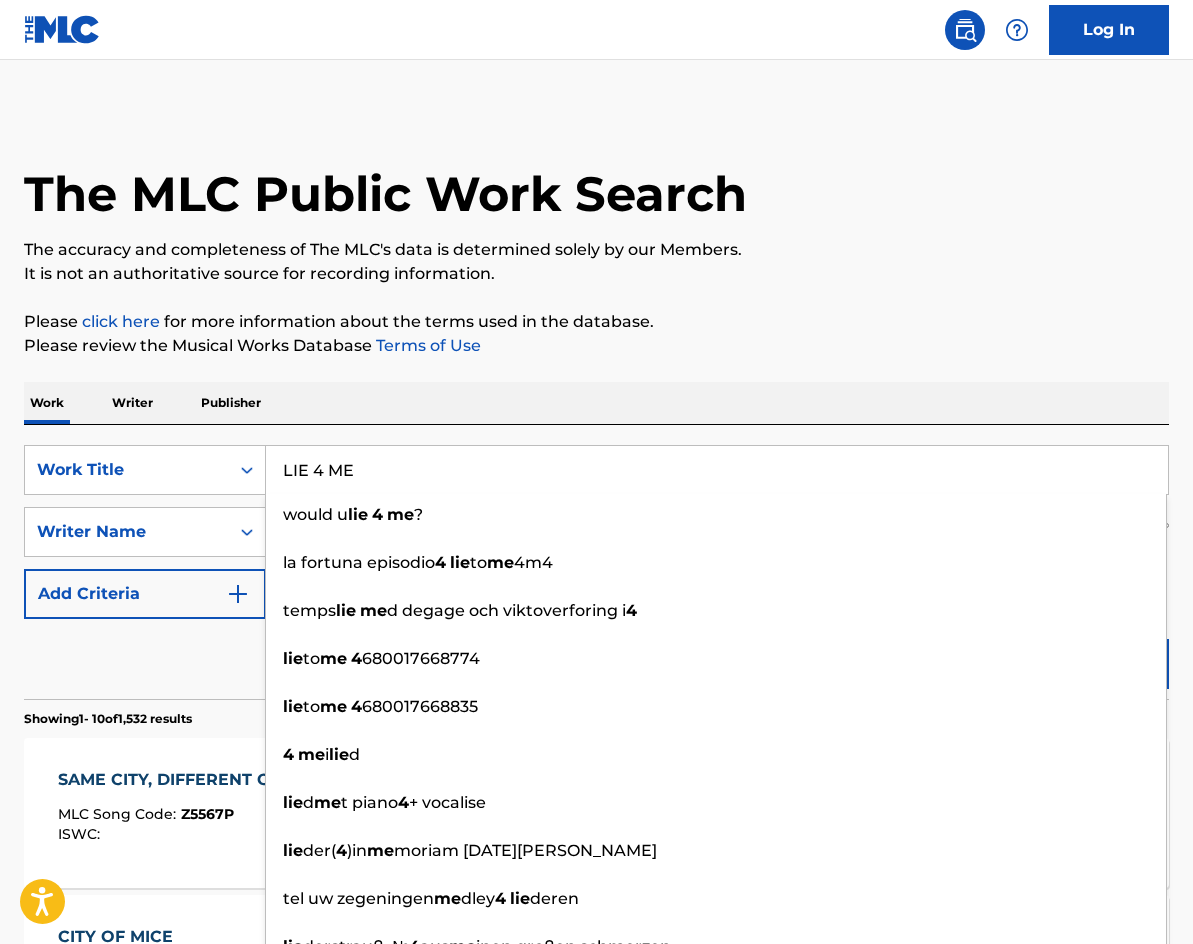 drag, startPoint x: 545, startPoint y: 380, endPoint x: 484, endPoint y: 438, distance: 84.17244 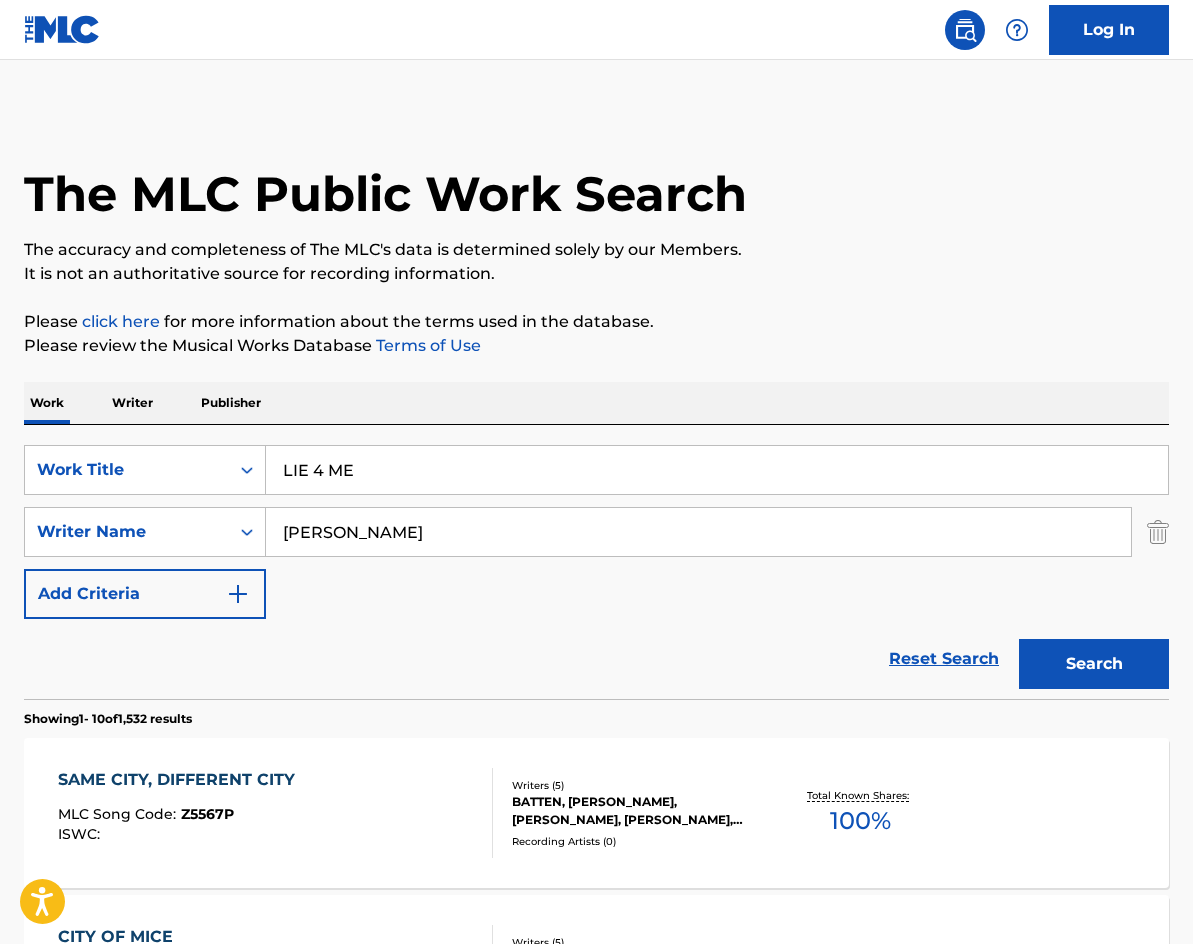 drag, startPoint x: 410, startPoint y: 529, endPoint x: 443, endPoint y: 551, distance: 39.661064 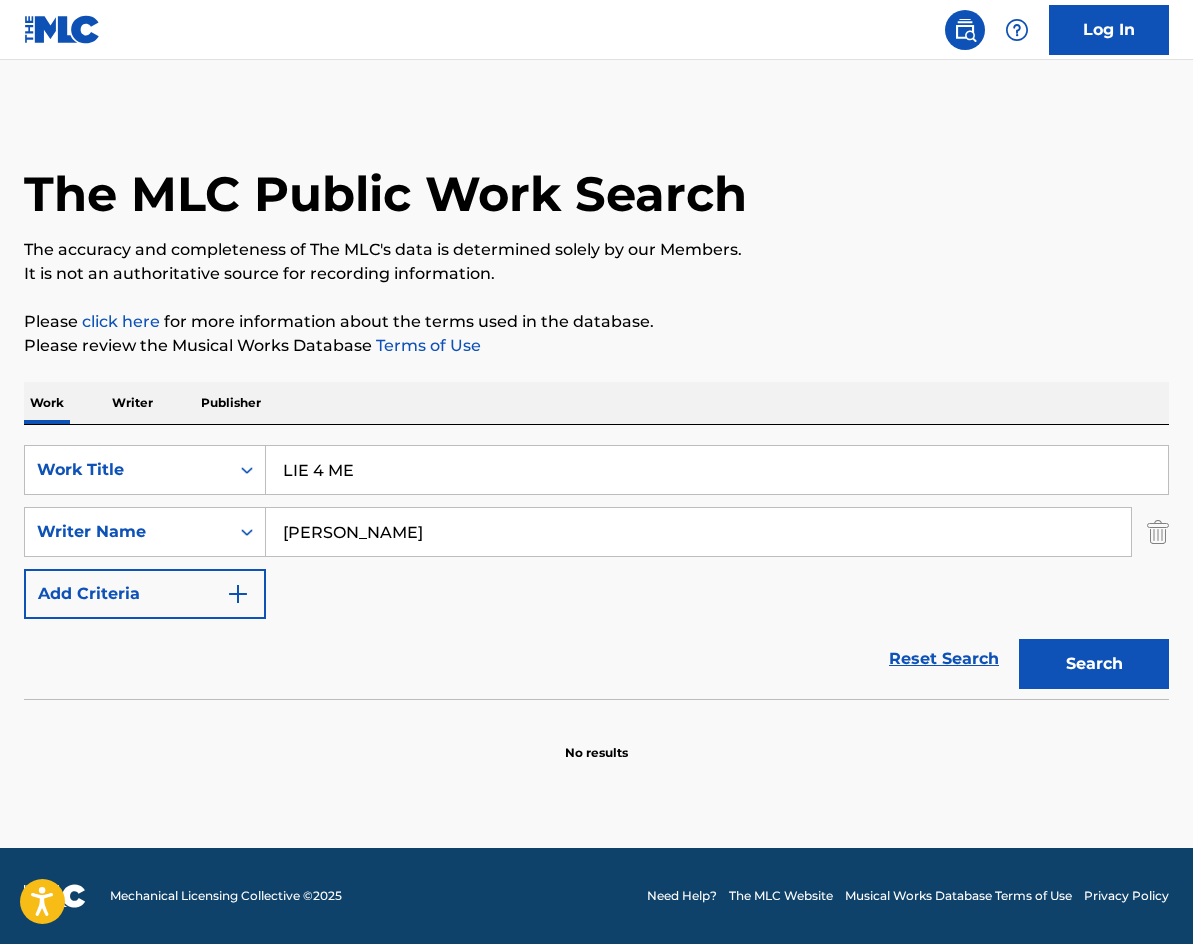 drag, startPoint x: 410, startPoint y: 470, endPoint x: 21, endPoint y: 416, distance: 392.7302 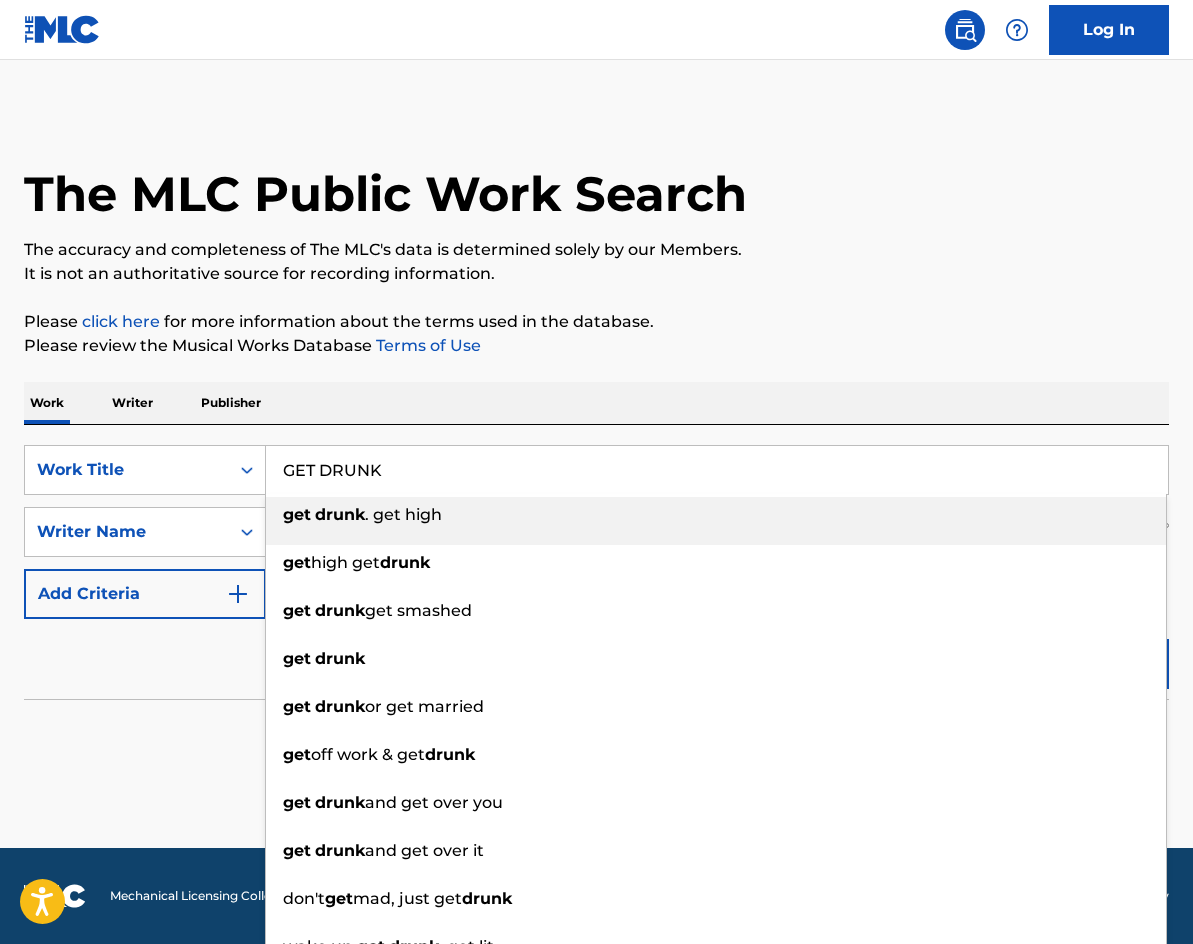 type on "GET DRUNK" 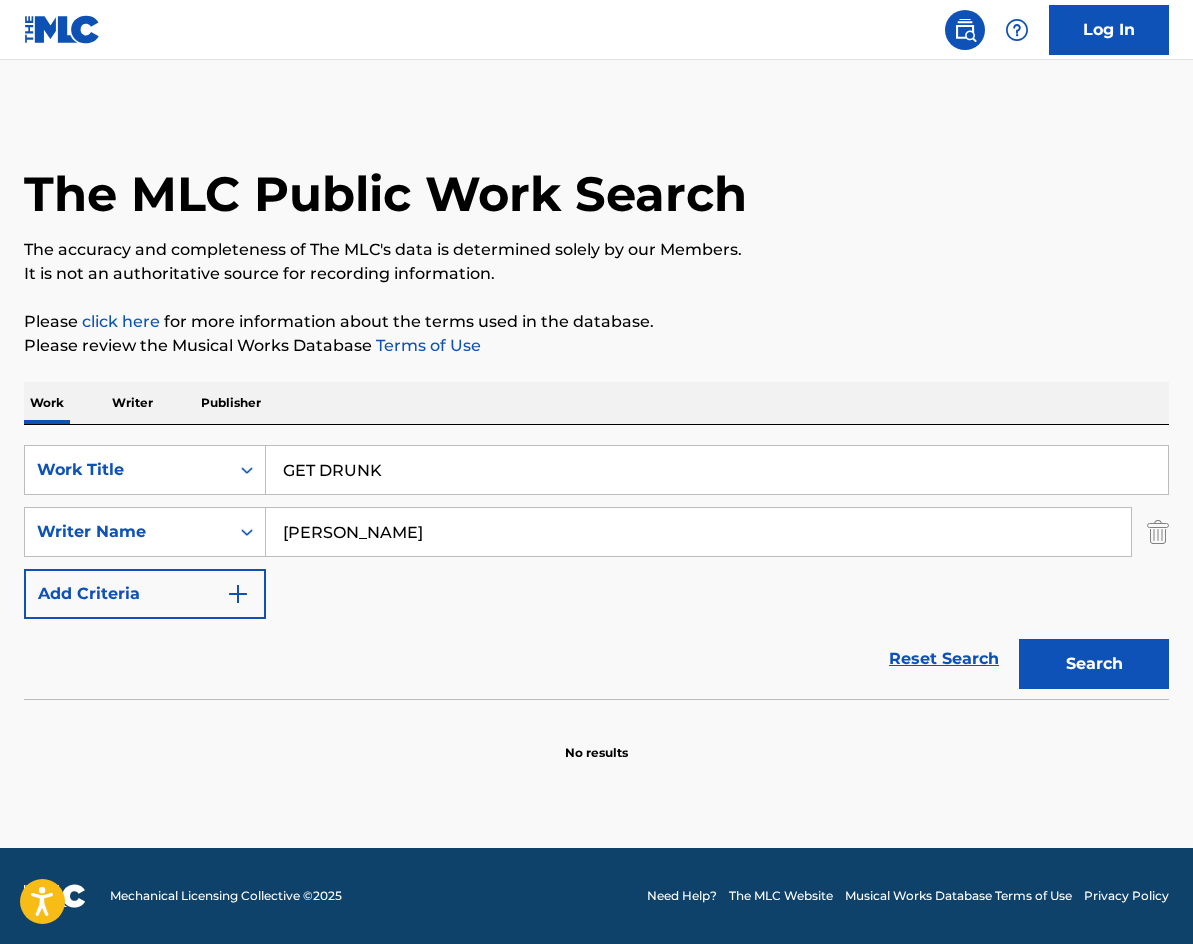 drag, startPoint x: 503, startPoint y: 530, endPoint x: 10, endPoint y: 501, distance: 493.8522 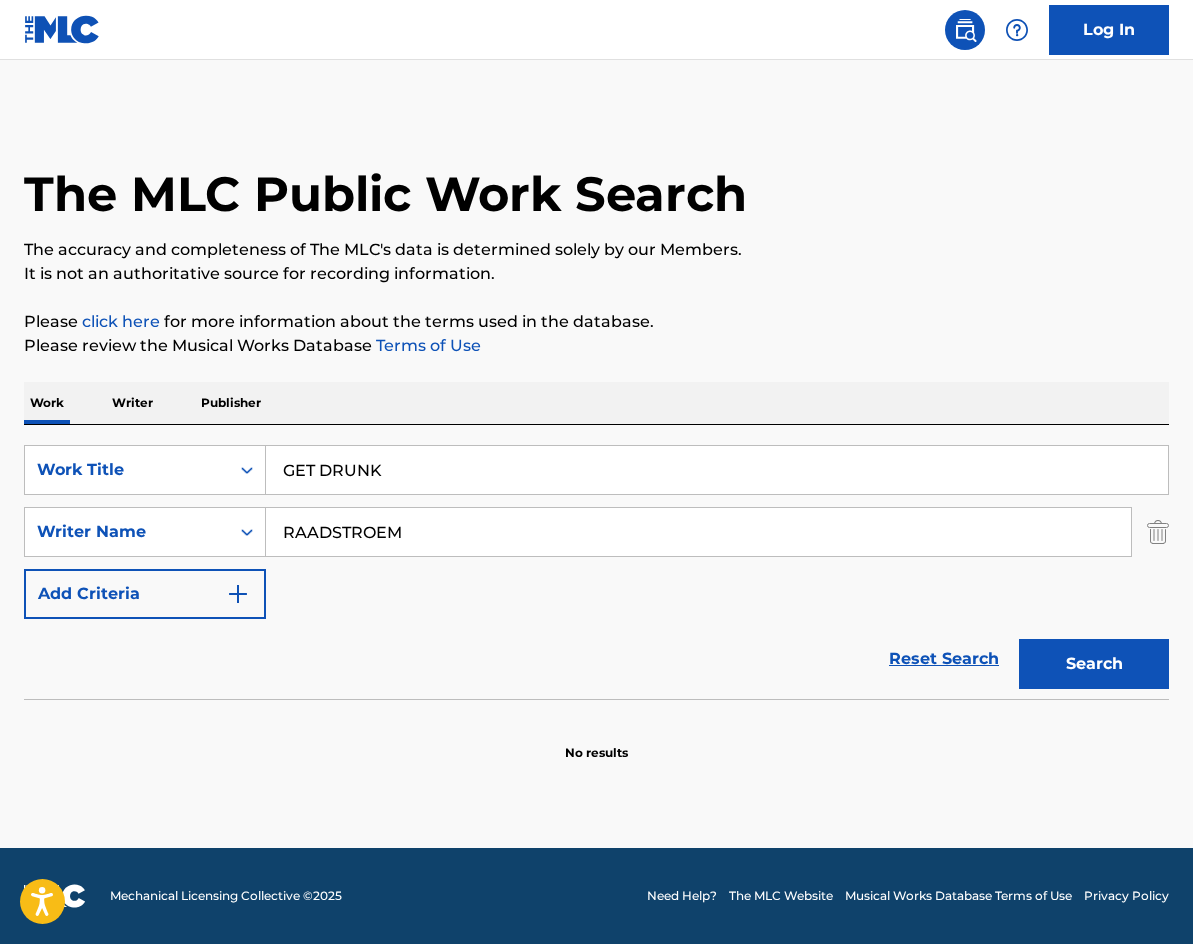 type on "RAADSTROEM" 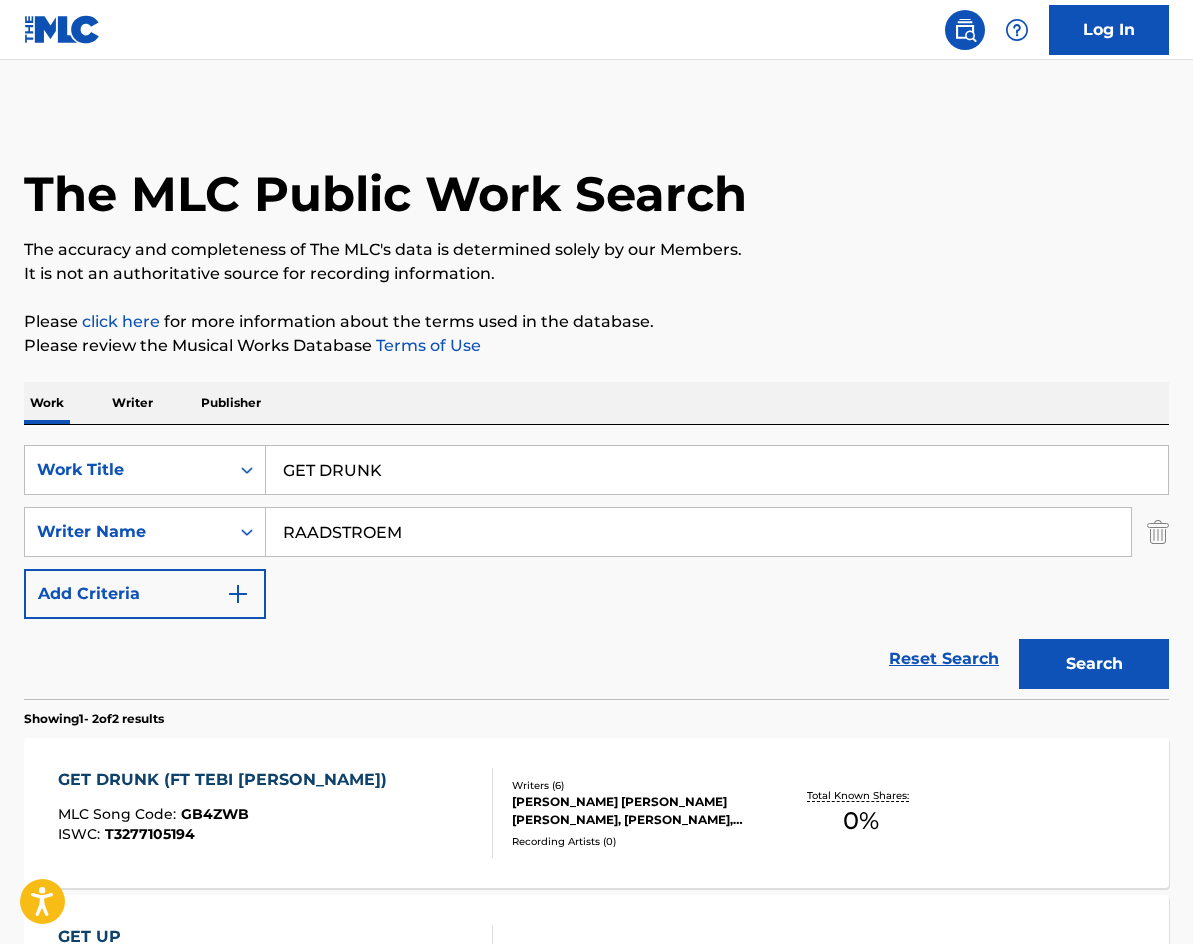 click on "GET DRUNK (FT TEBI [PERSON_NAME])" at bounding box center (227, 780) 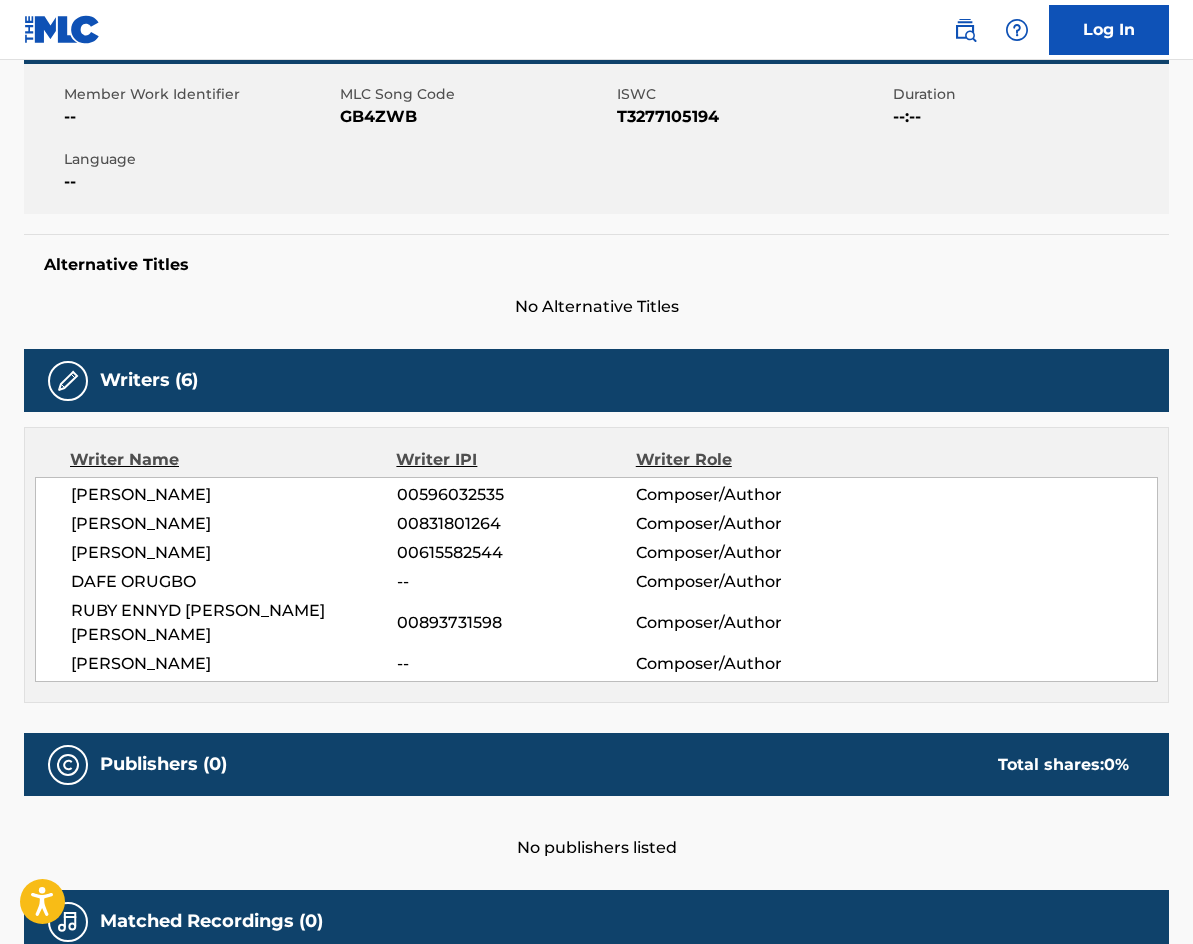 scroll, scrollTop: 0, scrollLeft: 0, axis: both 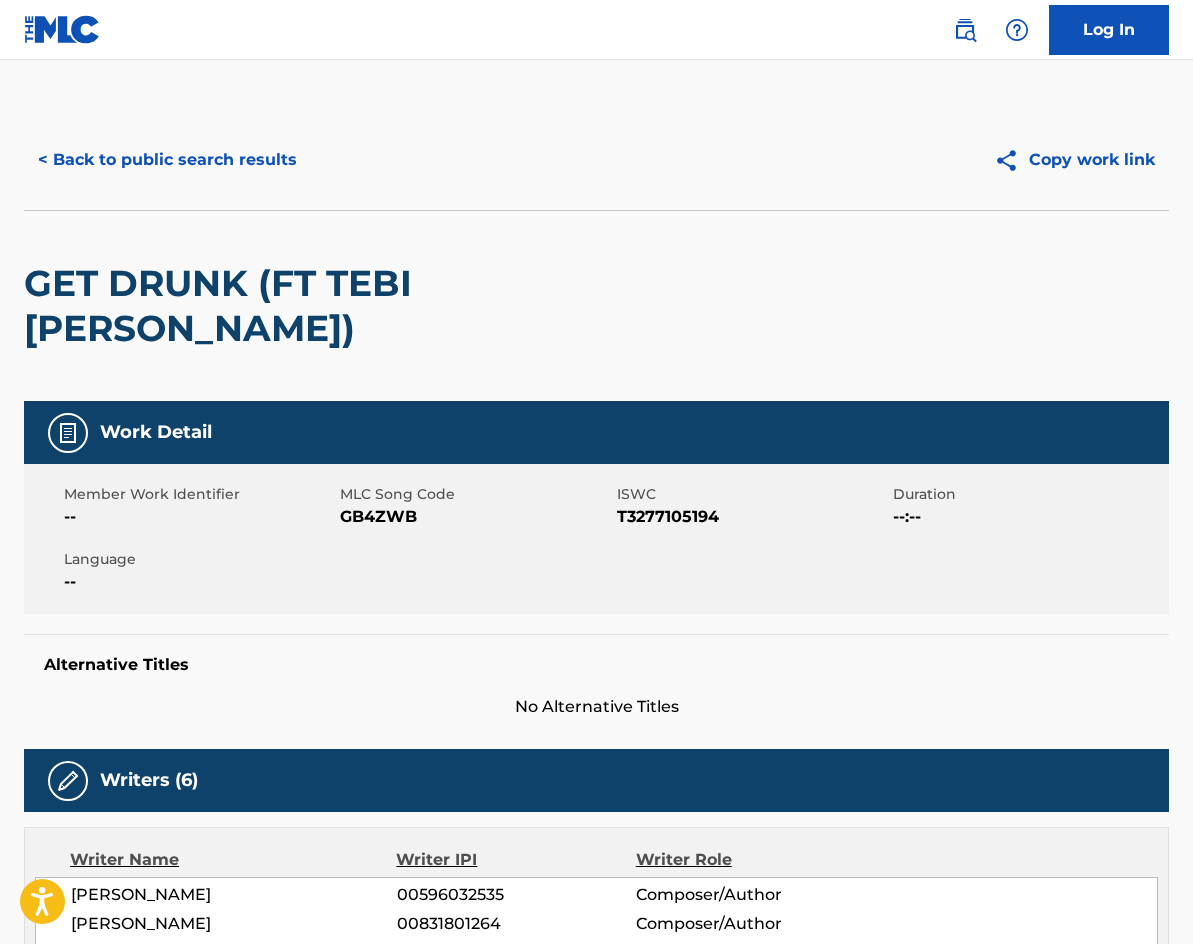drag, startPoint x: 242, startPoint y: 119, endPoint x: 242, endPoint y: 138, distance: 19 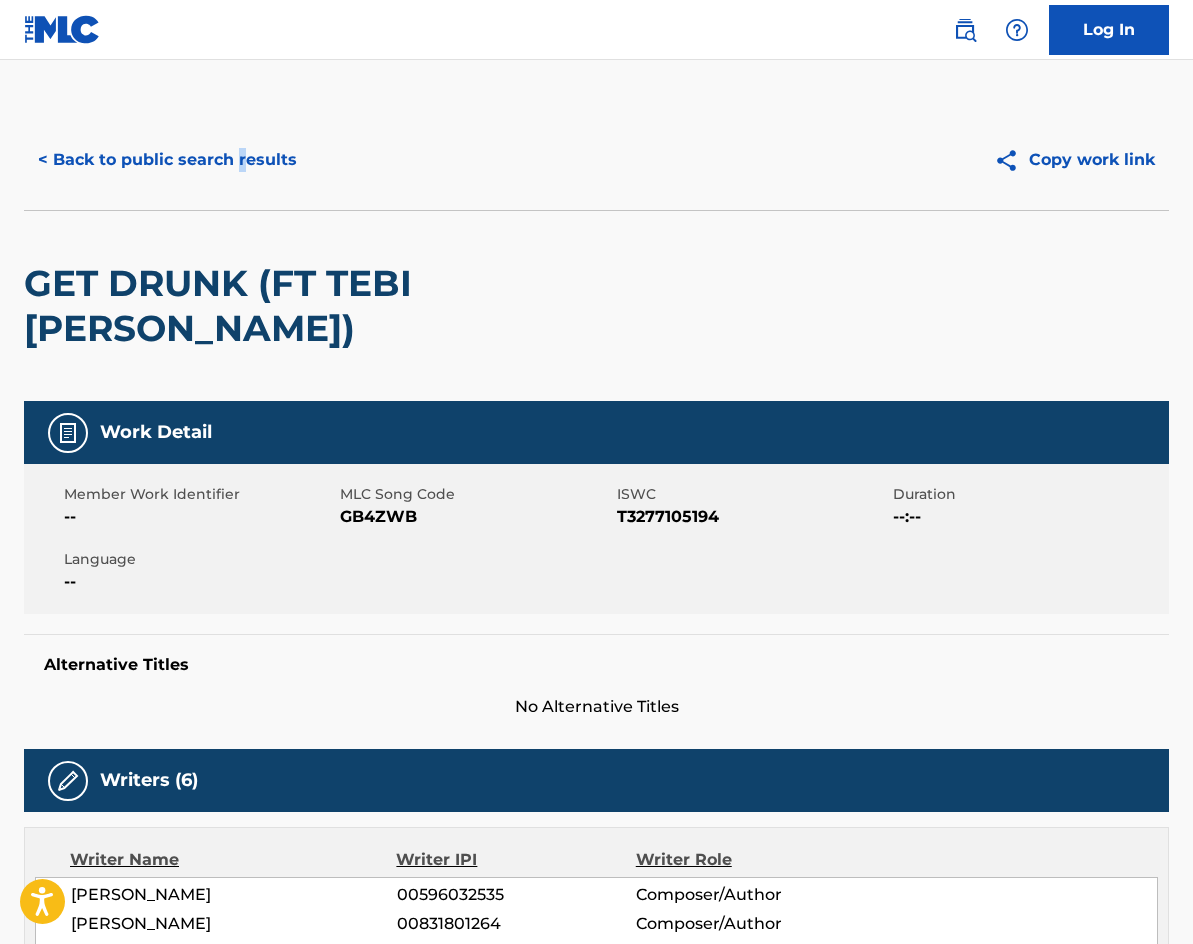 click on "< Back to public search results" at bounding box center [167, 160] 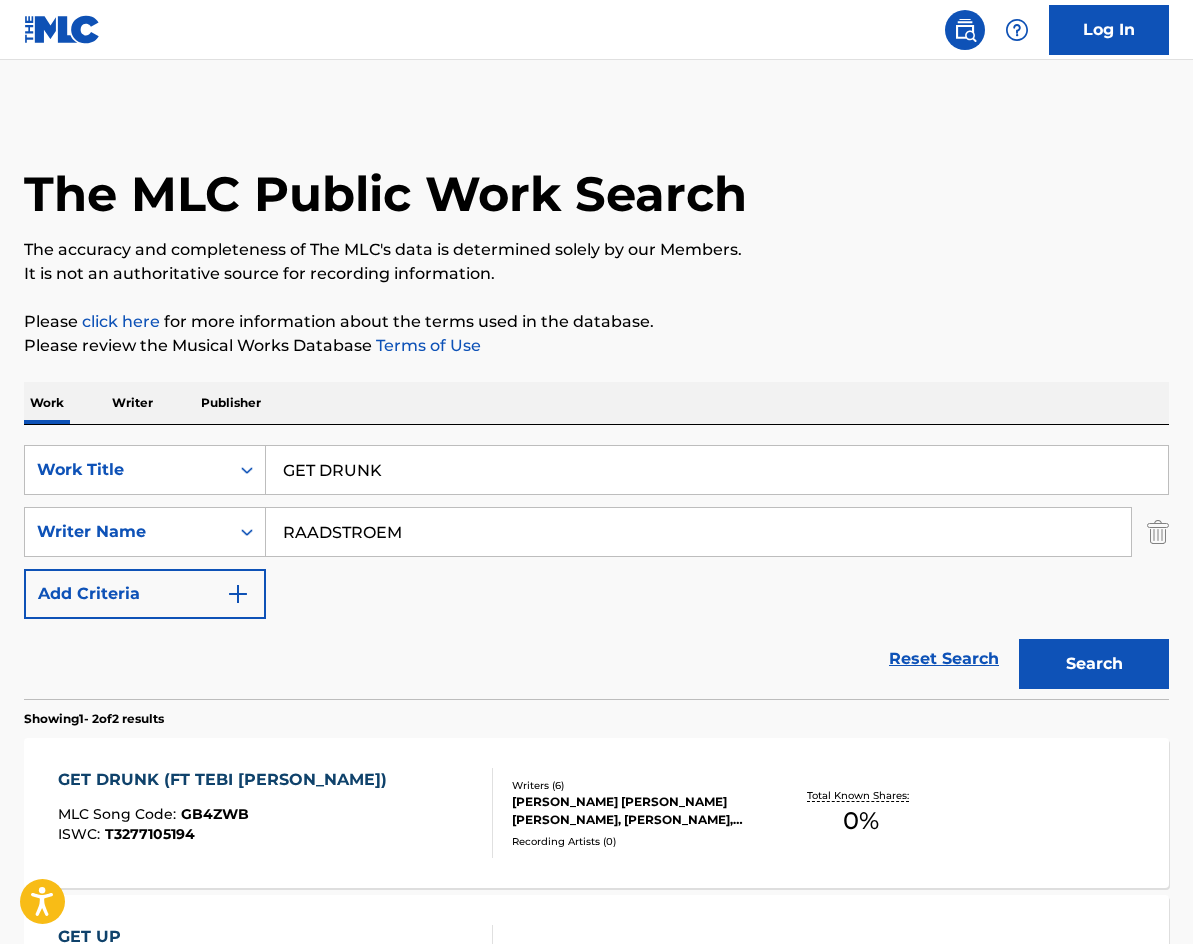 drag, startPoint x: 454, startPoint y: 465, endPoint x: 125, endPoint y: 418, distance: 332.34018 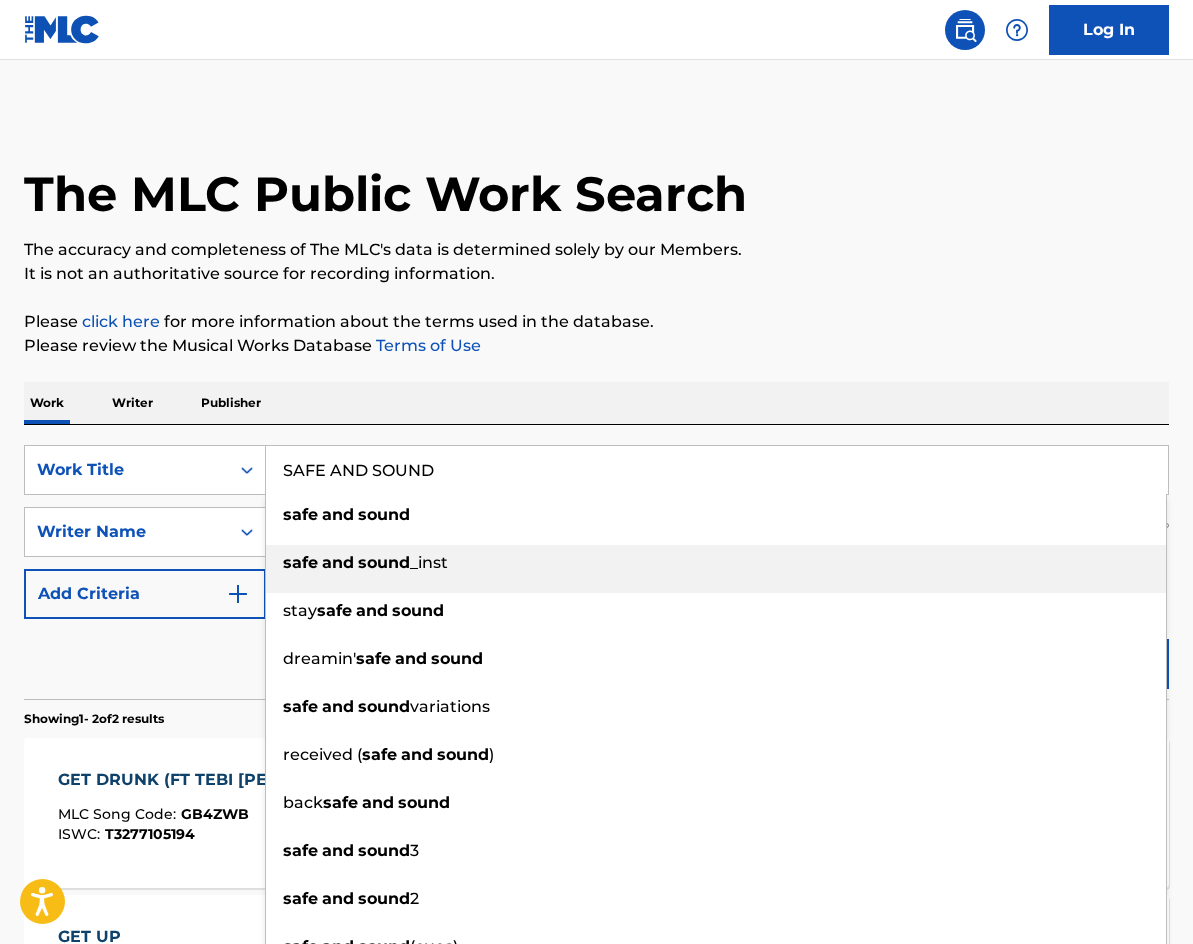 type on "SAFE AND SOUND" 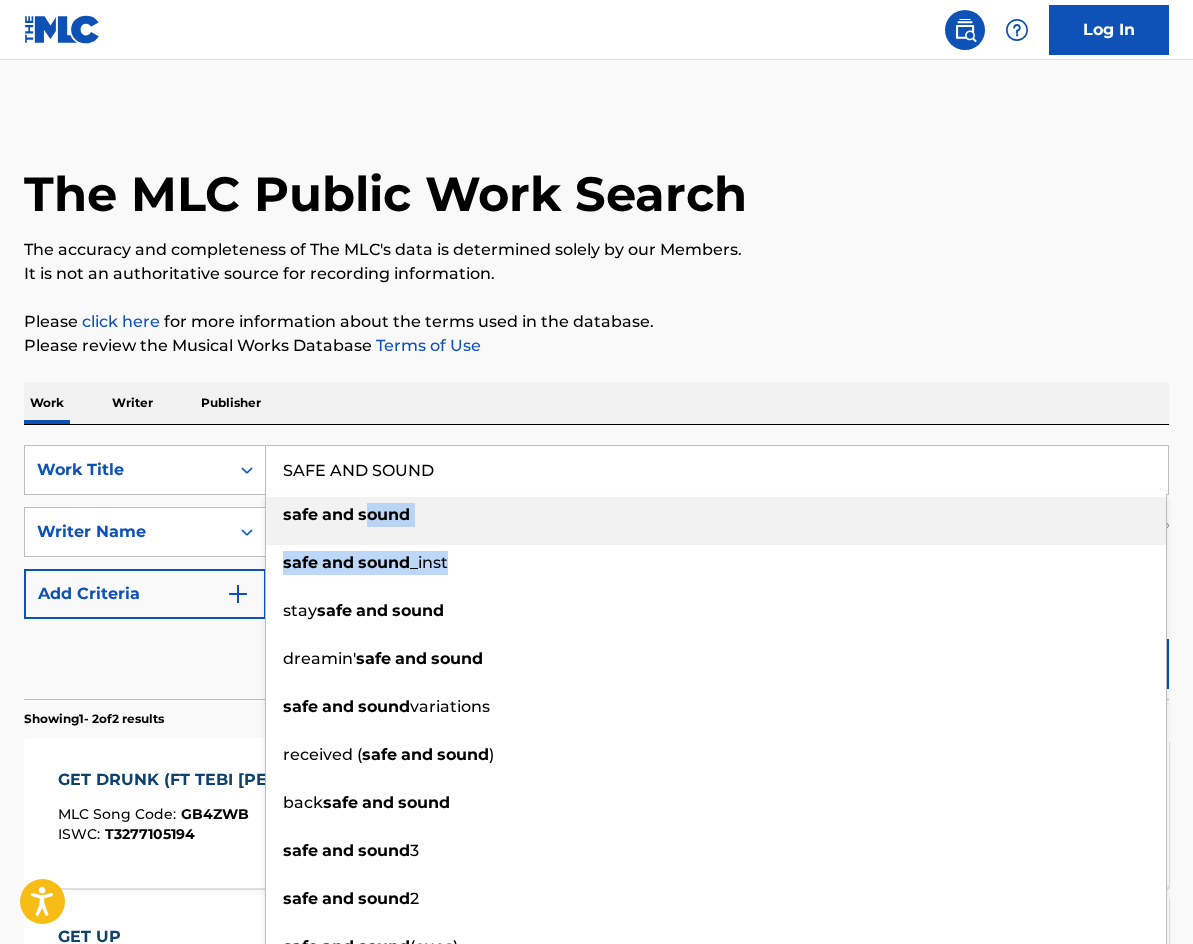 drag, startPoint x: 408, startPoint y: 538, endPoint x: 363, endPoint y: 533, distance: 45.276924 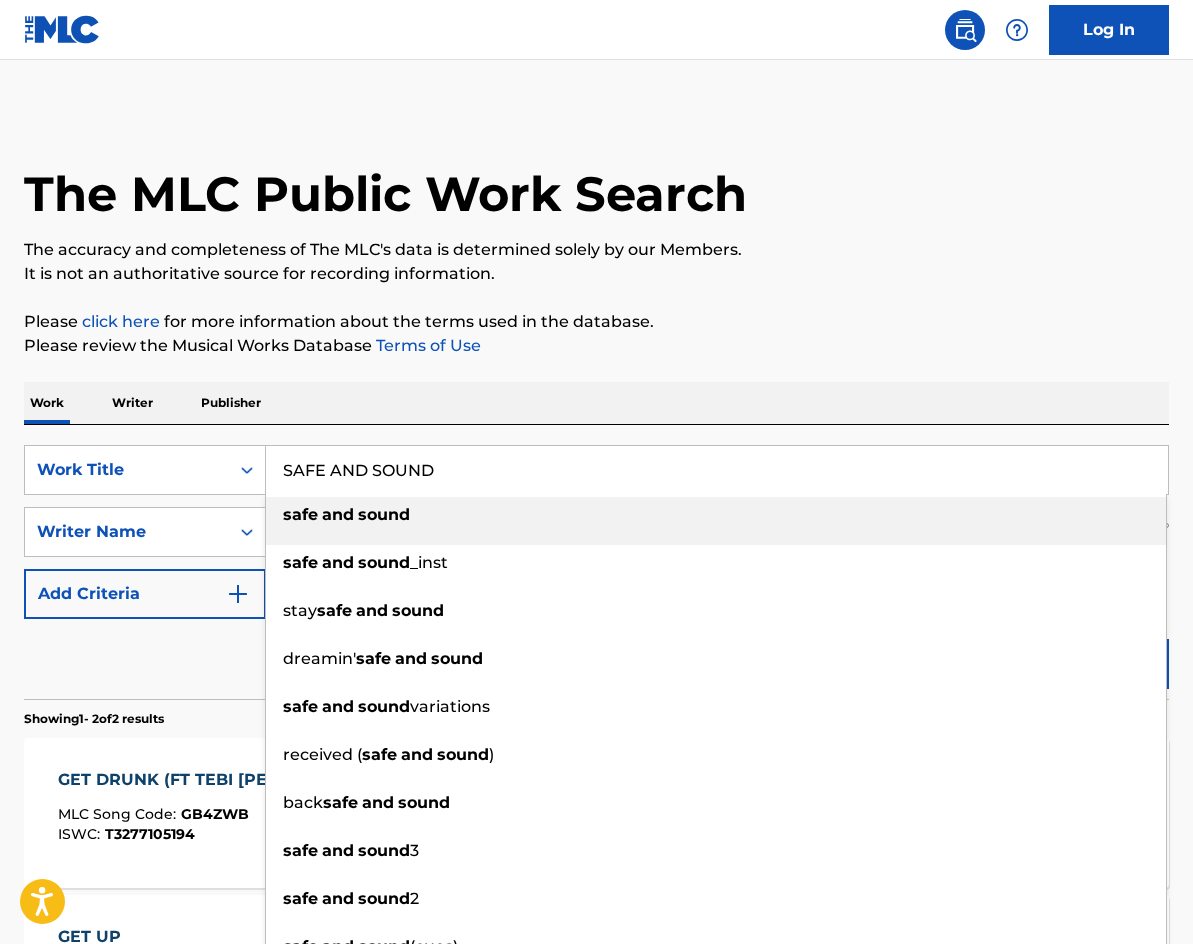 click on "Please review the Musical Works Database   Terms of Use" at bounding box center [596, 346] 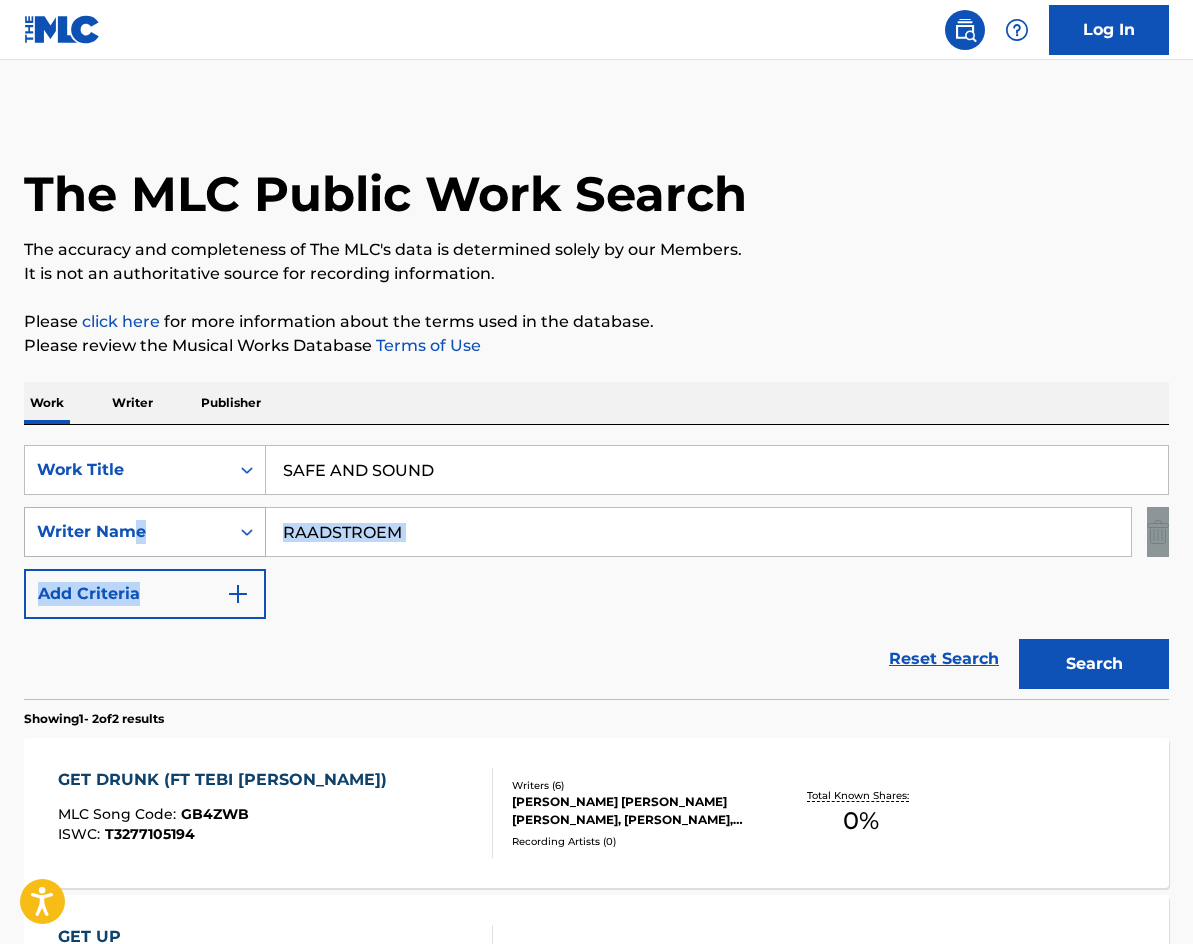 drag, startPoint x: 428, startPoint y: 559, endPoint x: 138, endPoint y: 530, distance: 291.44638 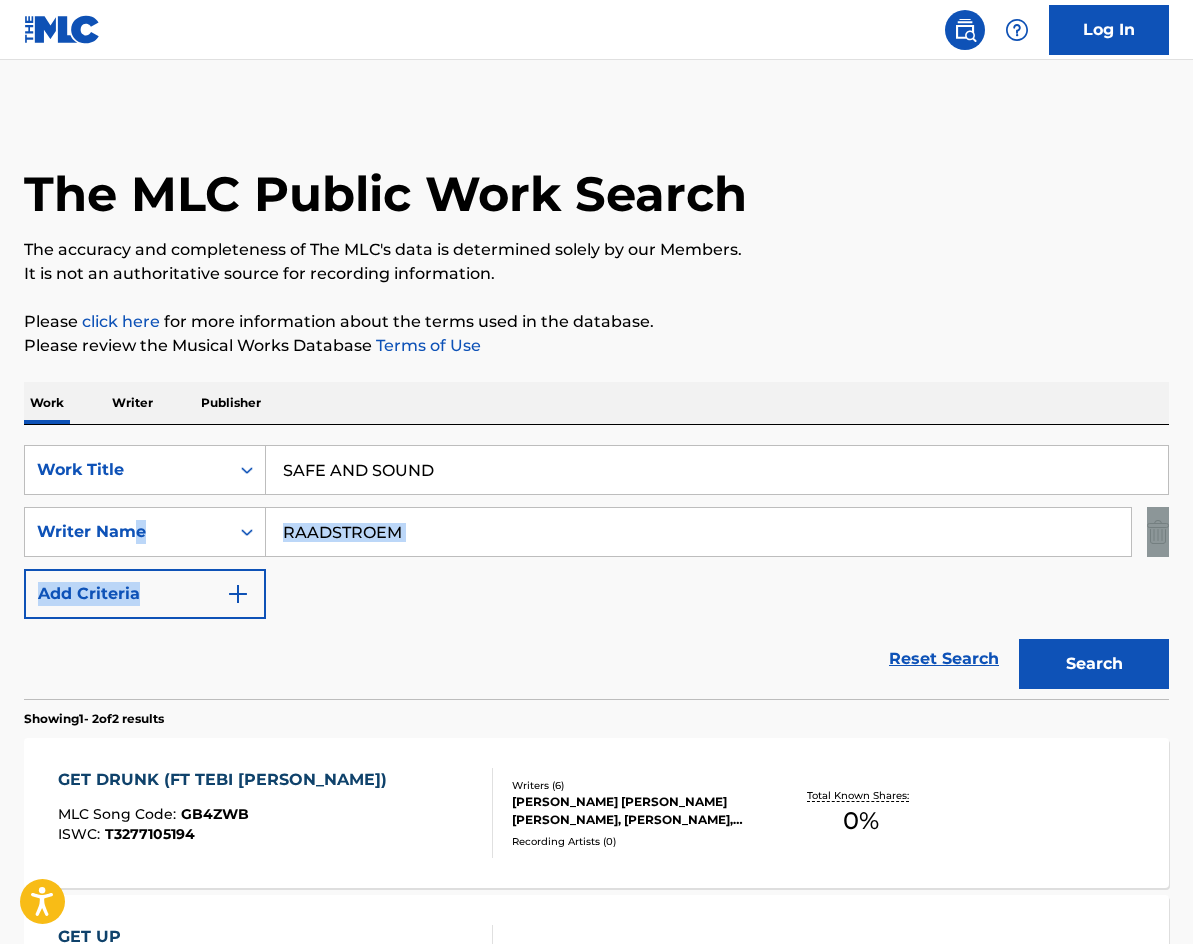 click on "RAADSTROEM" at bounding box center (698, 532) 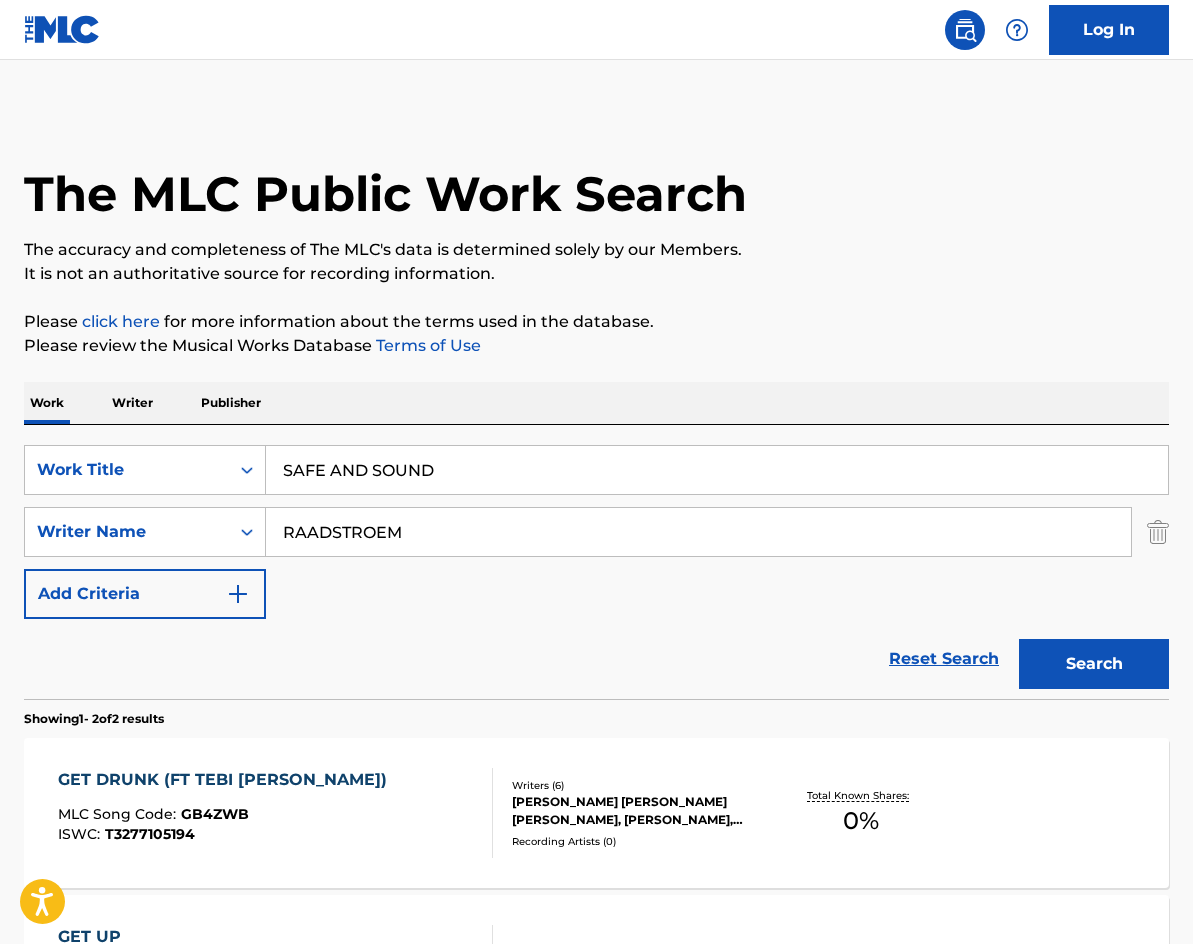 click on "RAADSTROEM" at bounding box center (698, 532) 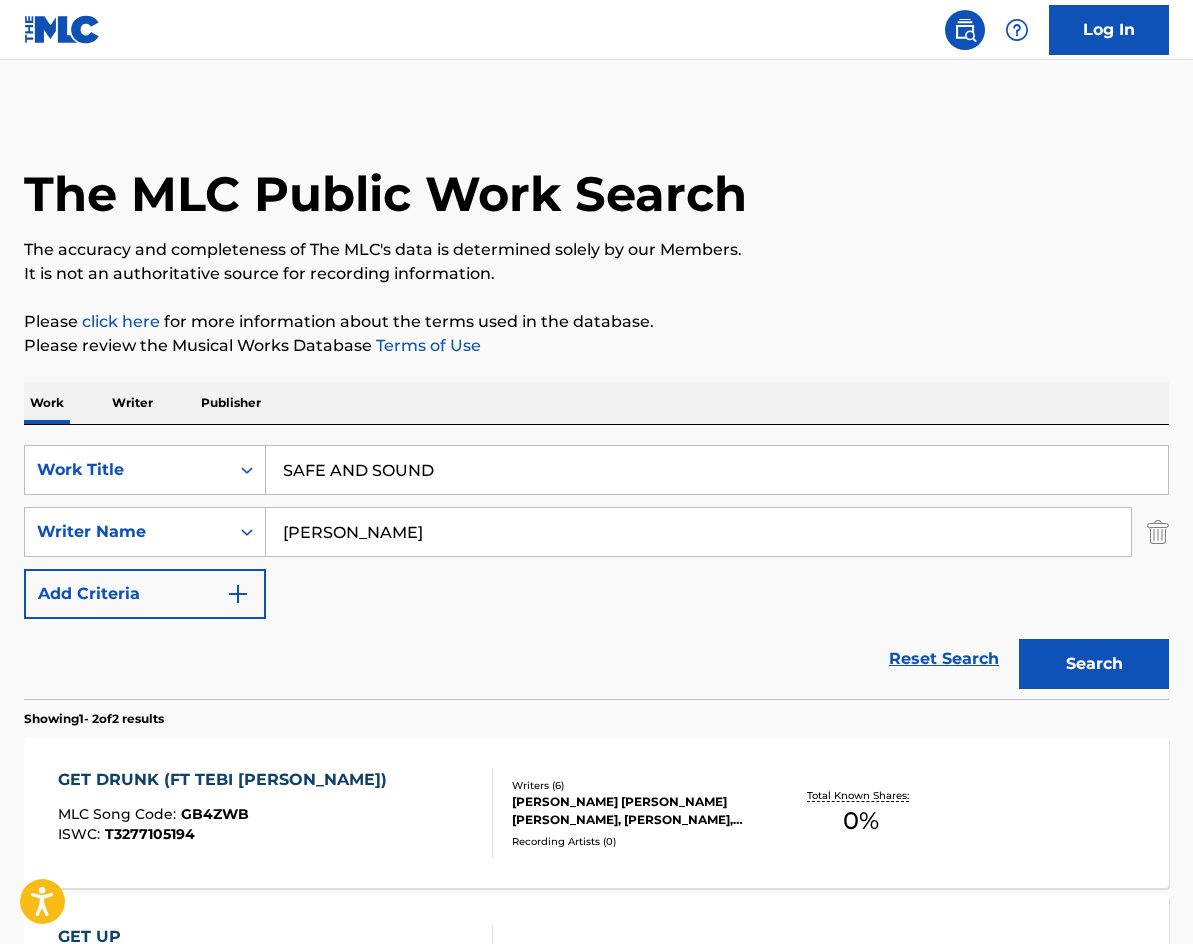 type on "[PERSON_NAME]" 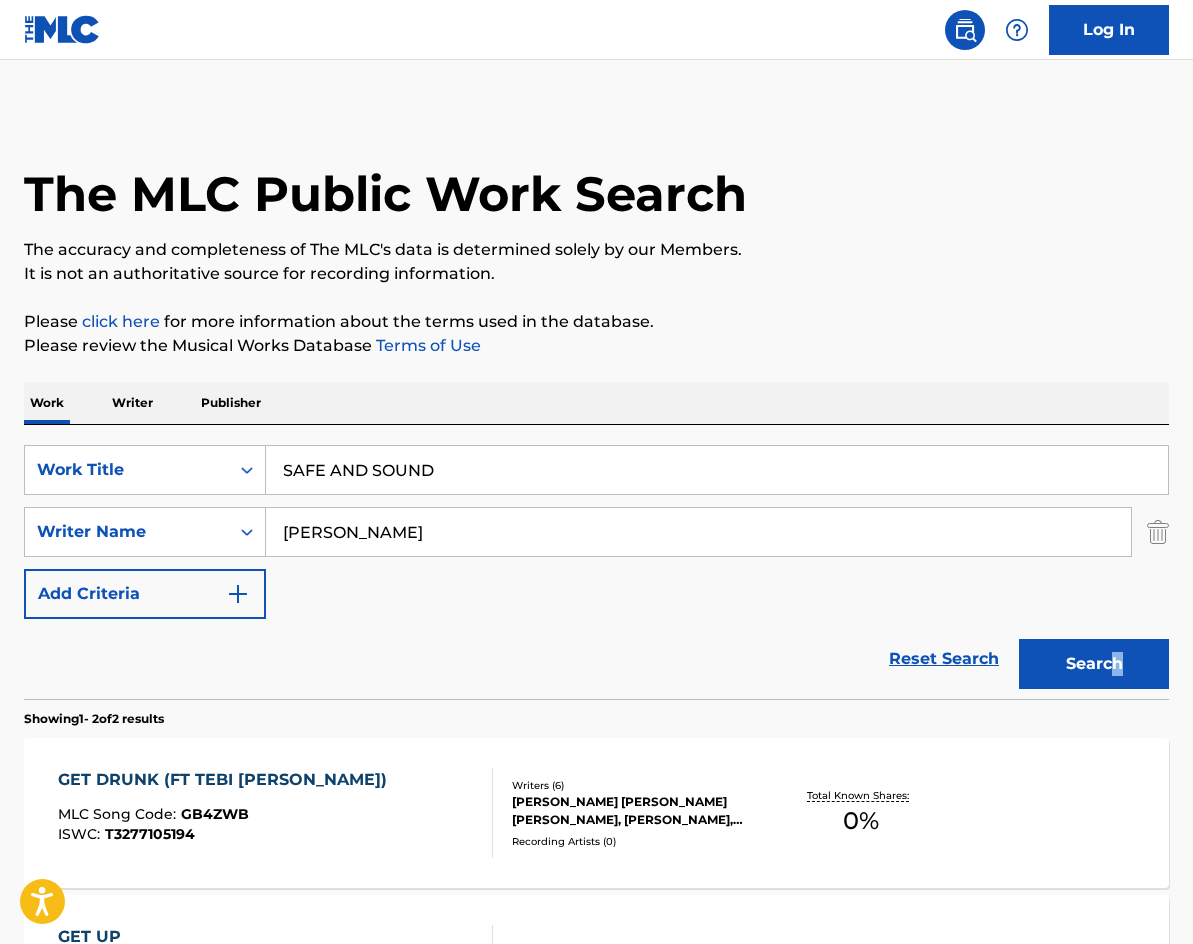 click on "Search" at bounding box center [1094, 664] 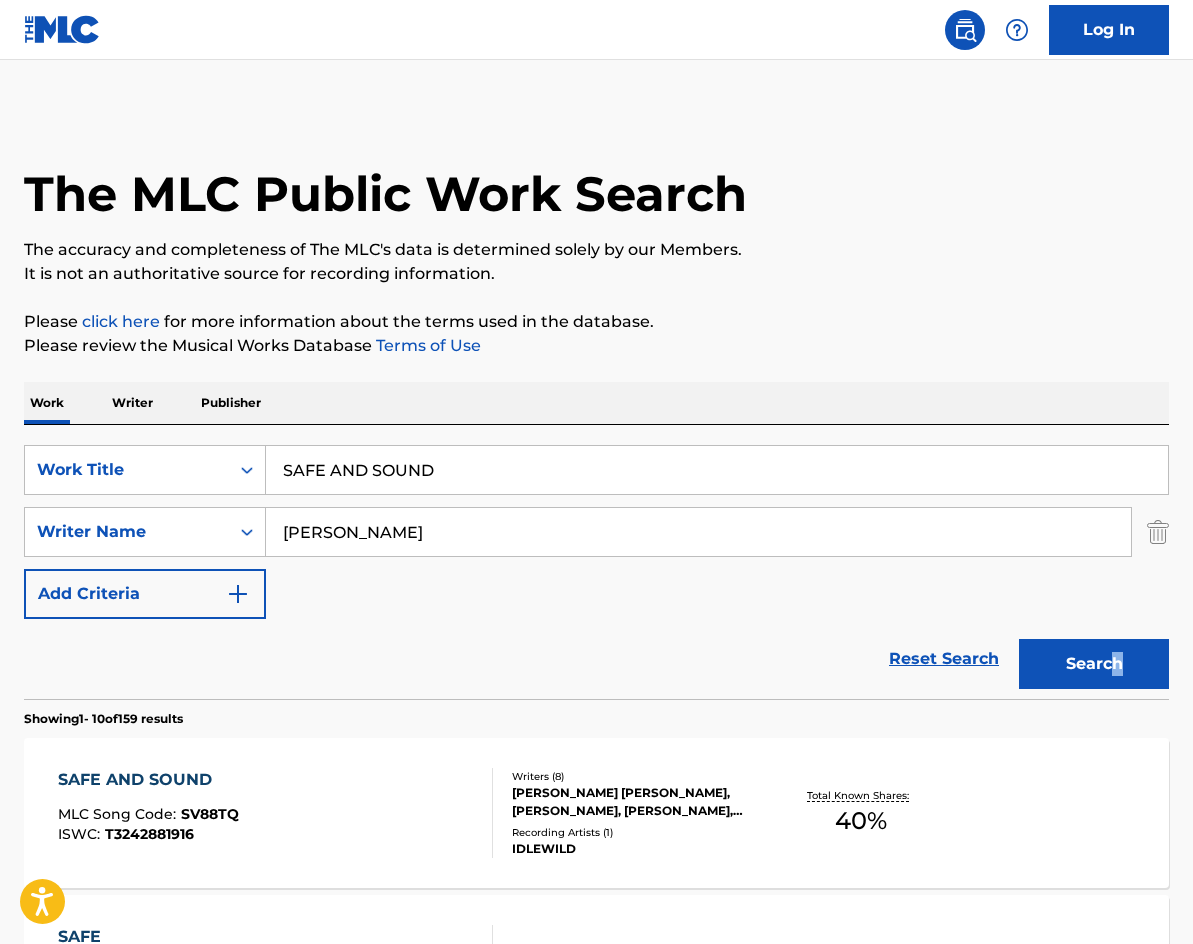 click on "SAFE AND SOUND" at bounding box center (148, 780) 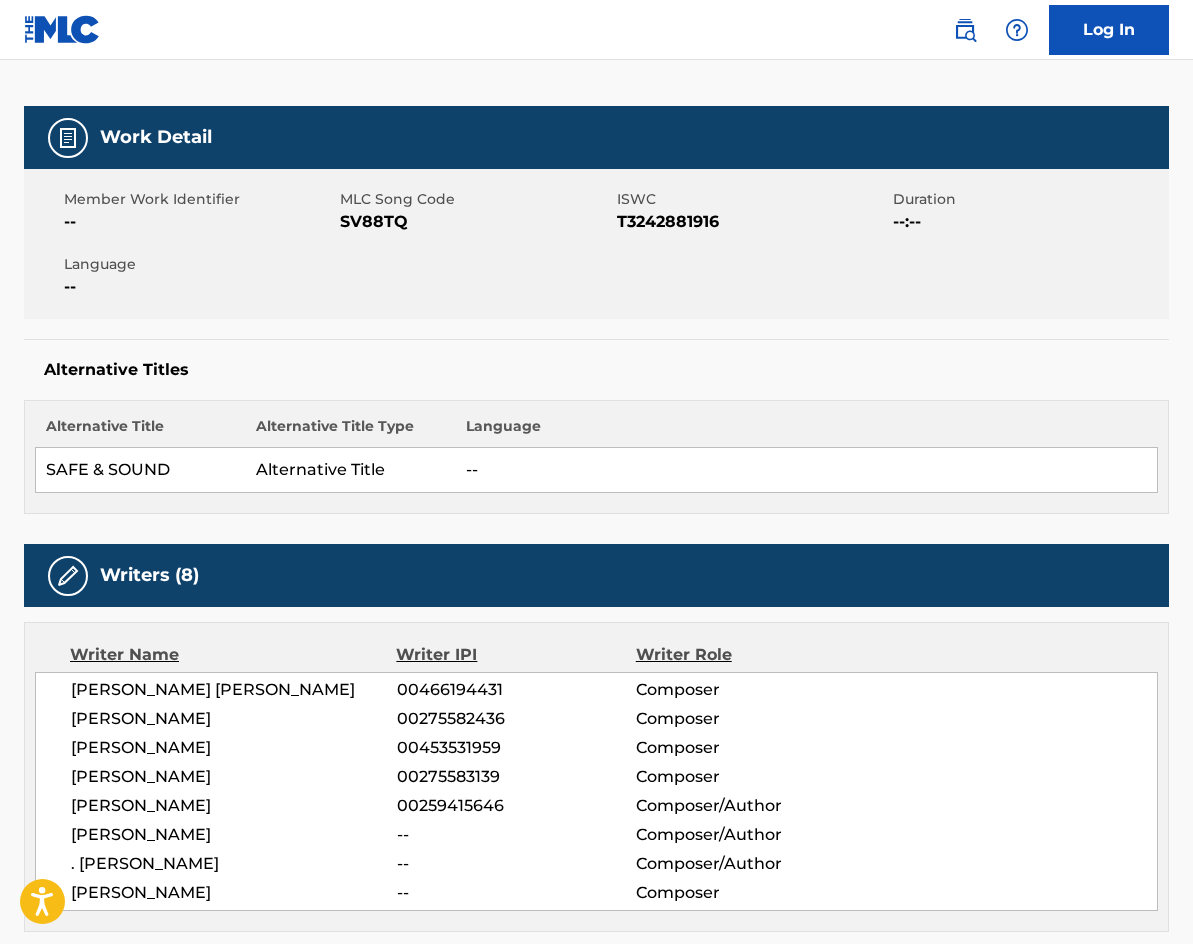 scroll, scrollTop: 0, scrollLeft: 0, axis: both 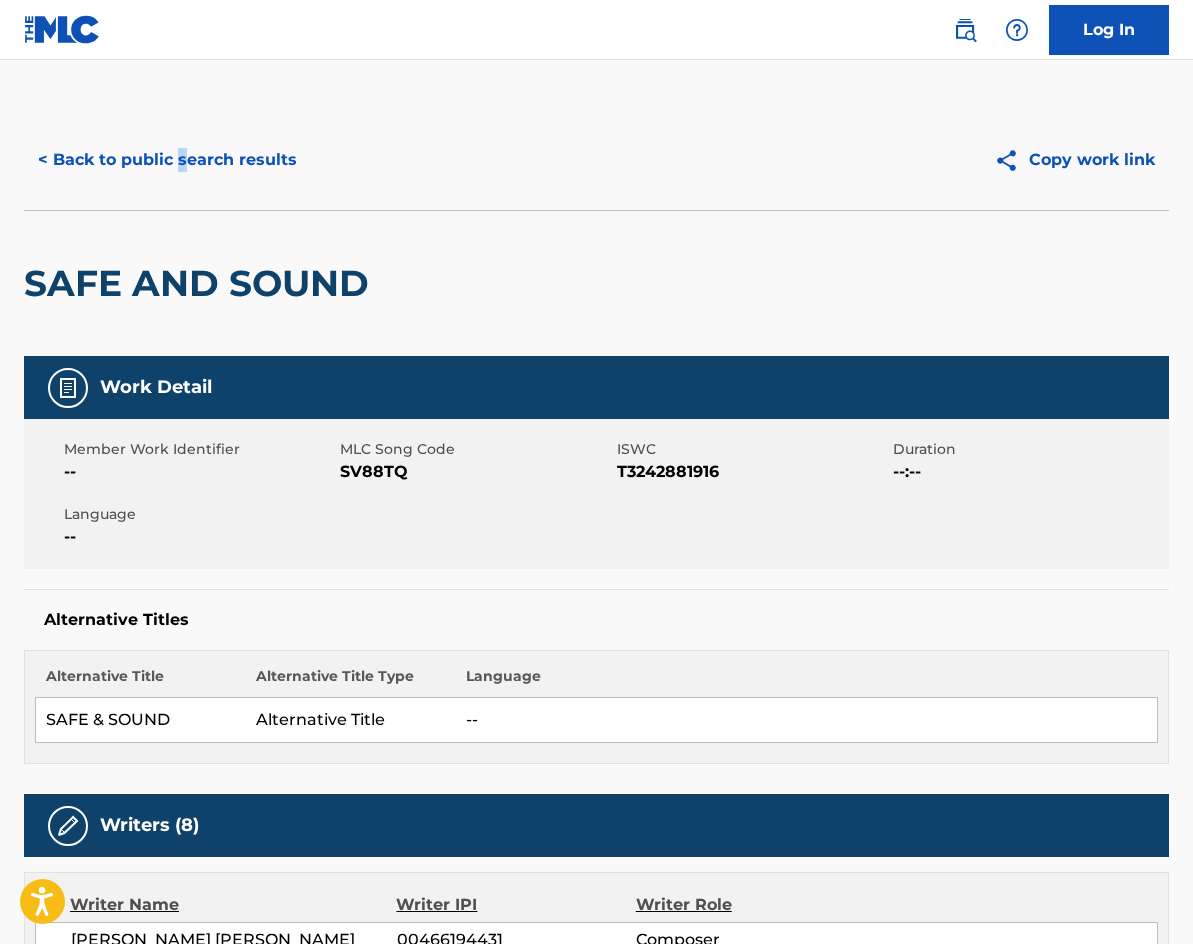 drag, startPoint x: 184, startPoint y: 114, endPoint x: 191, endPoint y: 140, distance: 26.925823 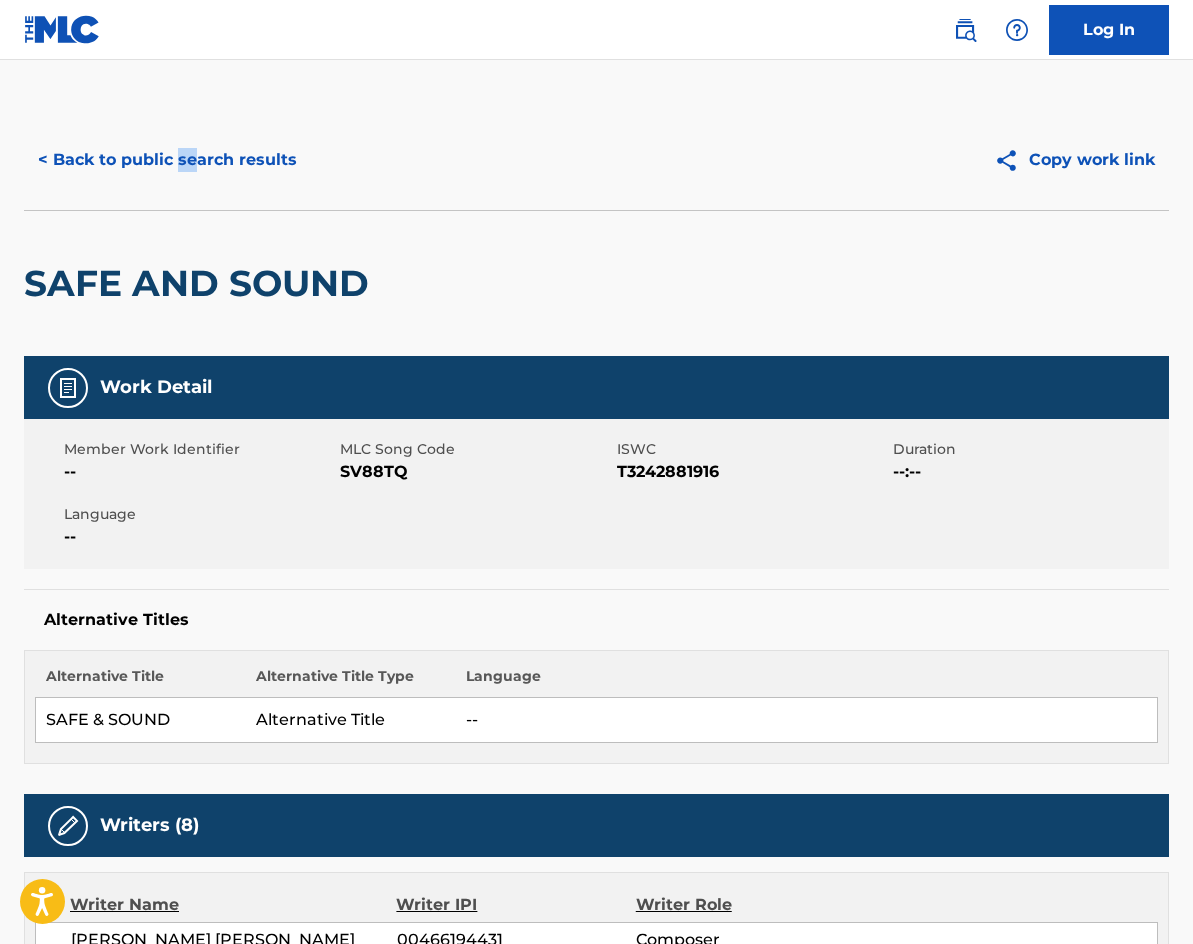 click on "< Back to public search results" at bounding box center [167, 160] 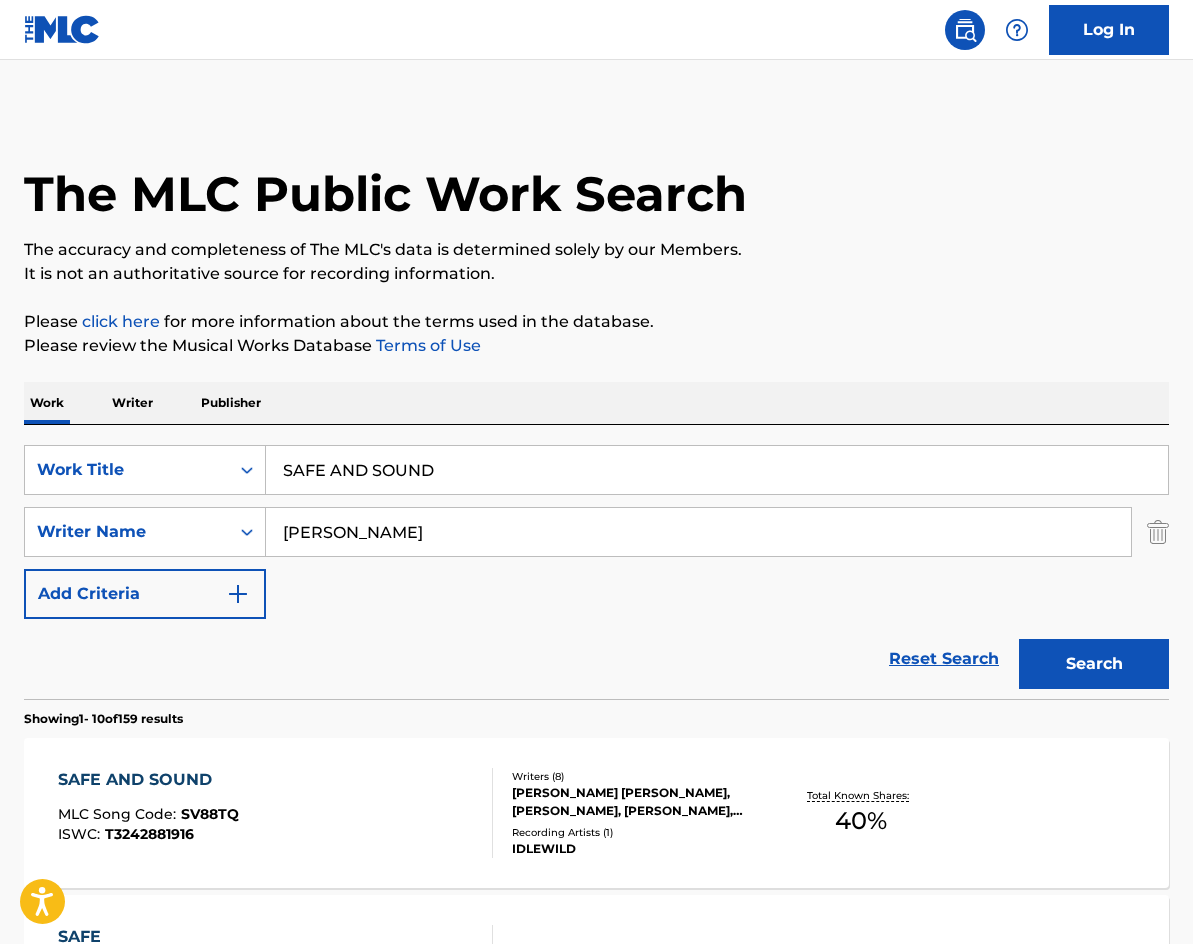 drag, startPoint x: 558, startPoint y: 466, endPoint x: 136, endPoint y: 338, distance: 440.98526 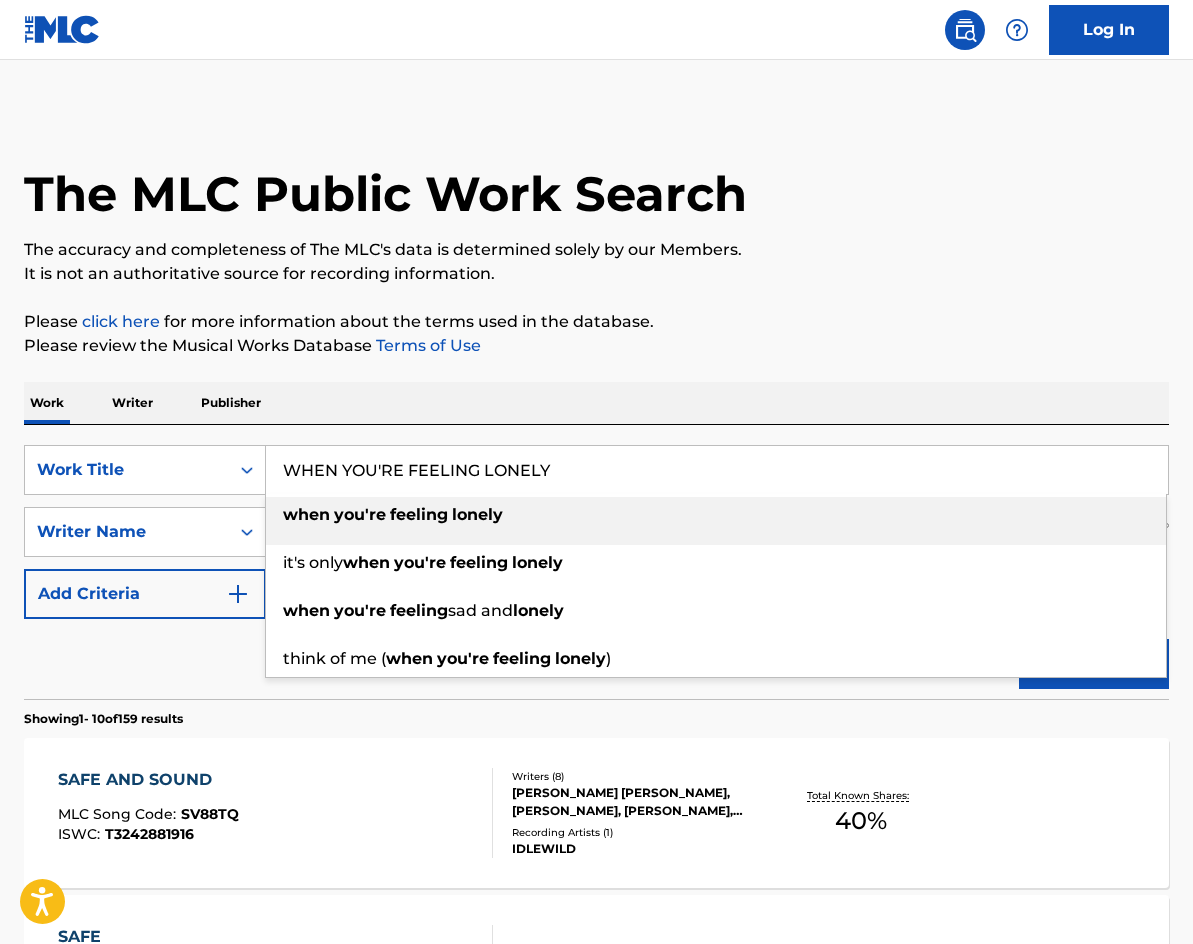 type on "WHEN YOU'RE FEELING LONELY" 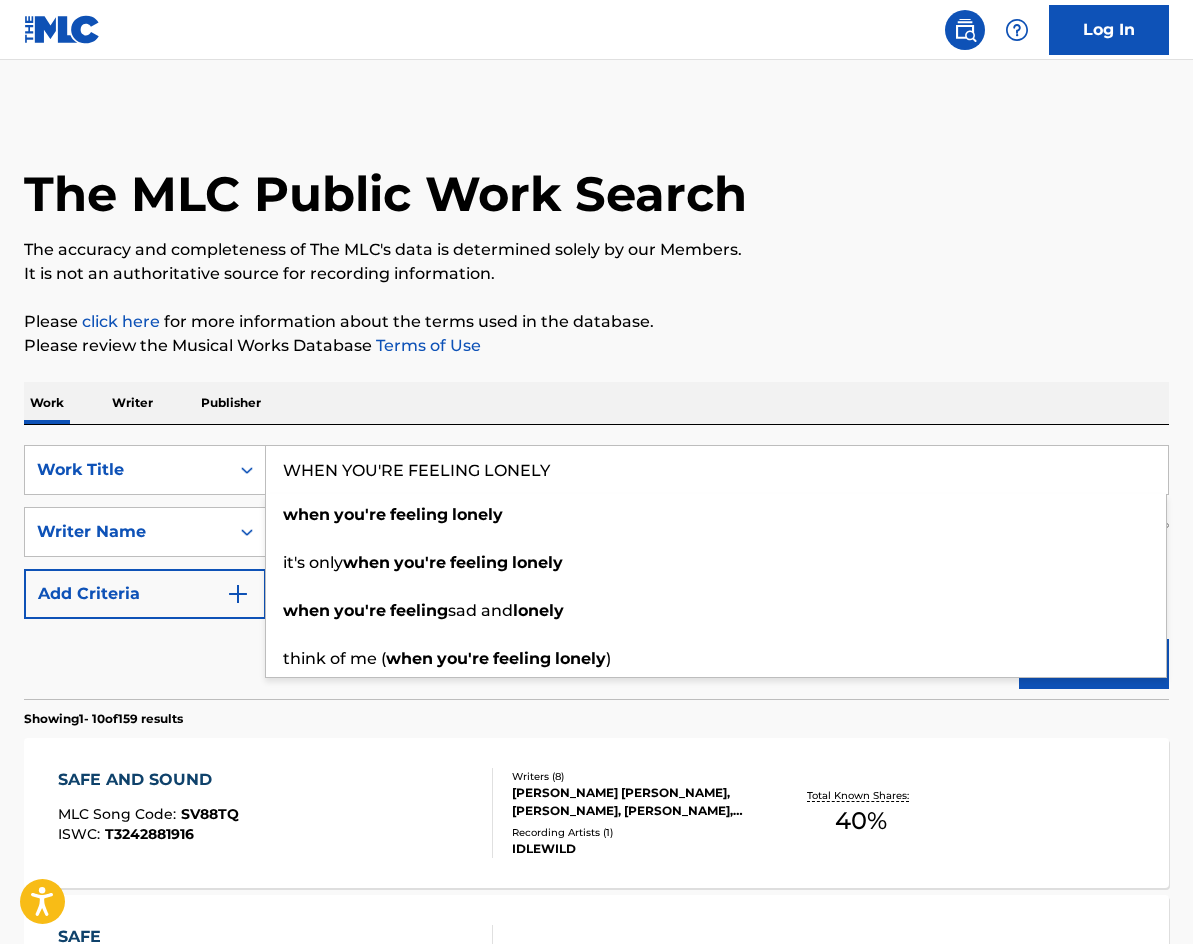 click on "The MLC Public Work Search" at bounding box center (596, 183) 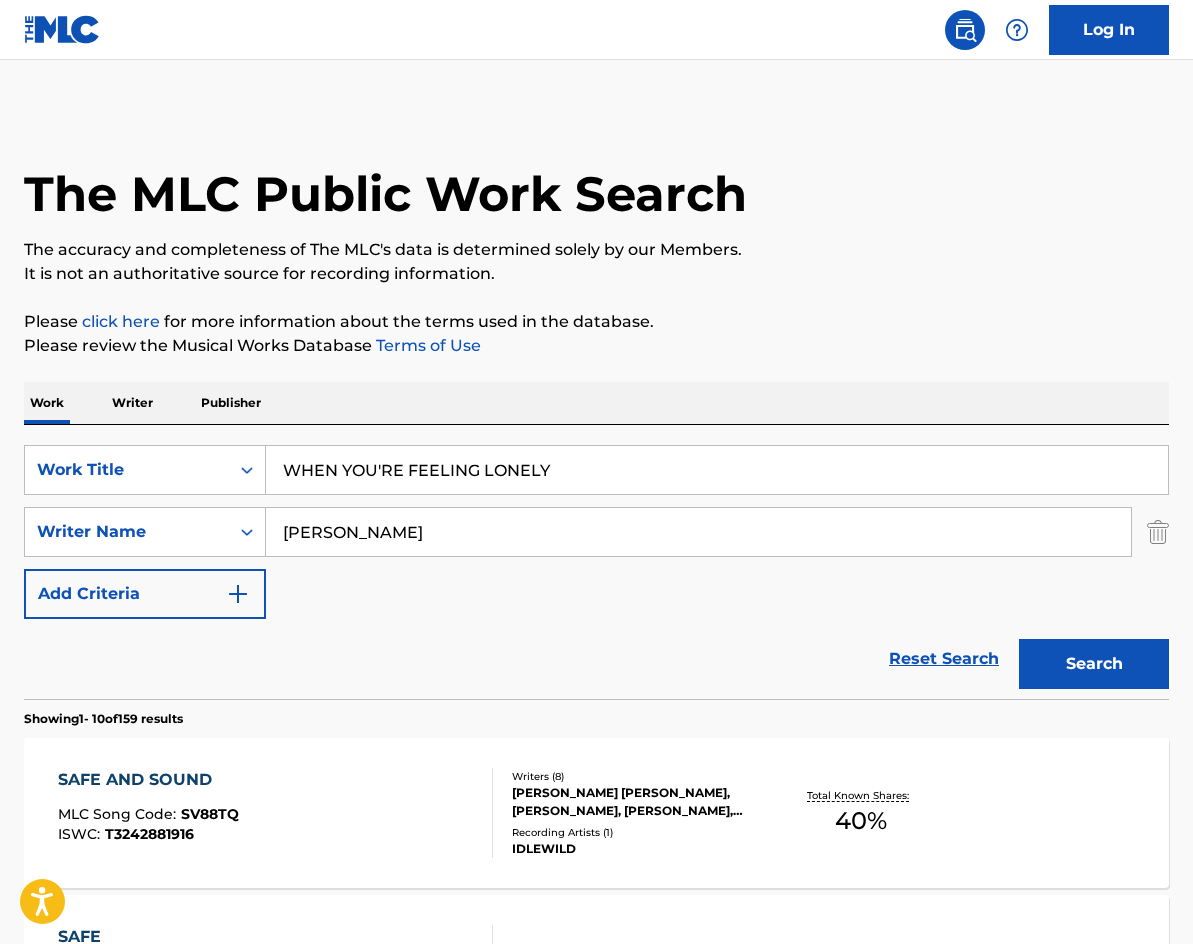 drag, startPoint x: 402, startPoint y: 540, endPoint x: 354, endPoint y: 527, distance: 49.729267 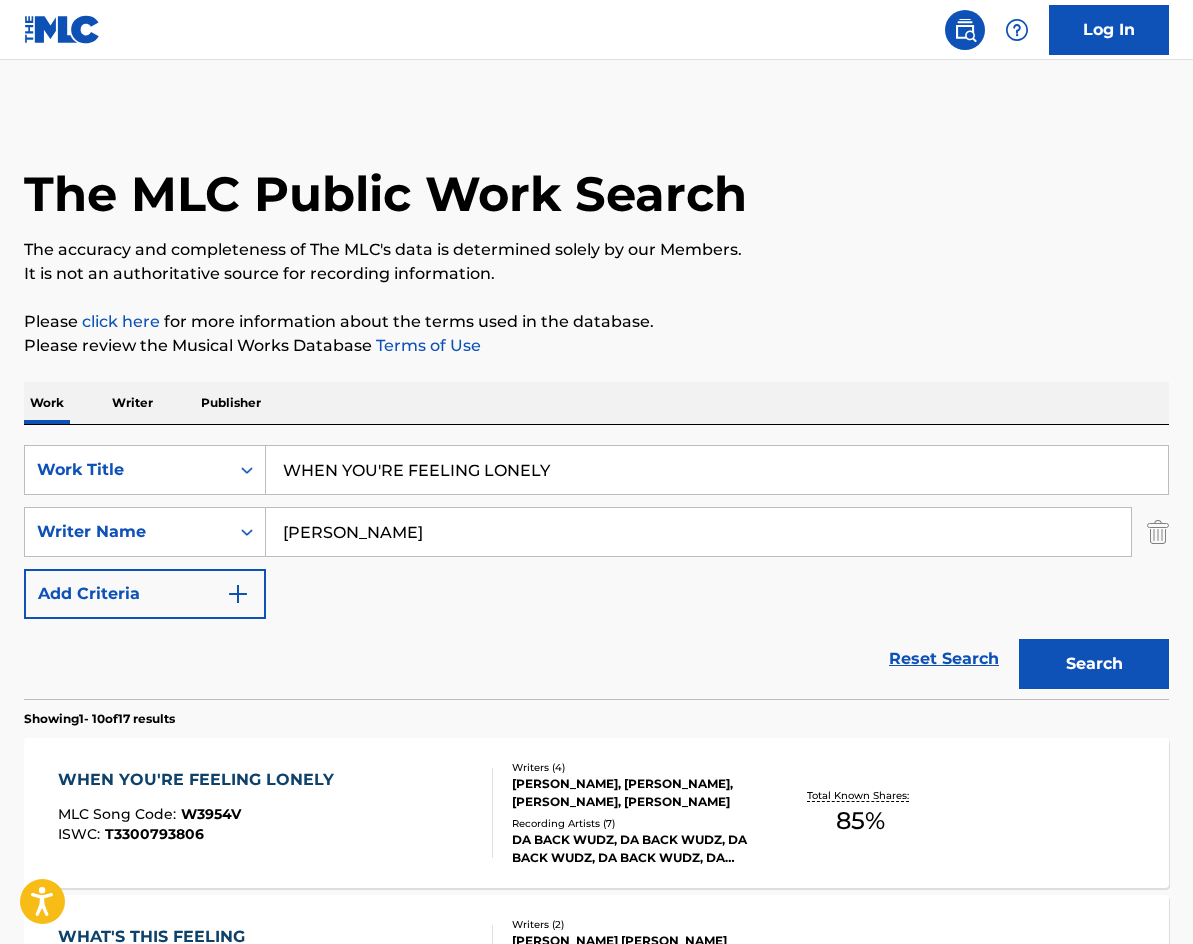 click on "WHEN YOU'RE FEELING LONELY MLC Song Code : W3954V ISWC : T3300793806 Writers ( 4 ) [PERSON_NAME], [PERSON_NAME], [PERSON_NAME], [PERSON_NAME] Recording Artists ( 7 ) DA BACK WUDZ, DA BACK WUDZ, DA BACK WUDZ, DA BACK WUDZ, DA BACKWUDZ Total Known Shares: 85 %" at bounding box center (596, 813) 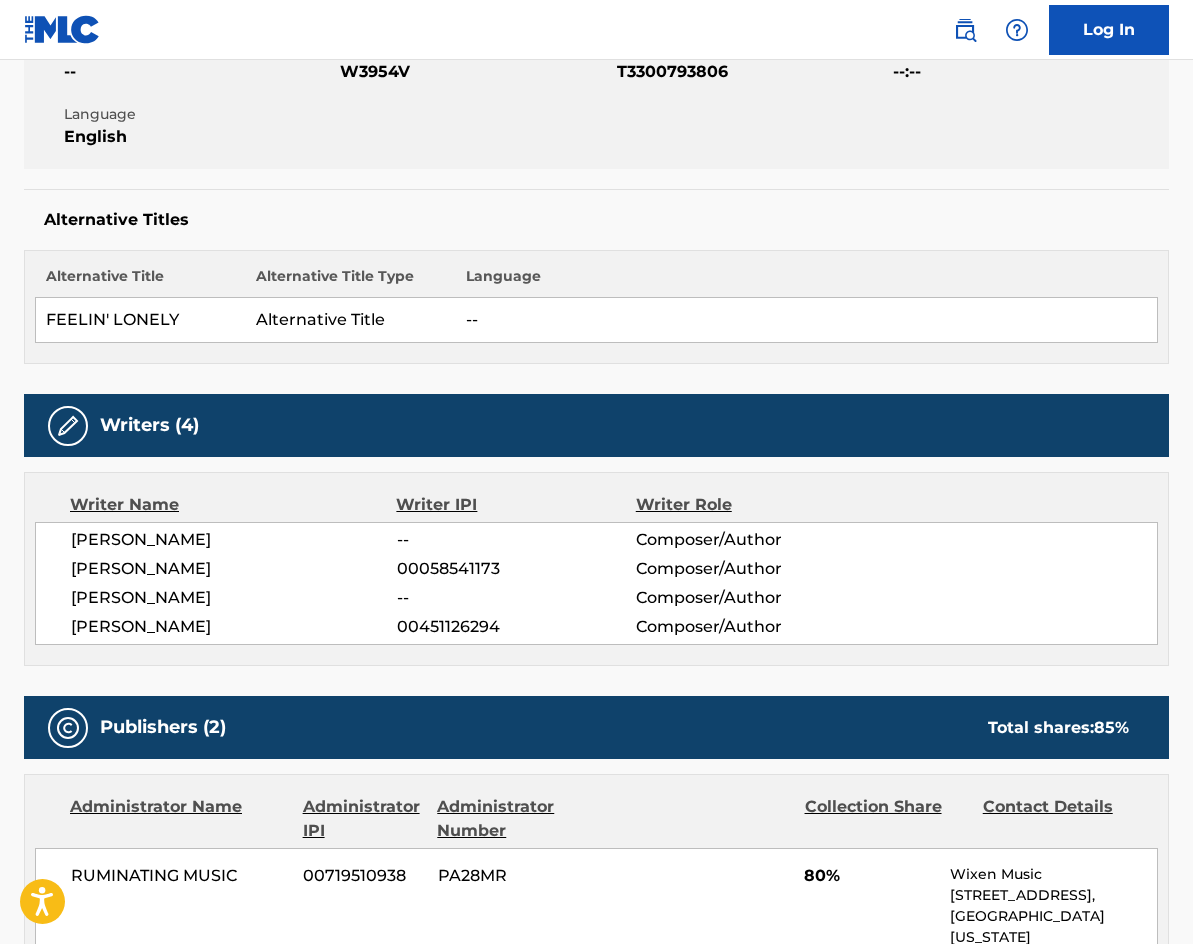 scroll, scrollTop: 0, scrollLeft: 0, axis: both 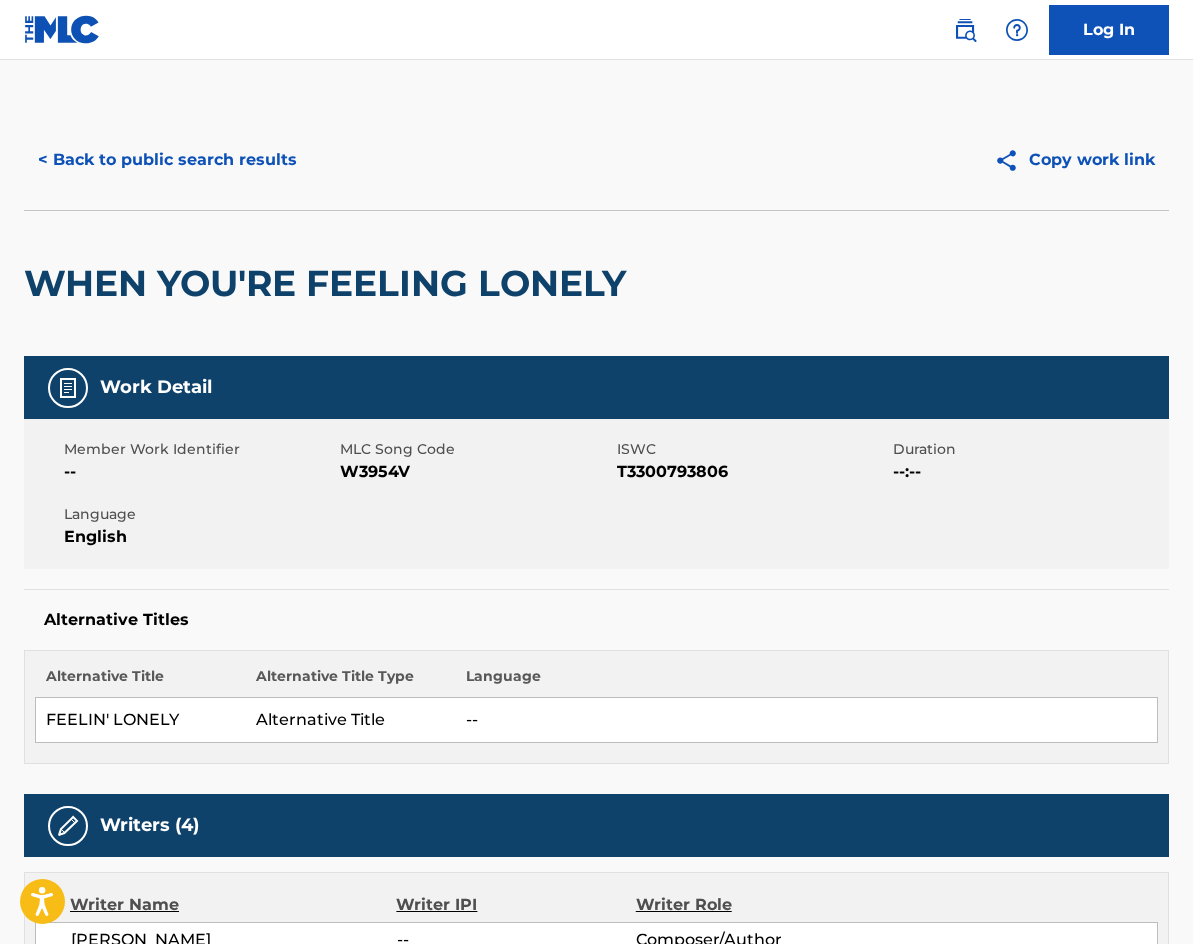 click on "< Back to public search results" at bounding box center [167, 160] 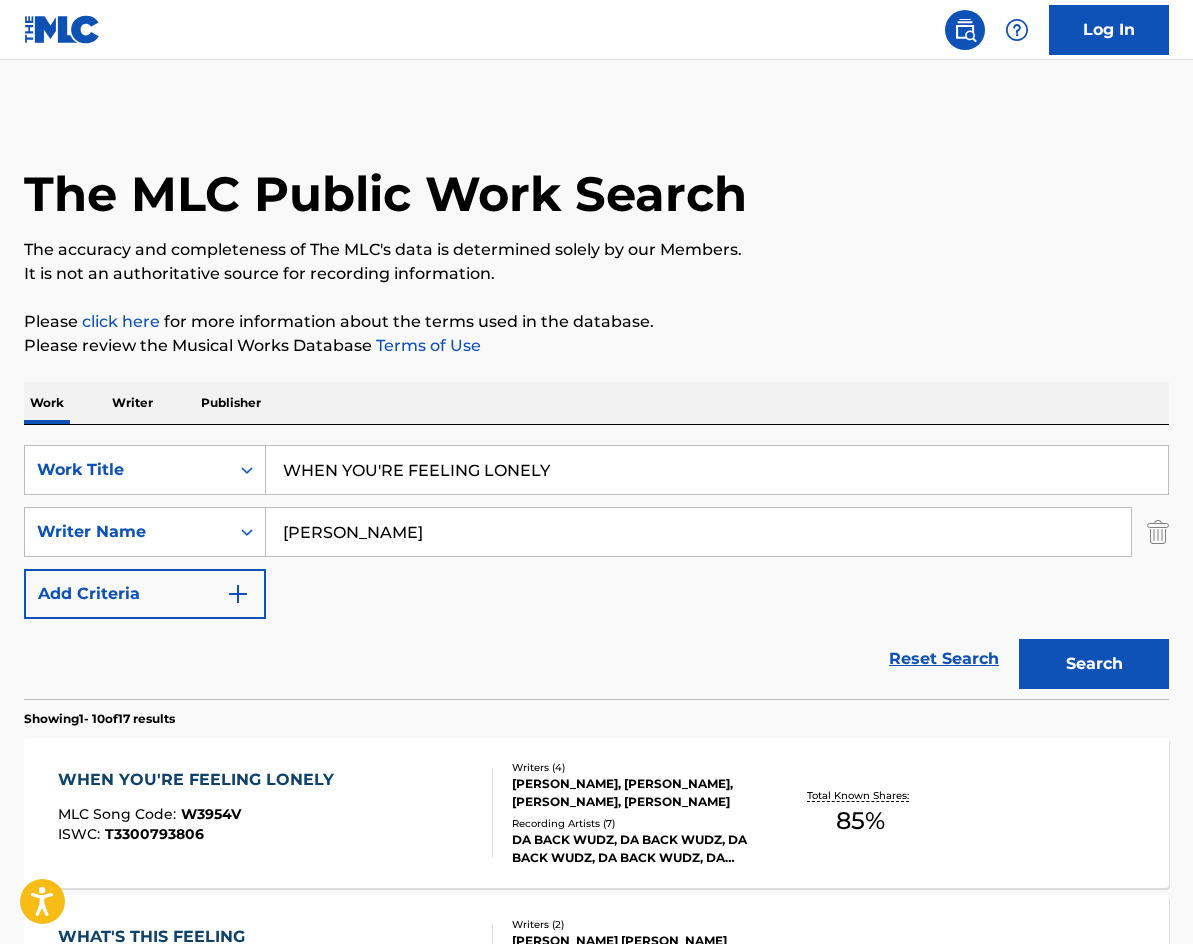 drag, startPoint x: 622, startPoint y: 464, endPoint x: 19, endPoint y: 349, distance: 613.86804 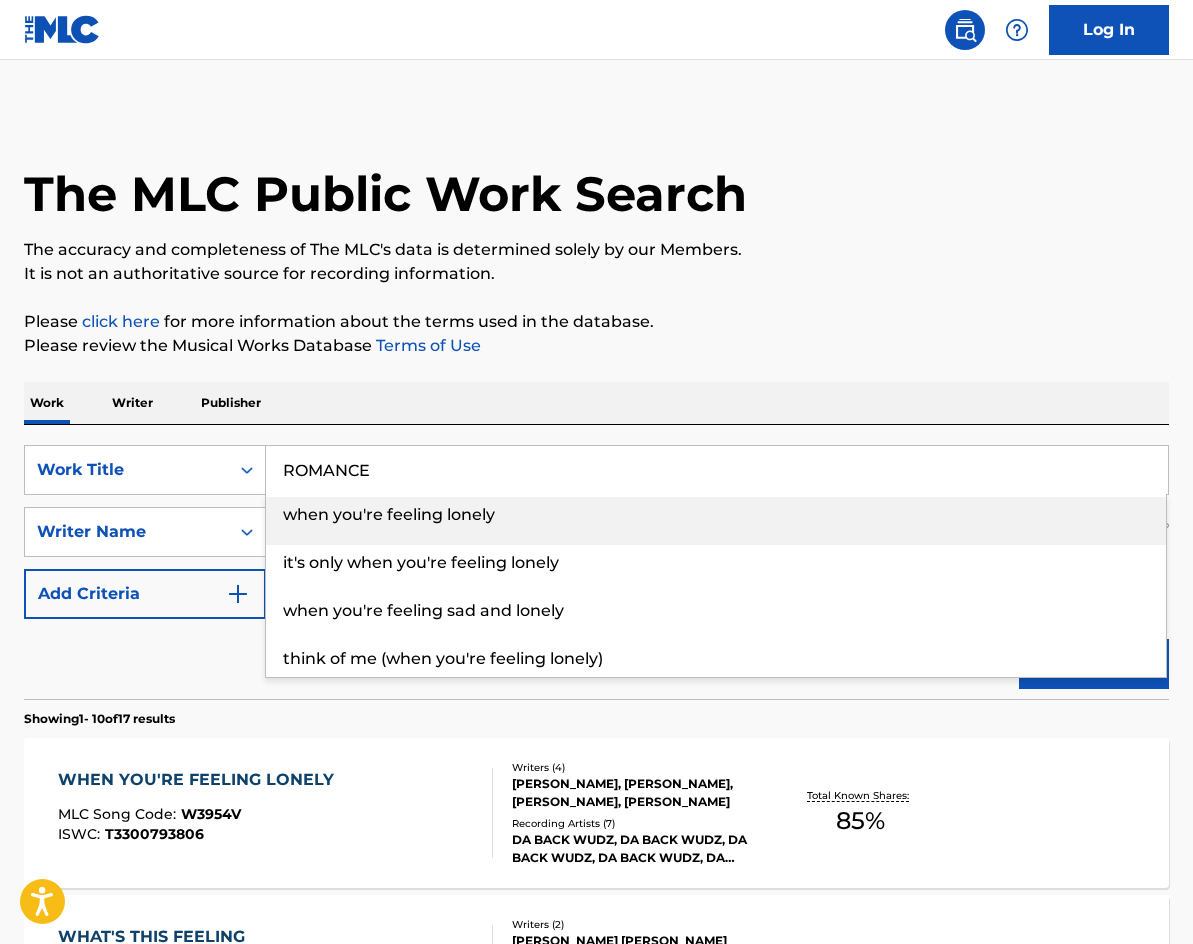 type on "ROMANCE" 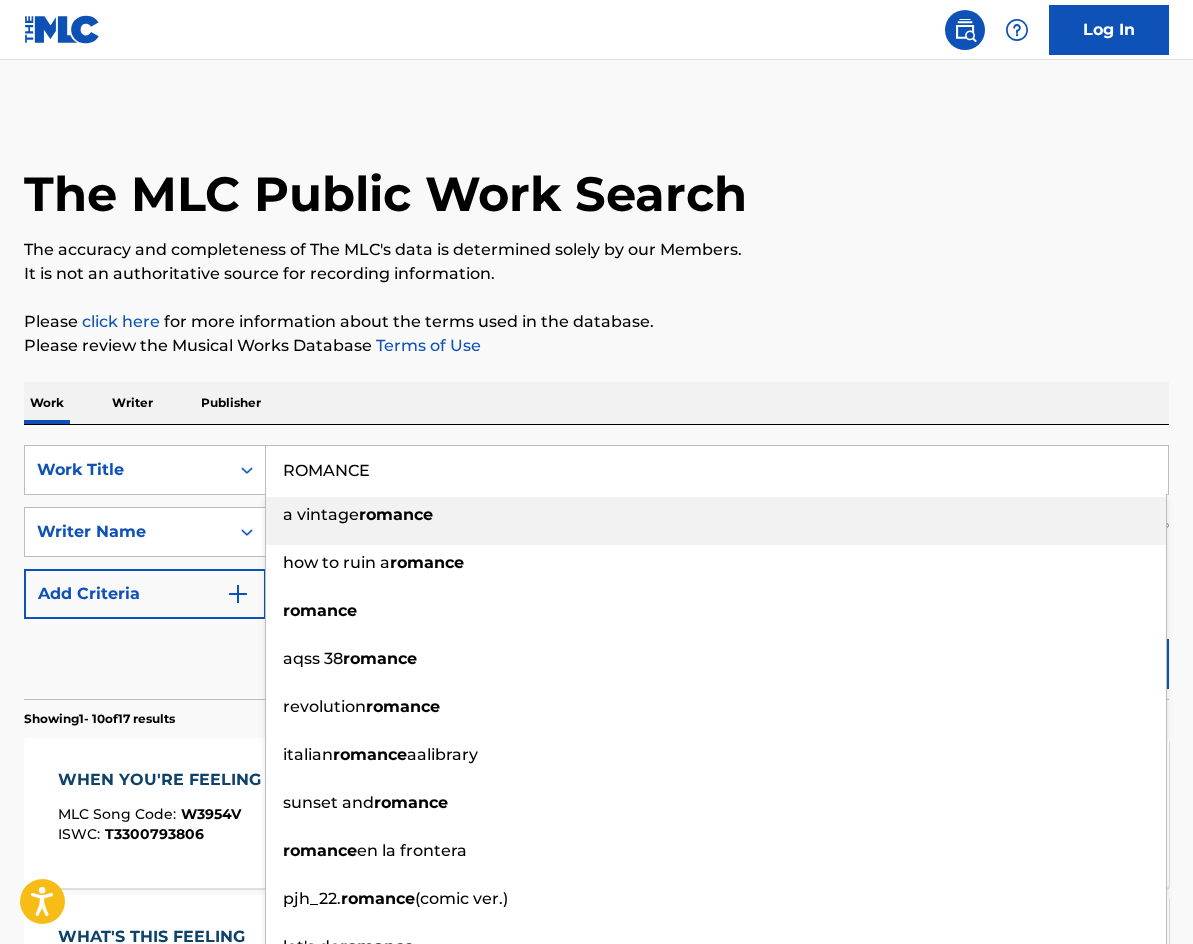 drag, startPoint x: 665, startPoint y: 255, endPoint x: 649, endPoint y: 266, distance: 19.416489 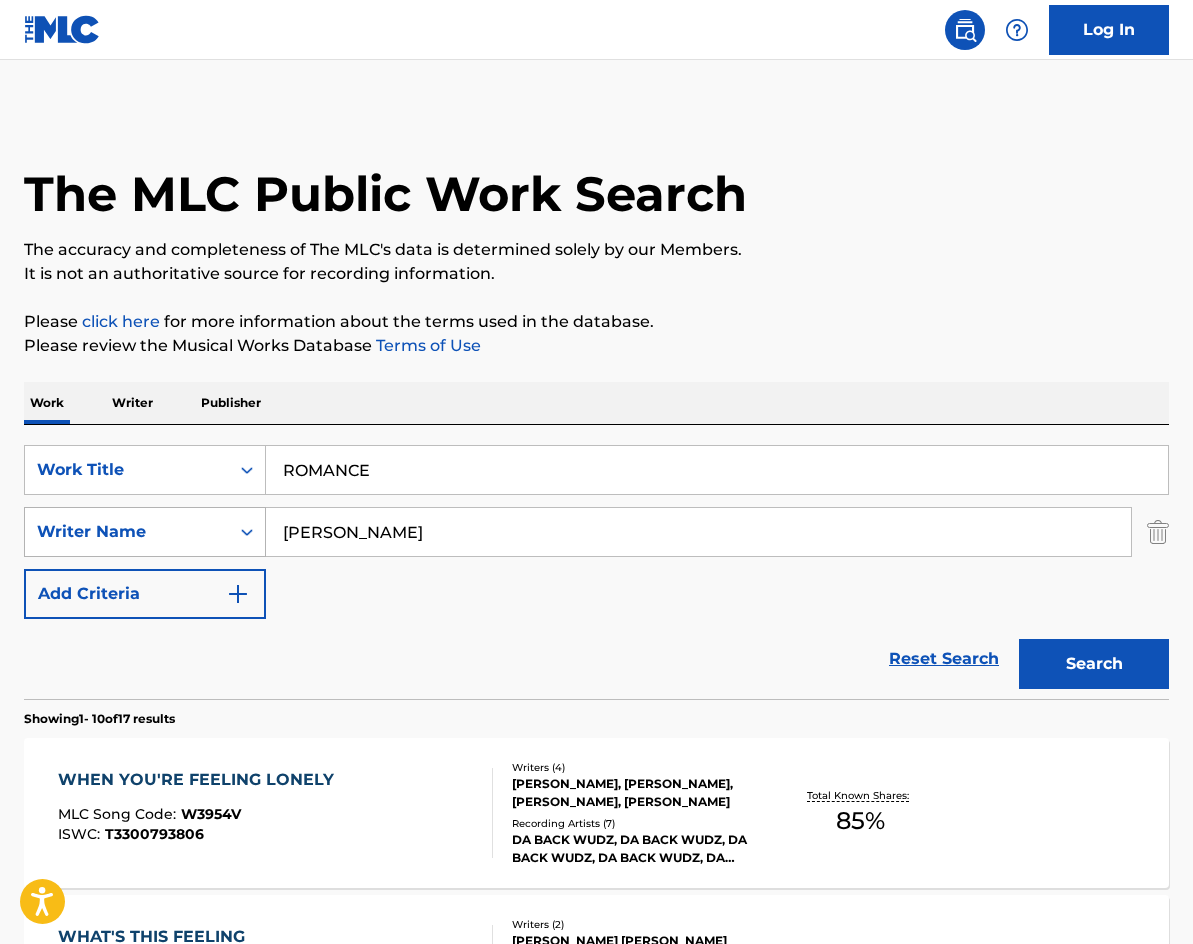 drag, startPoint x: 433, startPoint y: 527, endPoint x: 175, endPoint y: 520, distance: 258.09494 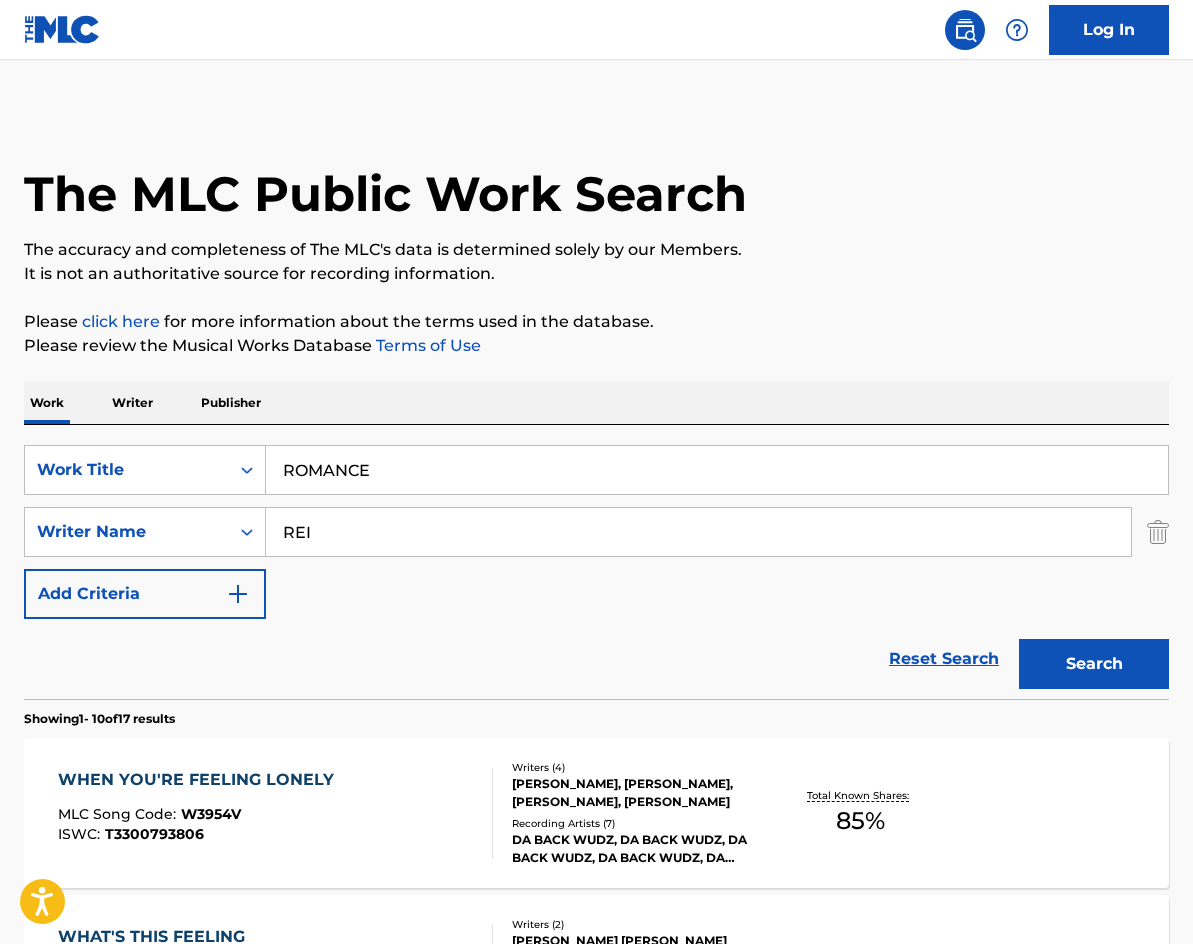 type on "REI" 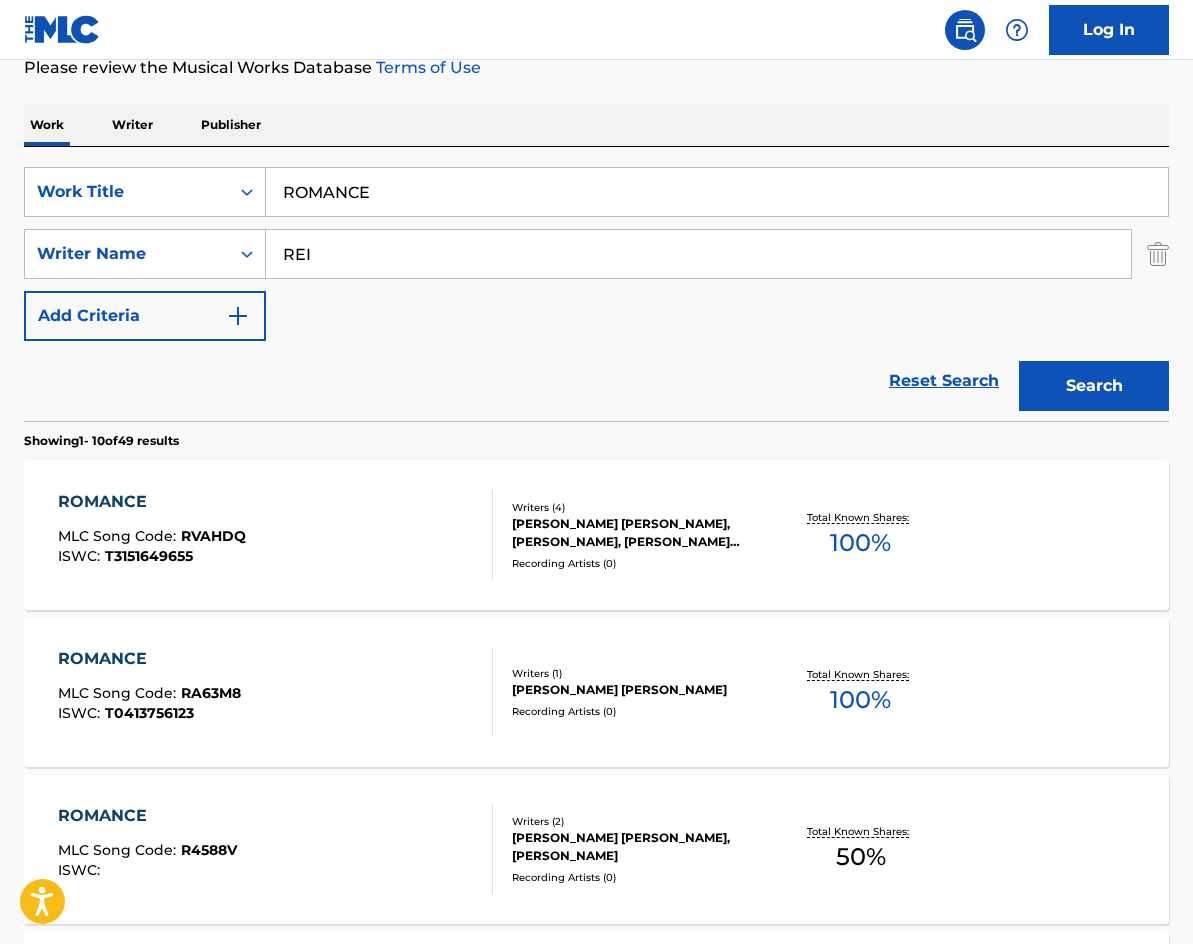 scroll, scrollTop: 300, scrollLeft: 0, axis: vertical 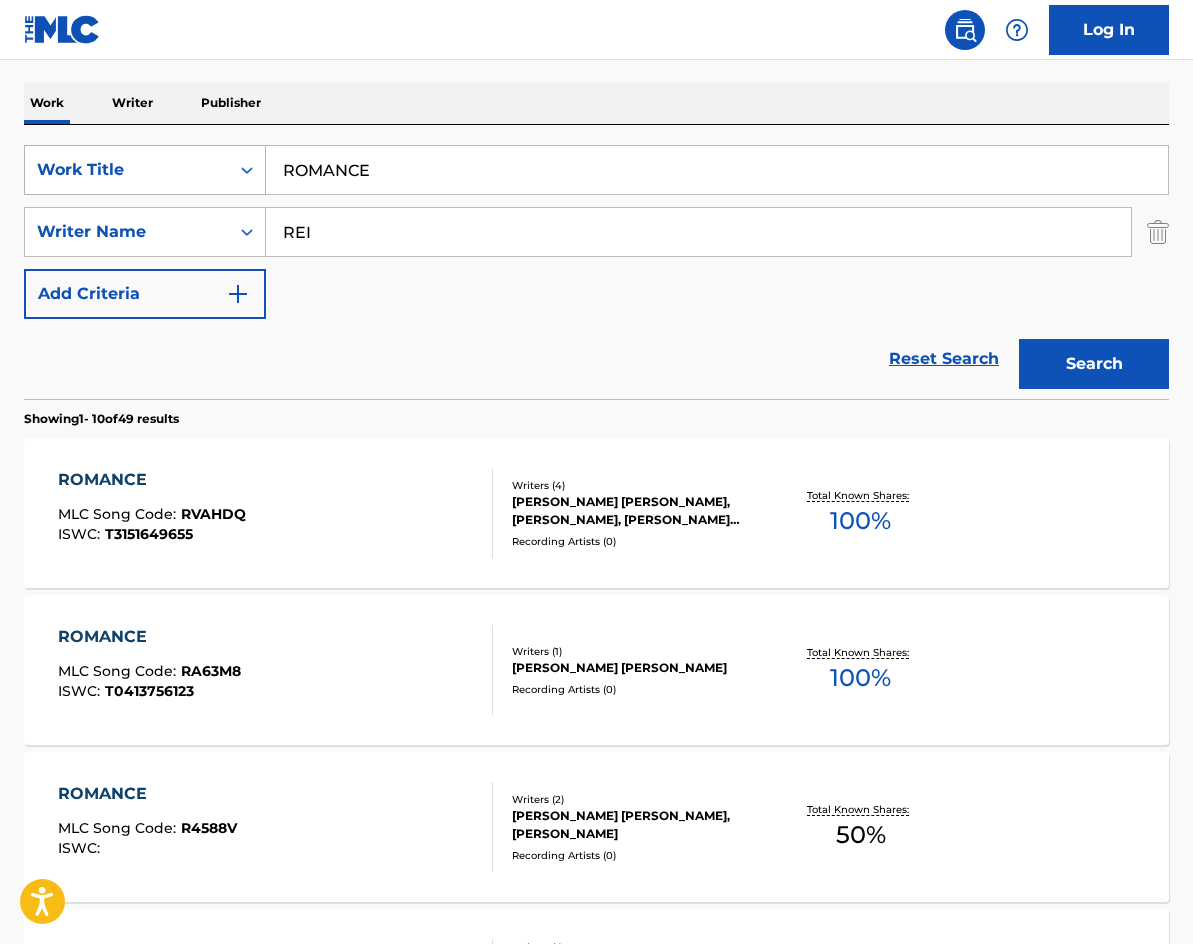 drag, startPoint x: 440, startPoint y: 163, endPoint x: 128, endPoint y: 193, distance: 313.439 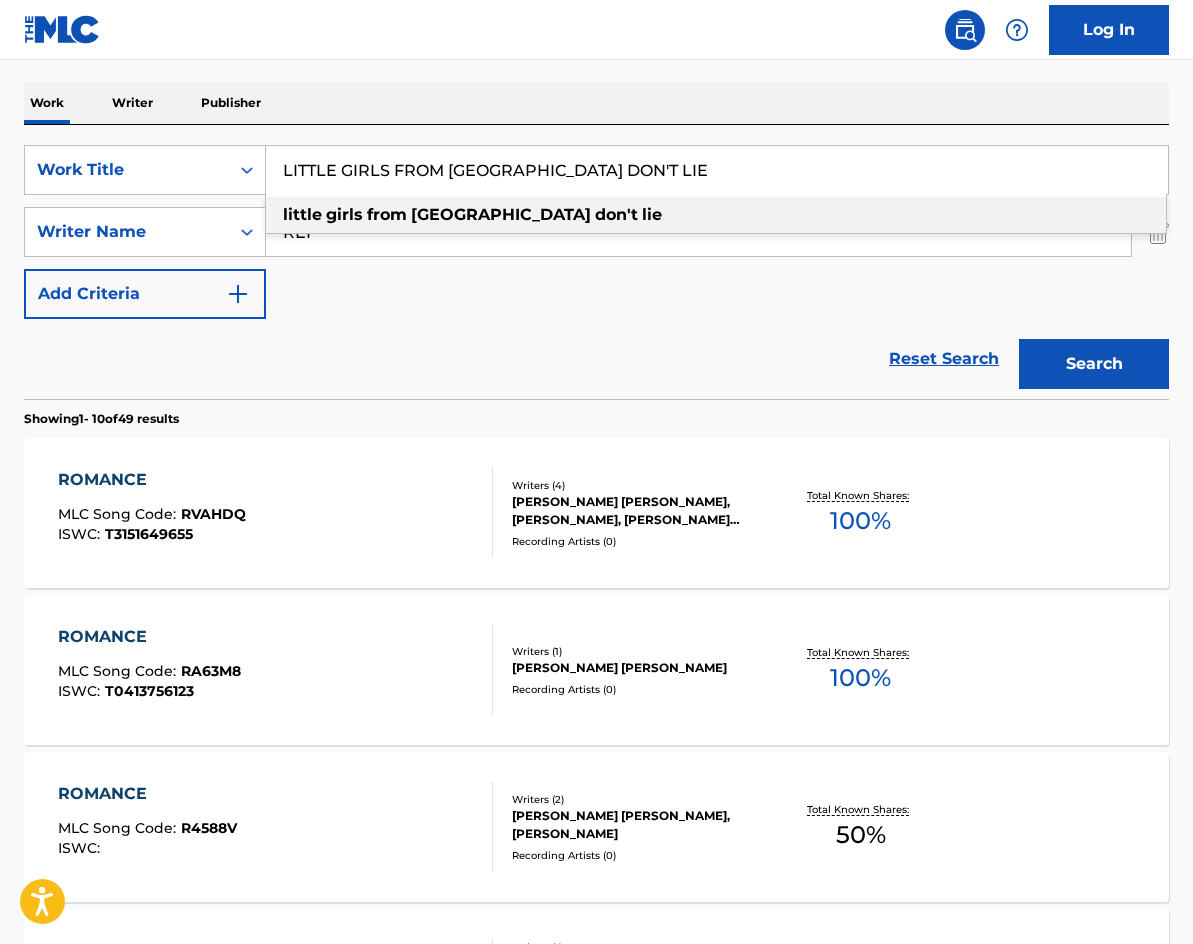 type on "LITTLE GIRLS FROM [GEOGRAPHIC_DATA] DON'T LIE" 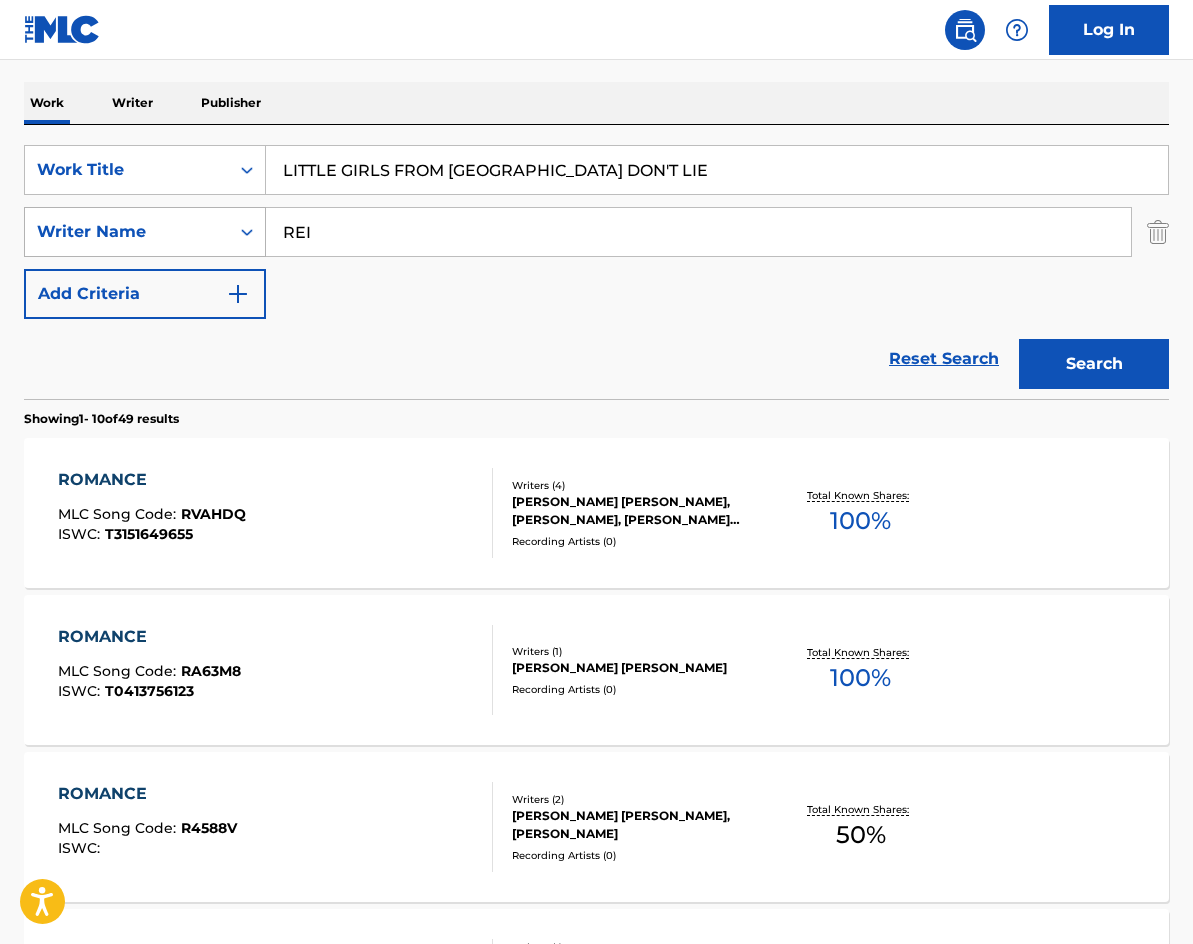 drag, startPoint x: 367, startPoint y: 248, endPoint x: 199, endPoint y: 217, distance: 170.83618 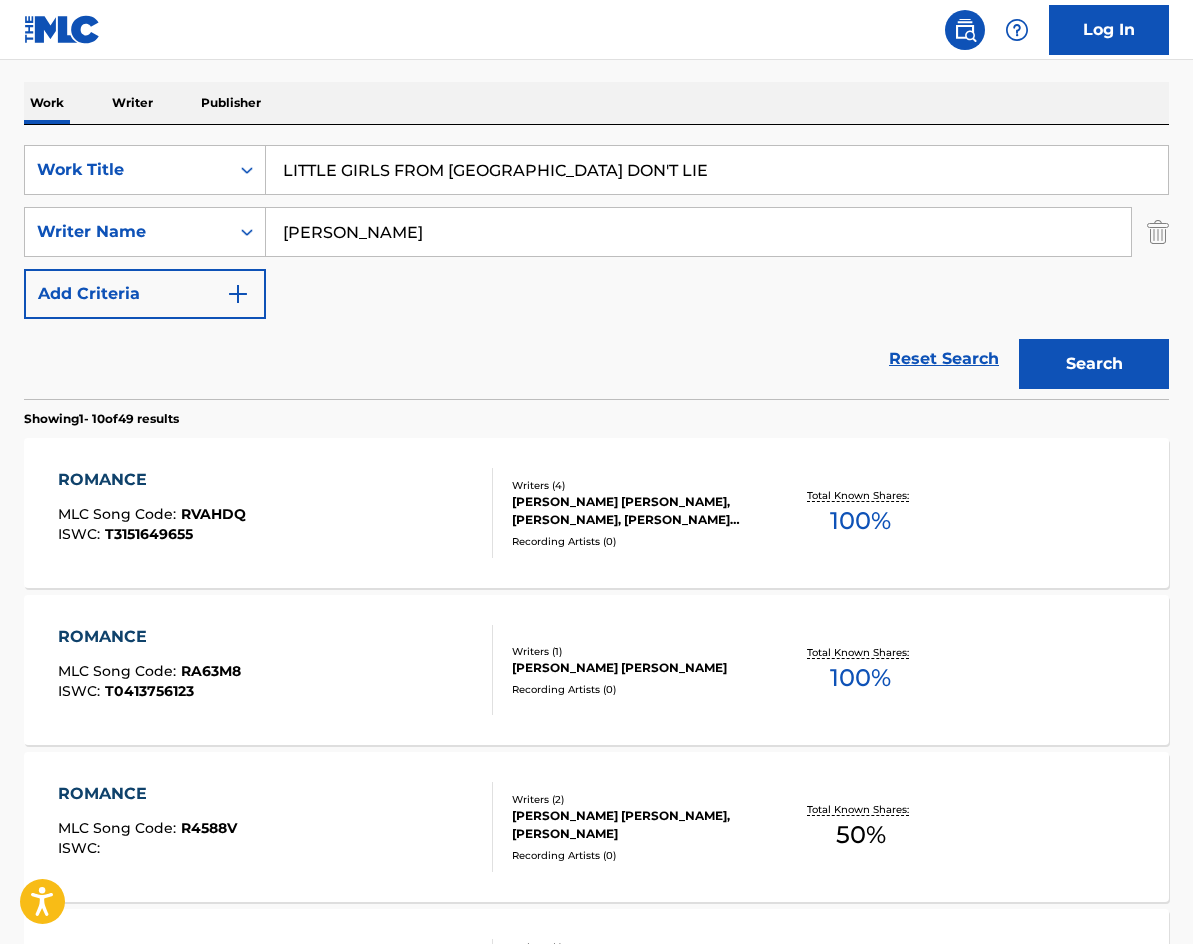 type on "[PERSON_NAME]" 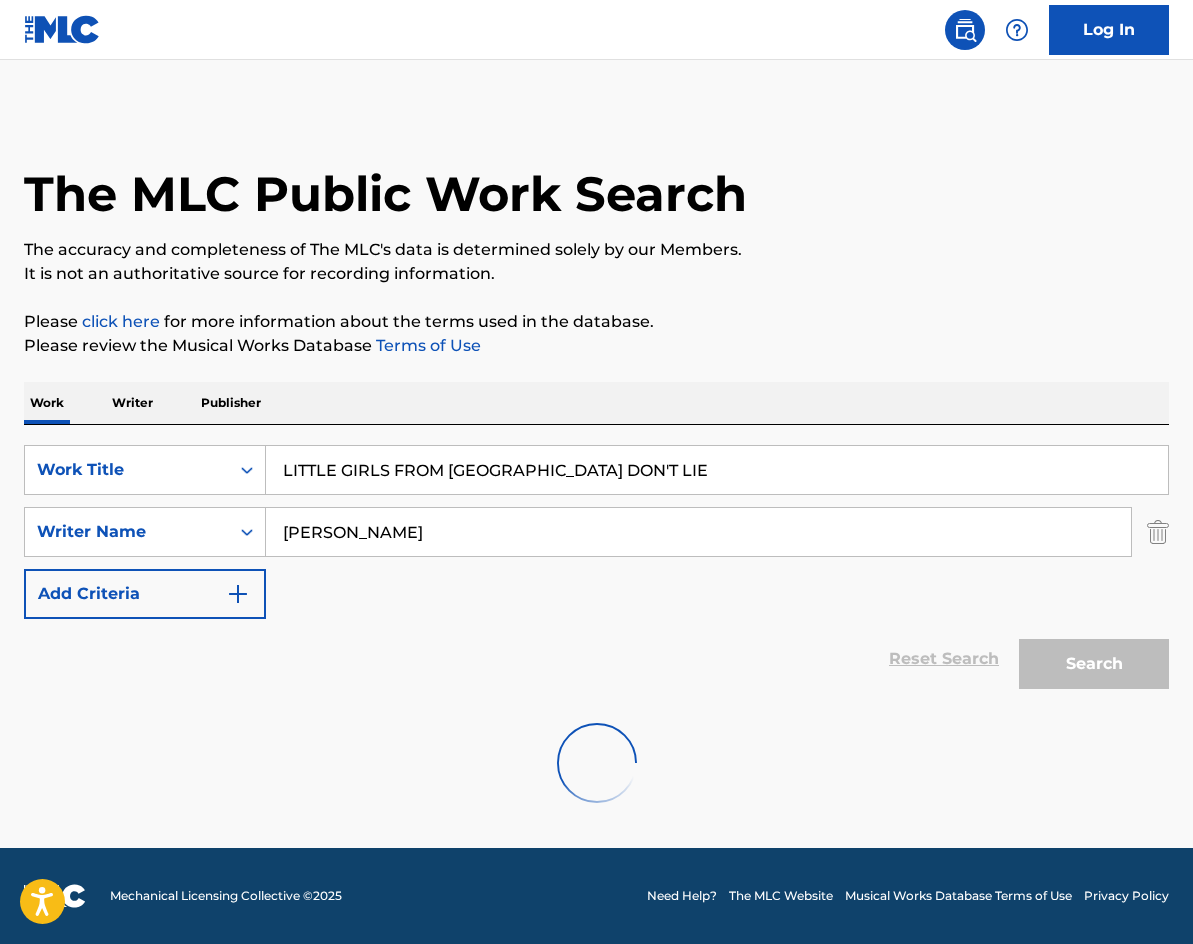 scroll, scrollTop: 0, scrollLeft: 0, axis: both 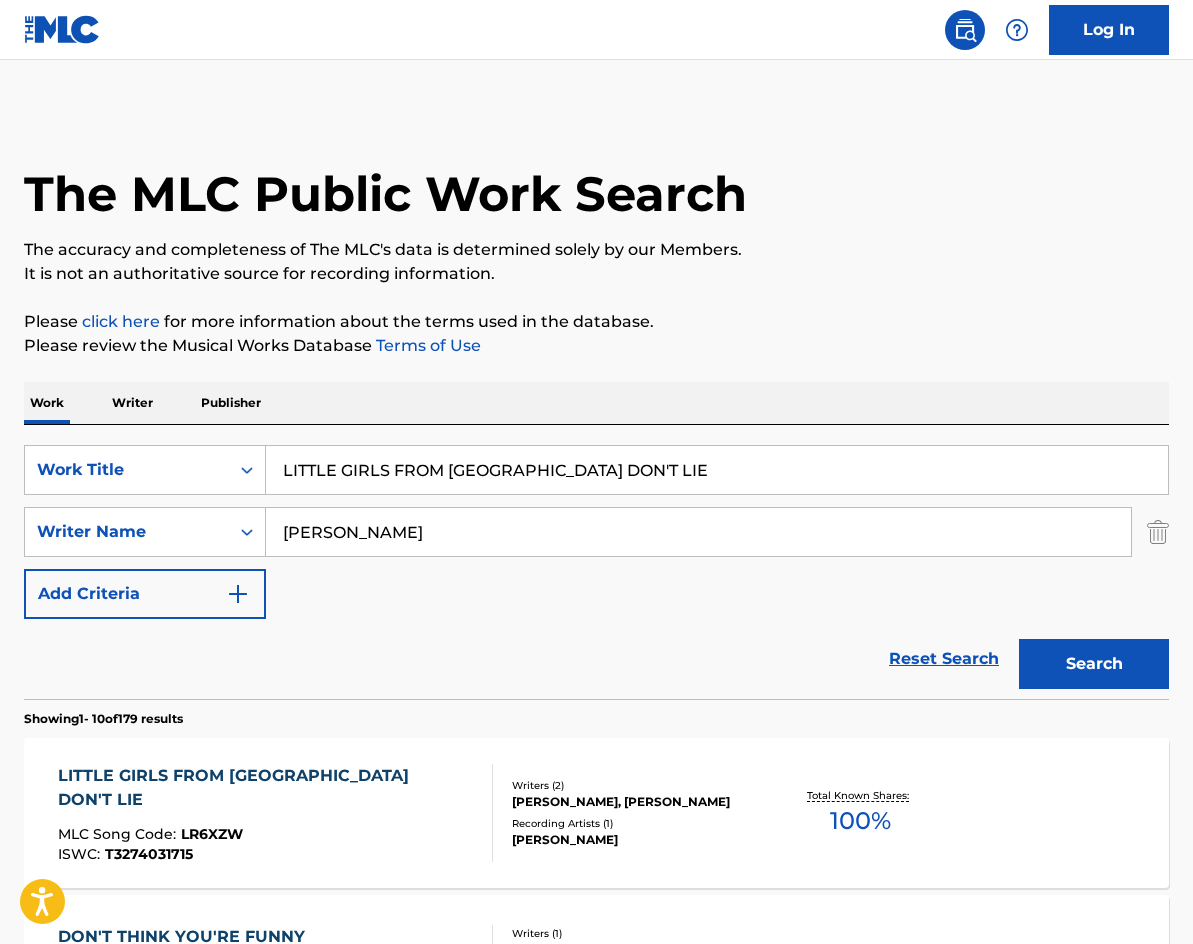 drag, startPoint x: 596, startPoint y: 449, endPoint x: -186, endPoint y: 462, distance: 782.10803 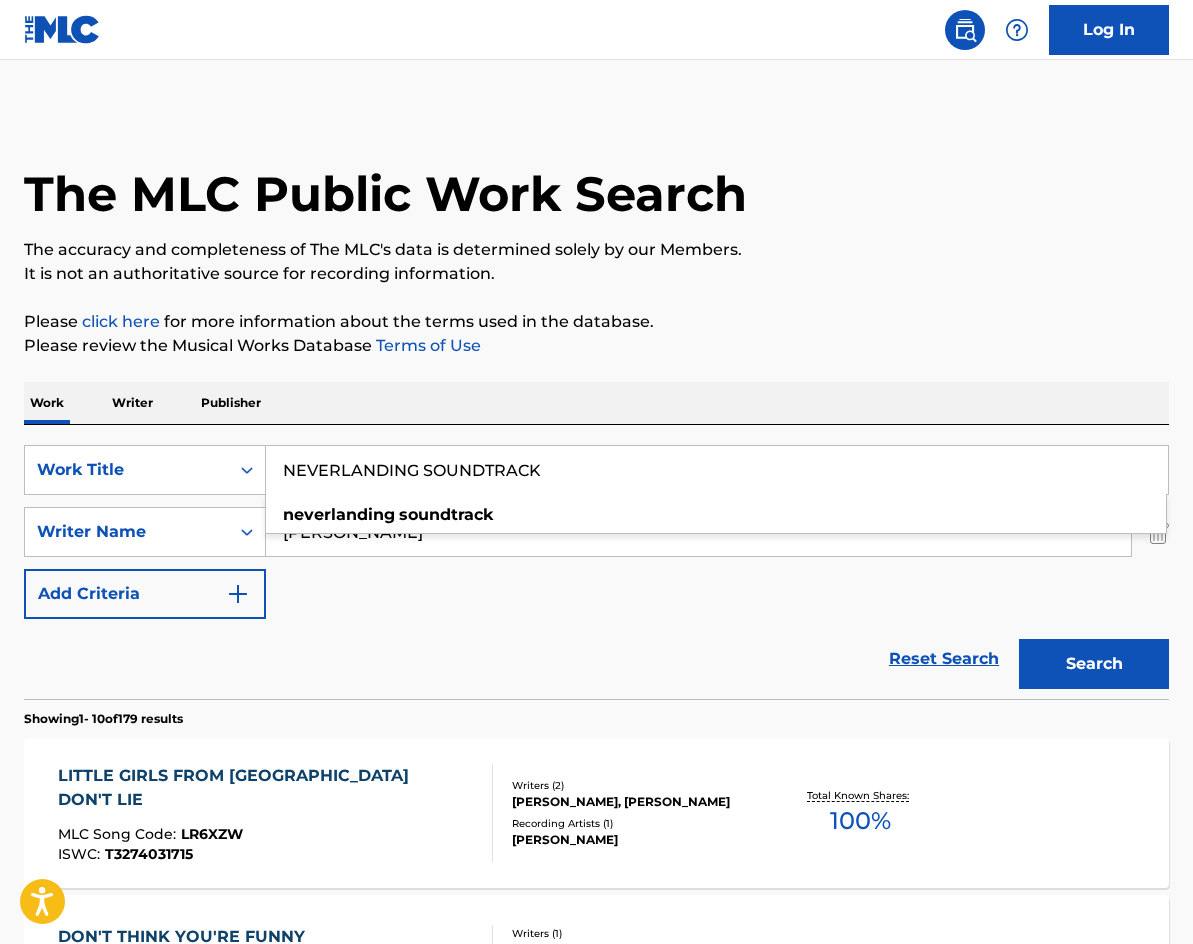 type on "NEVERLANDING SOUNDTRACK" 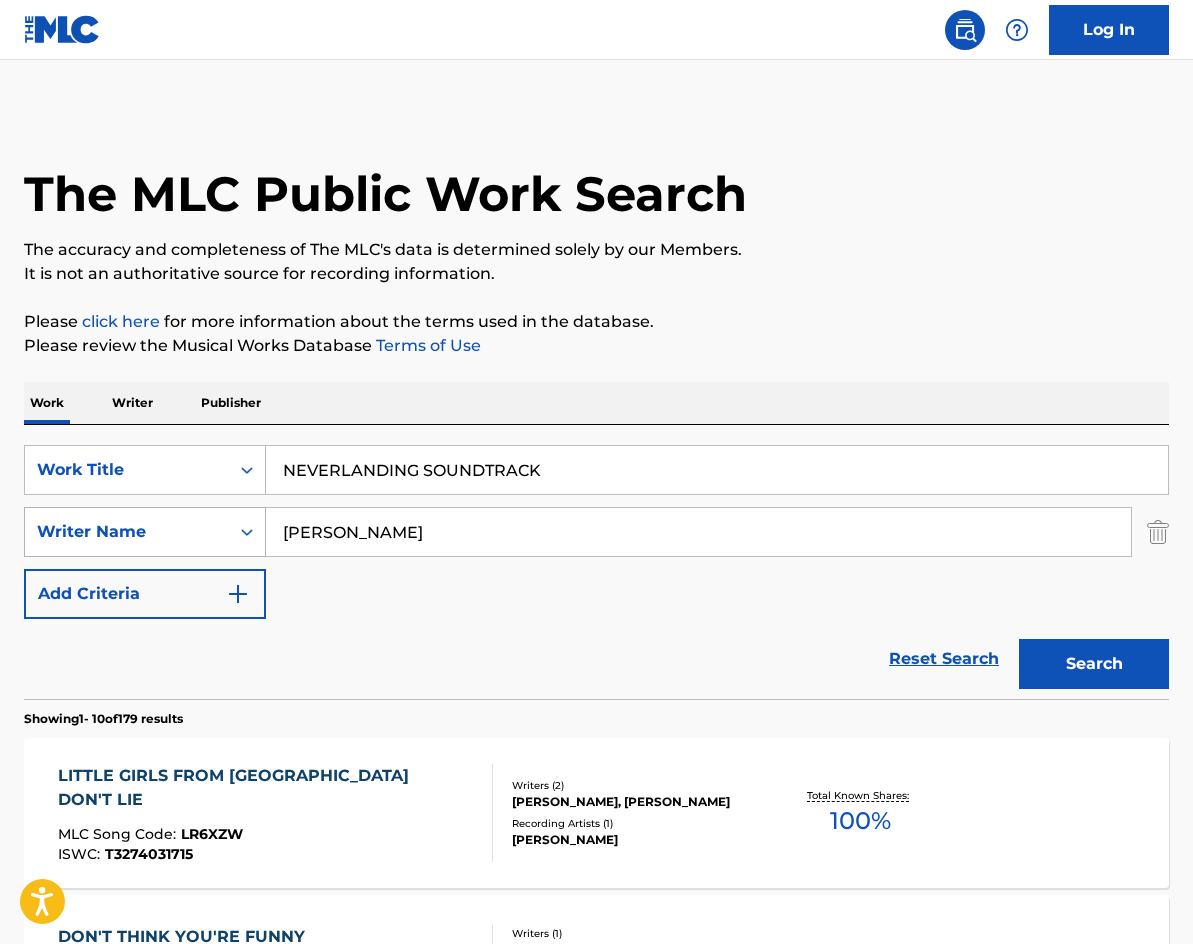 drag, startPoint x: 392, startPoint y: 542, endPoint x: 225, endPoint y: 517, distance: 168.86089 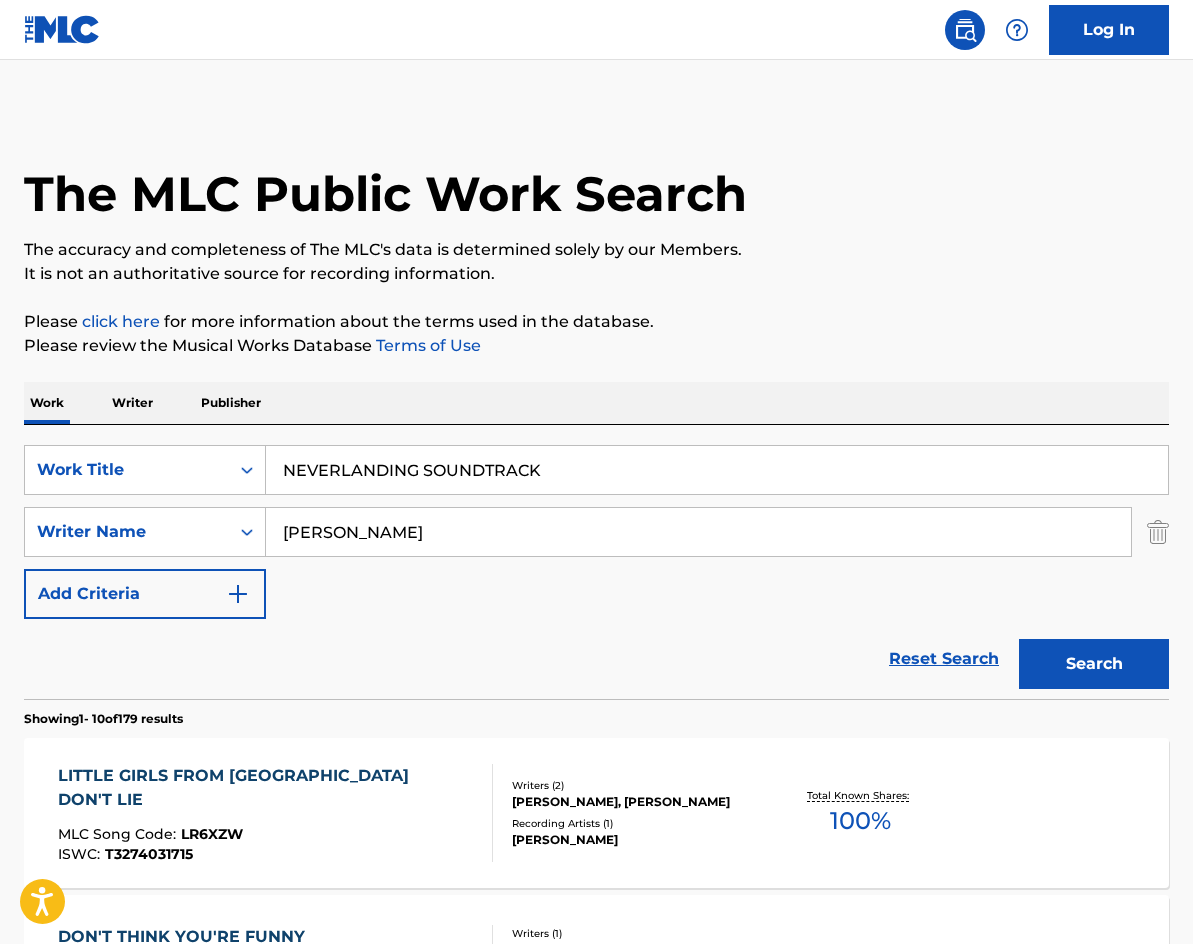 paste on "YGAERT" 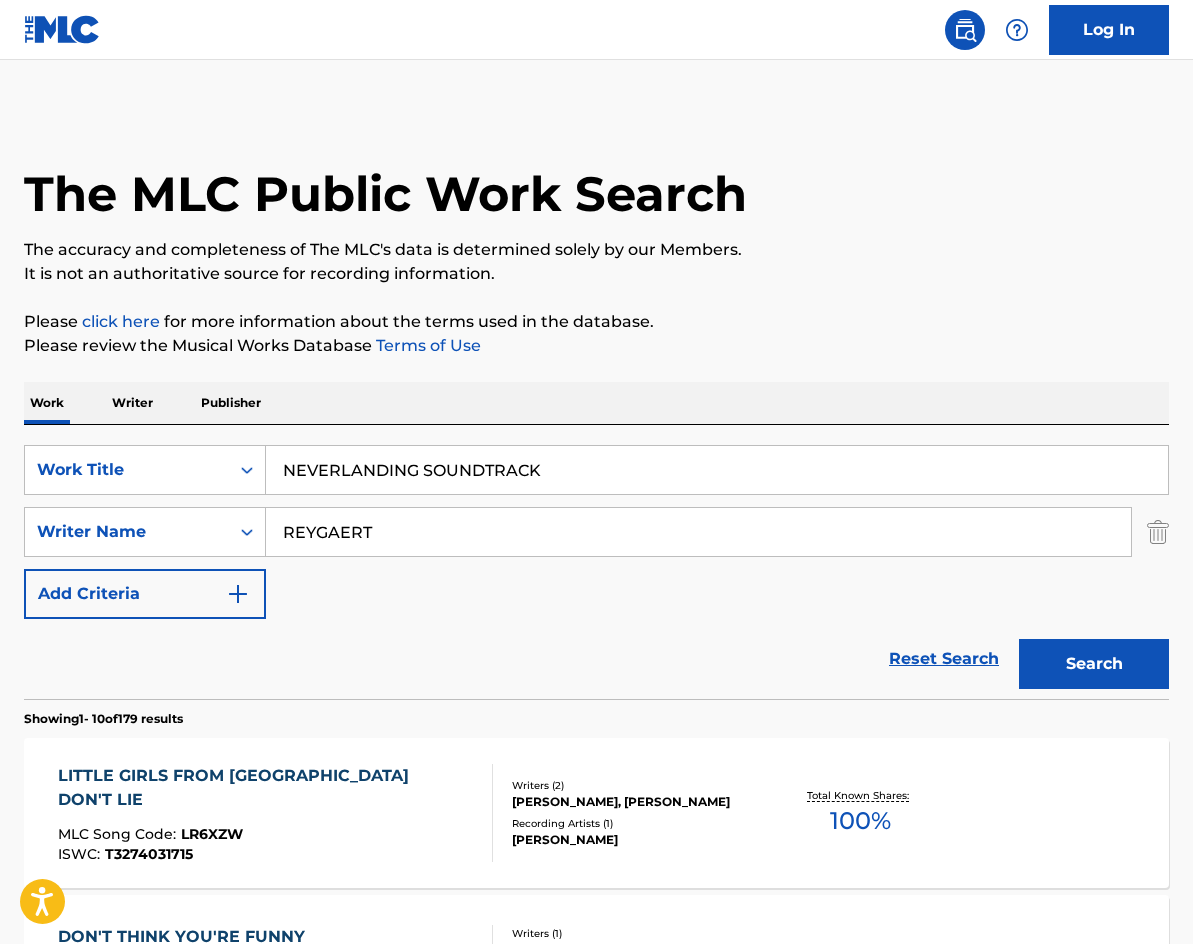 type on "REYGAERT" 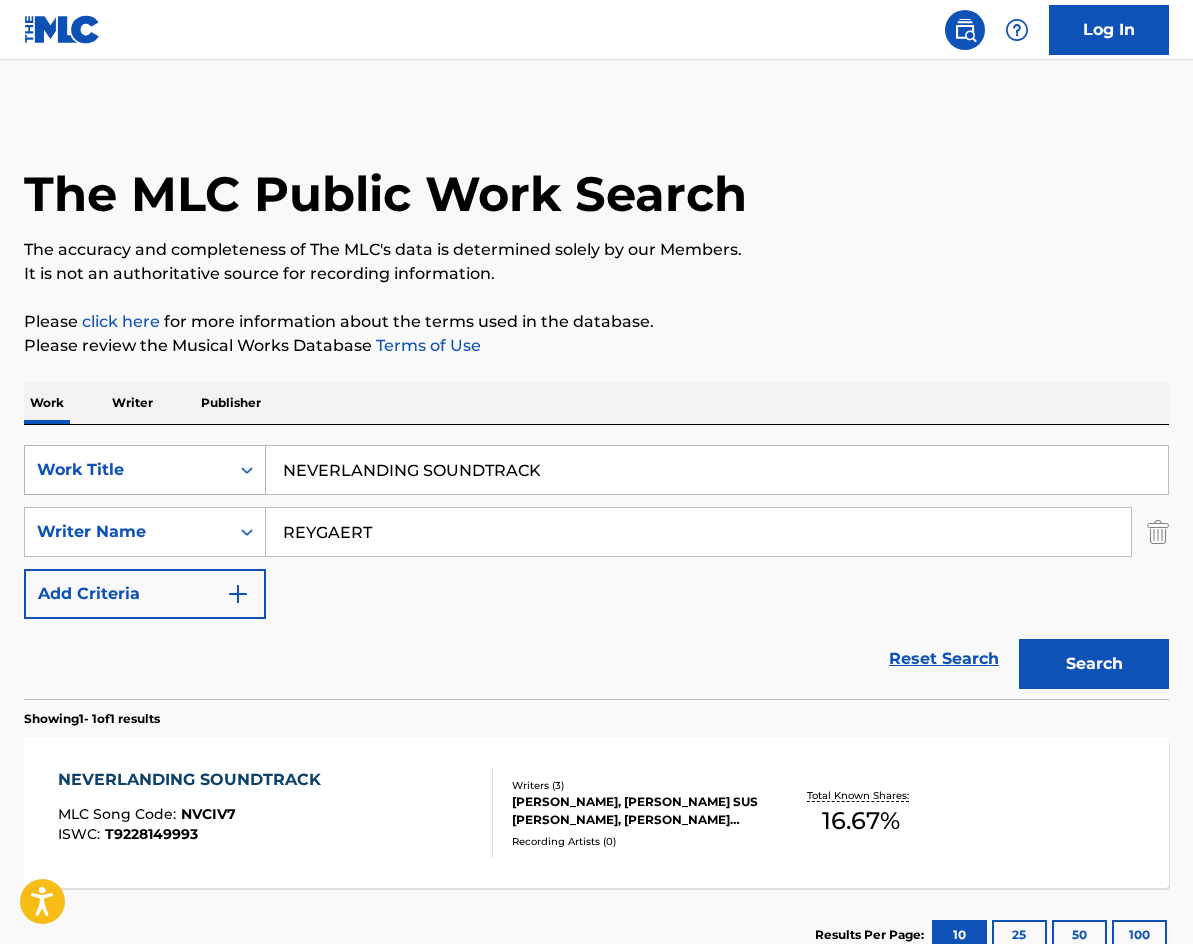 paste on "SAVE MYSELF" 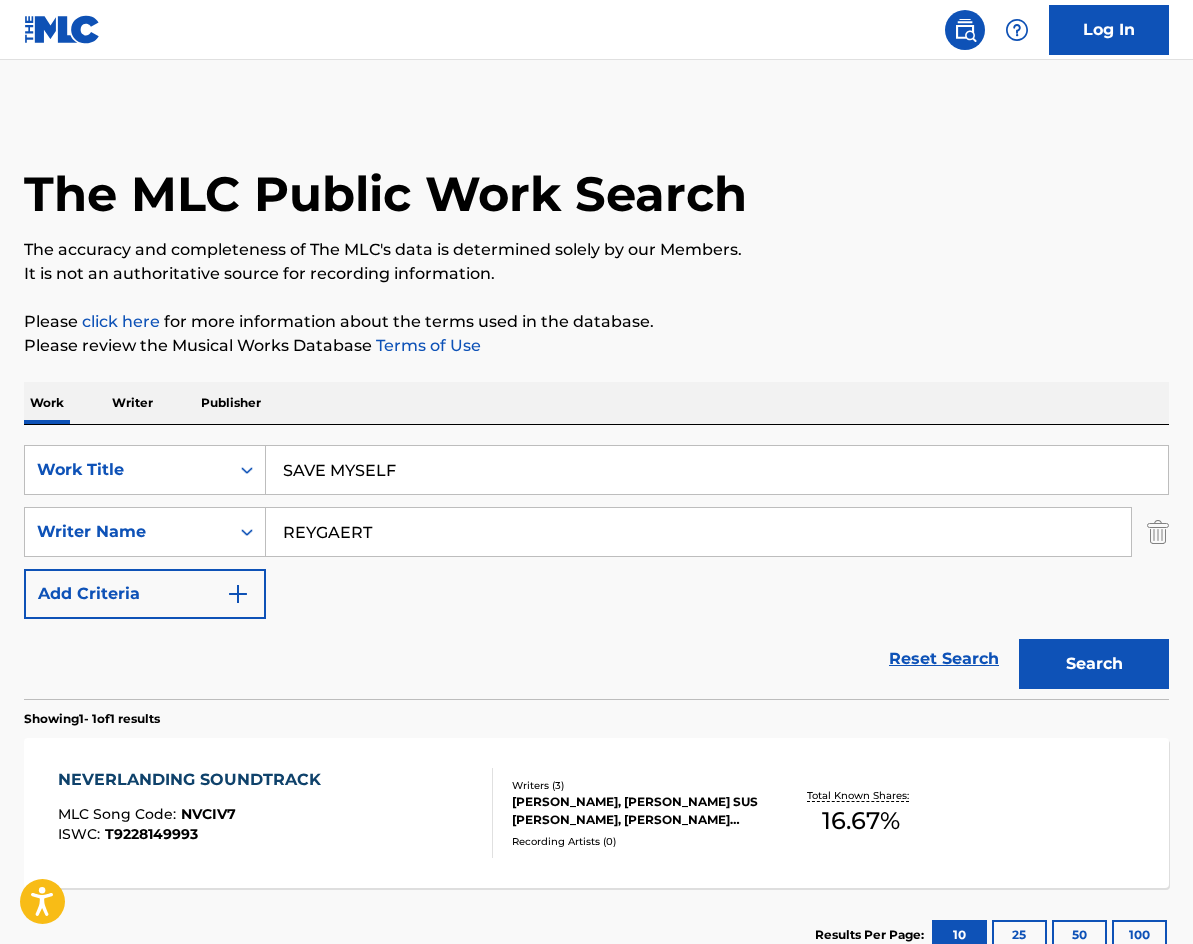 drag, startPoint x: 588, startPoint y: 464, endPoint x: 178, endPoint y: 409, distance: 413.67258 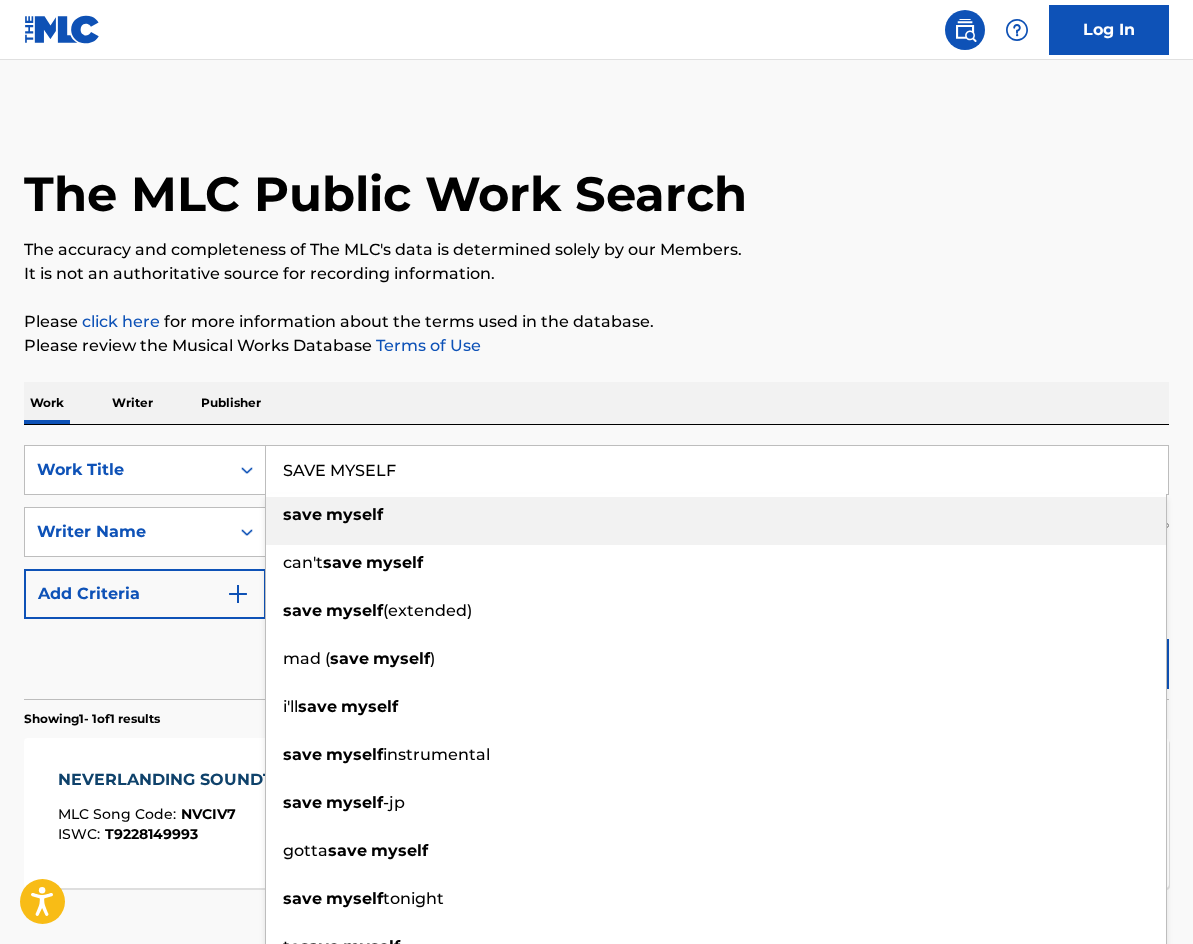type on "SAVE MYSELF" 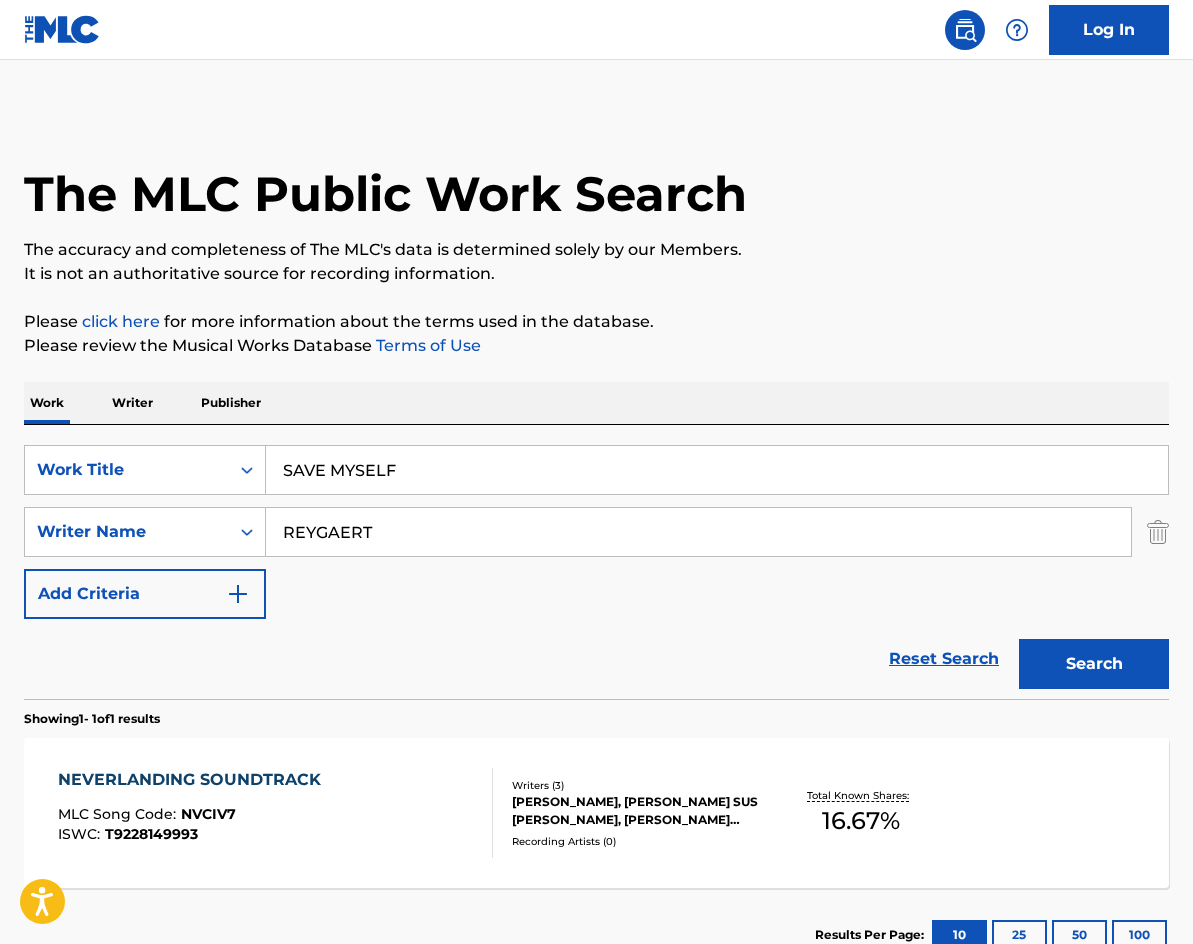 drag, startPoint x: 497, startPoint y: 378, endPoint x: 423, endPoint y: 490, distance: 134.23859 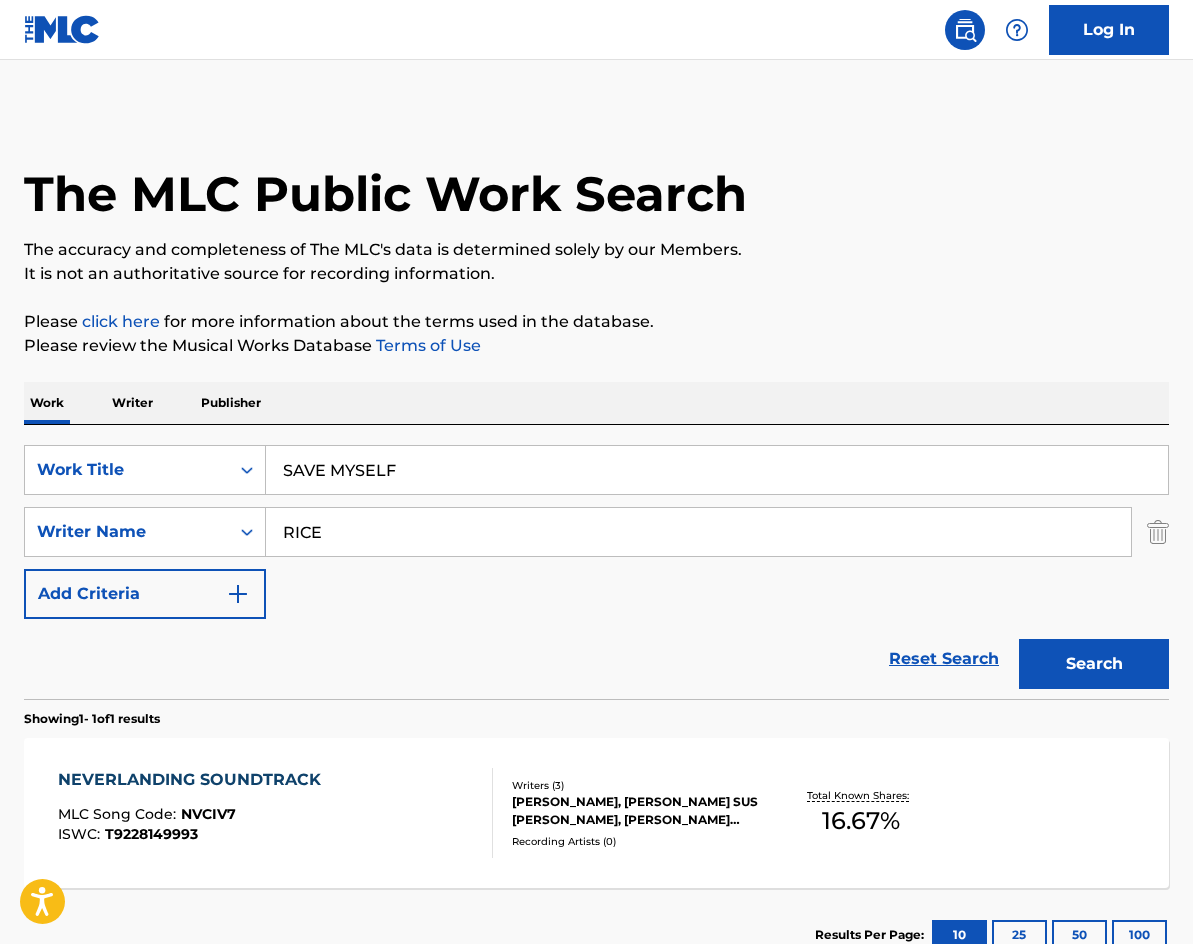 type on "RICE" 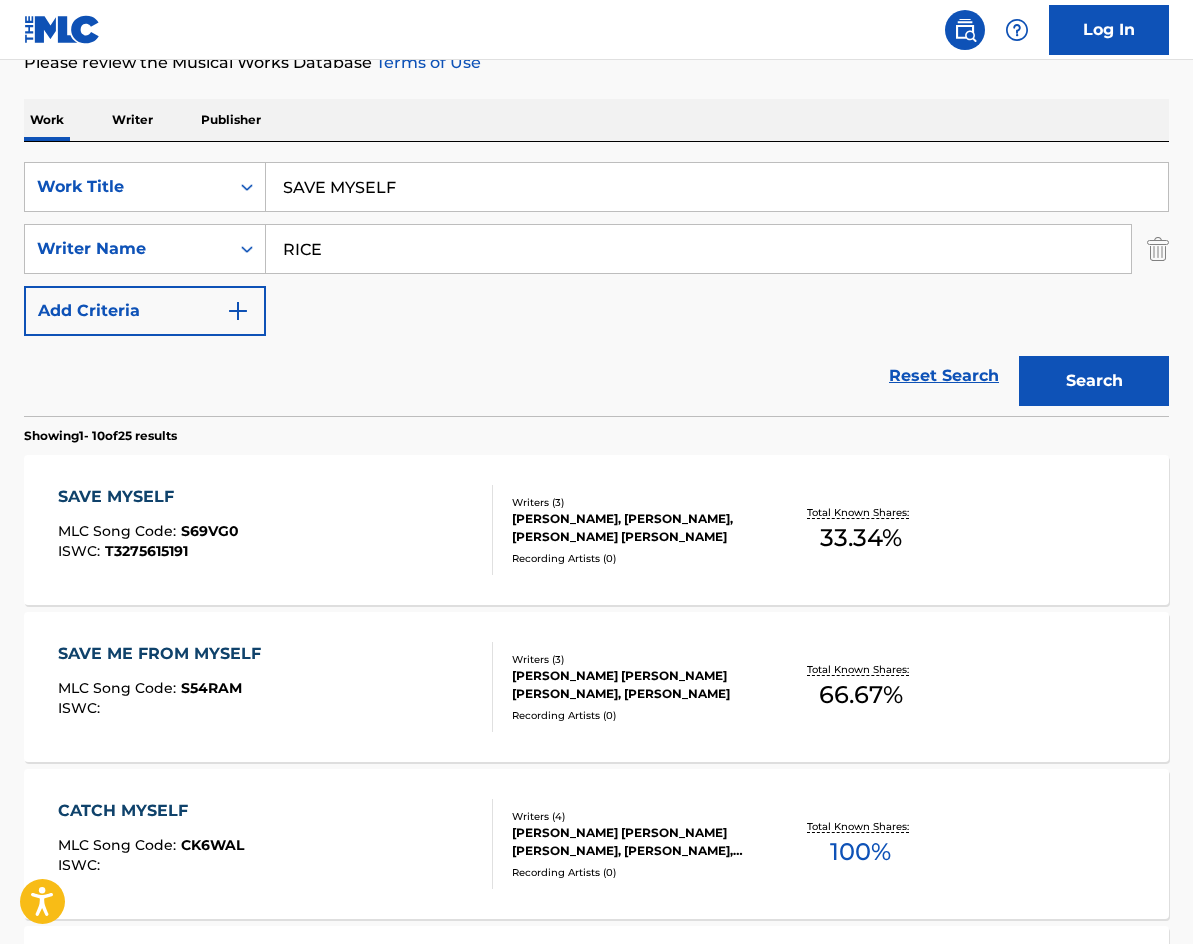 scroll, scrollTop: 300, scrollLeft: 0, axis: vertical 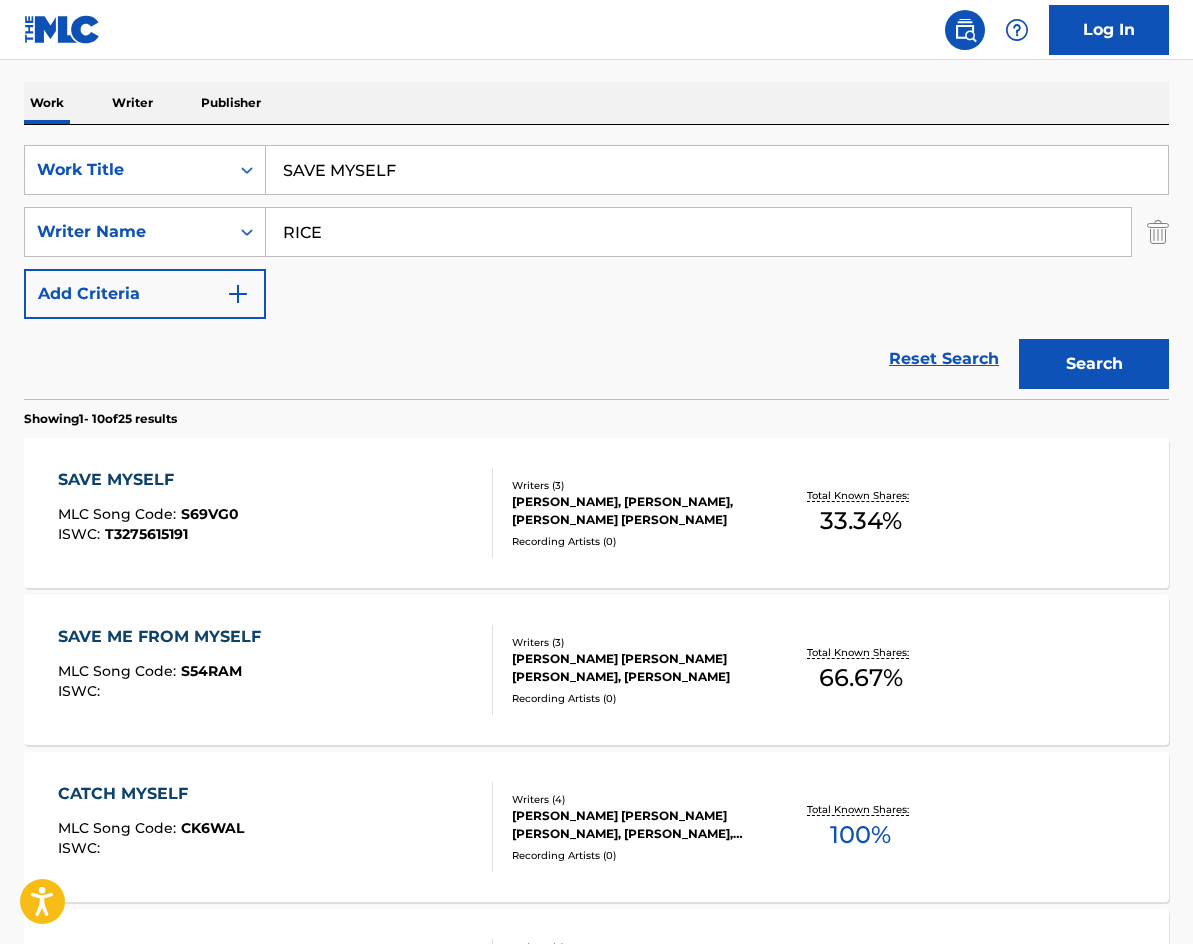 paste on "FOREVER ISN'T LONG ENOUGH" 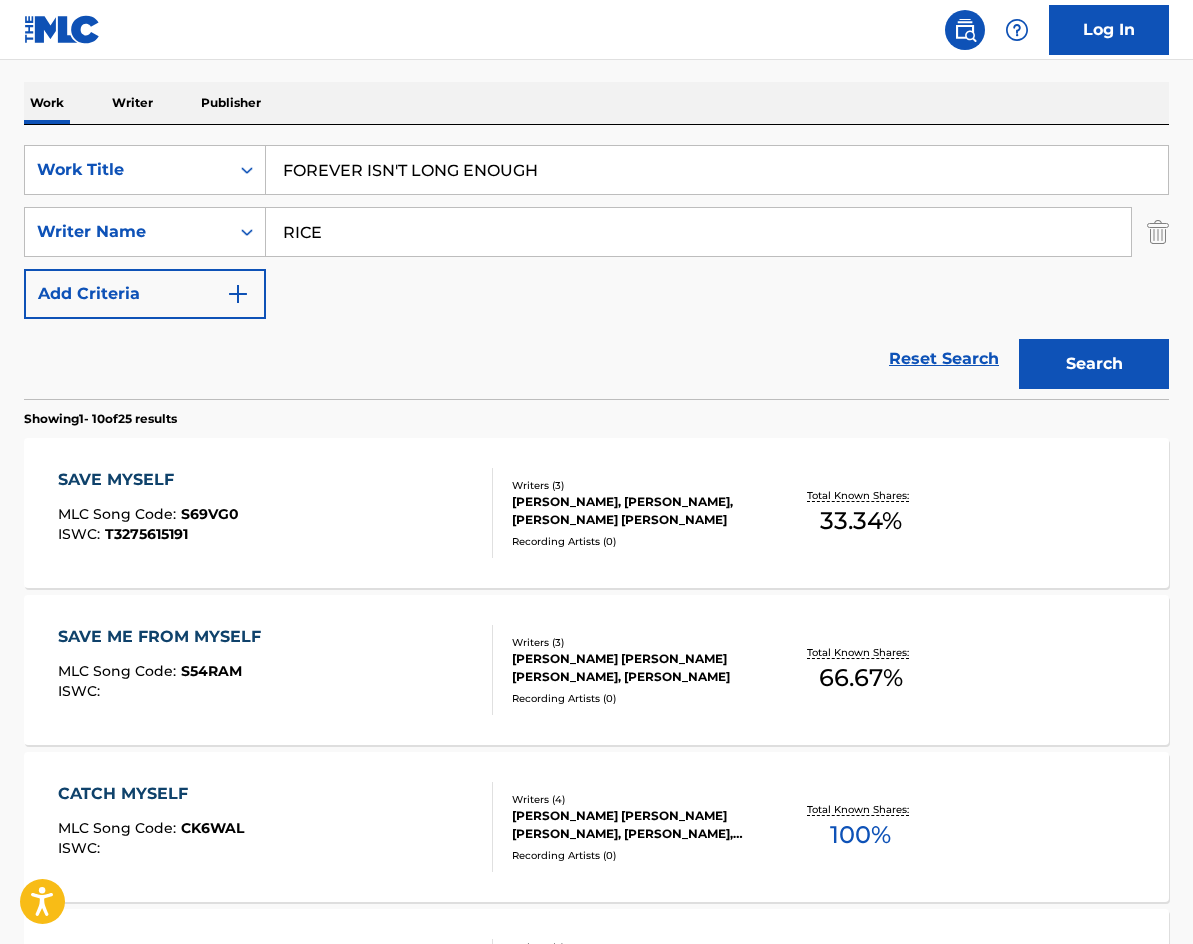 drag, startPoint x: 224, startPoint y: 127, endPoint x: 160, endPoint y: 125, distance: 64.03124 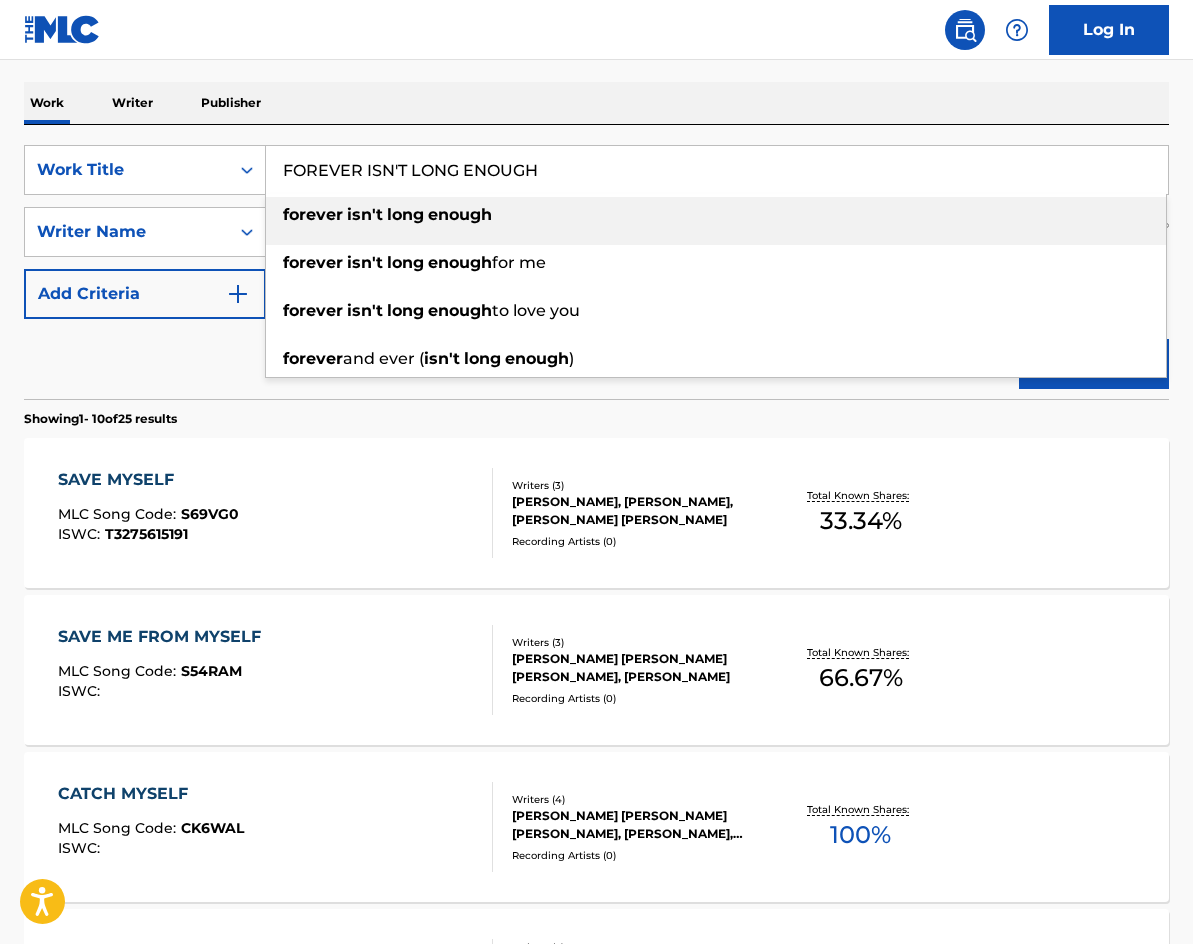 click on "SearchWithCriteriad29ffd0a-4ed2-4f05-a796-53b8c770f5fa Work Title FOREVER ISN'T LONG ENOUGH forever   isn't   long   enough forever   isn't   long   enough  for me forever   isn't   long   enough  to love you forever  and ever ( isn't   long   enough ) SearchWithCriteria170b1d38-a681-46bc-9187-f9b9efb2b1b1 Writer Name RICE Add Criteria Reset Search Search" at bounding box center (596, 262) 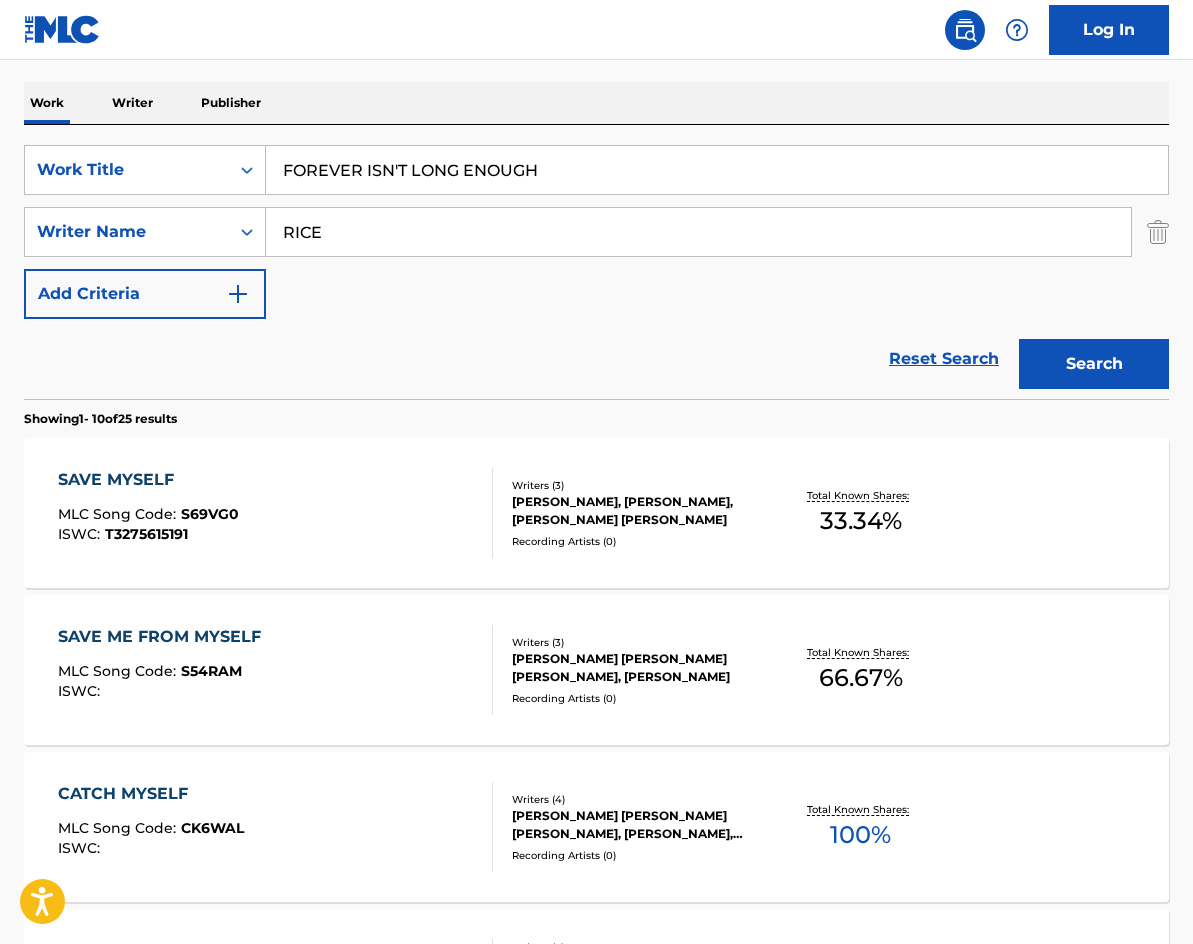 click on "FOREVER ISN'T LONG ENOUGH" at bounding box center [717, 170] 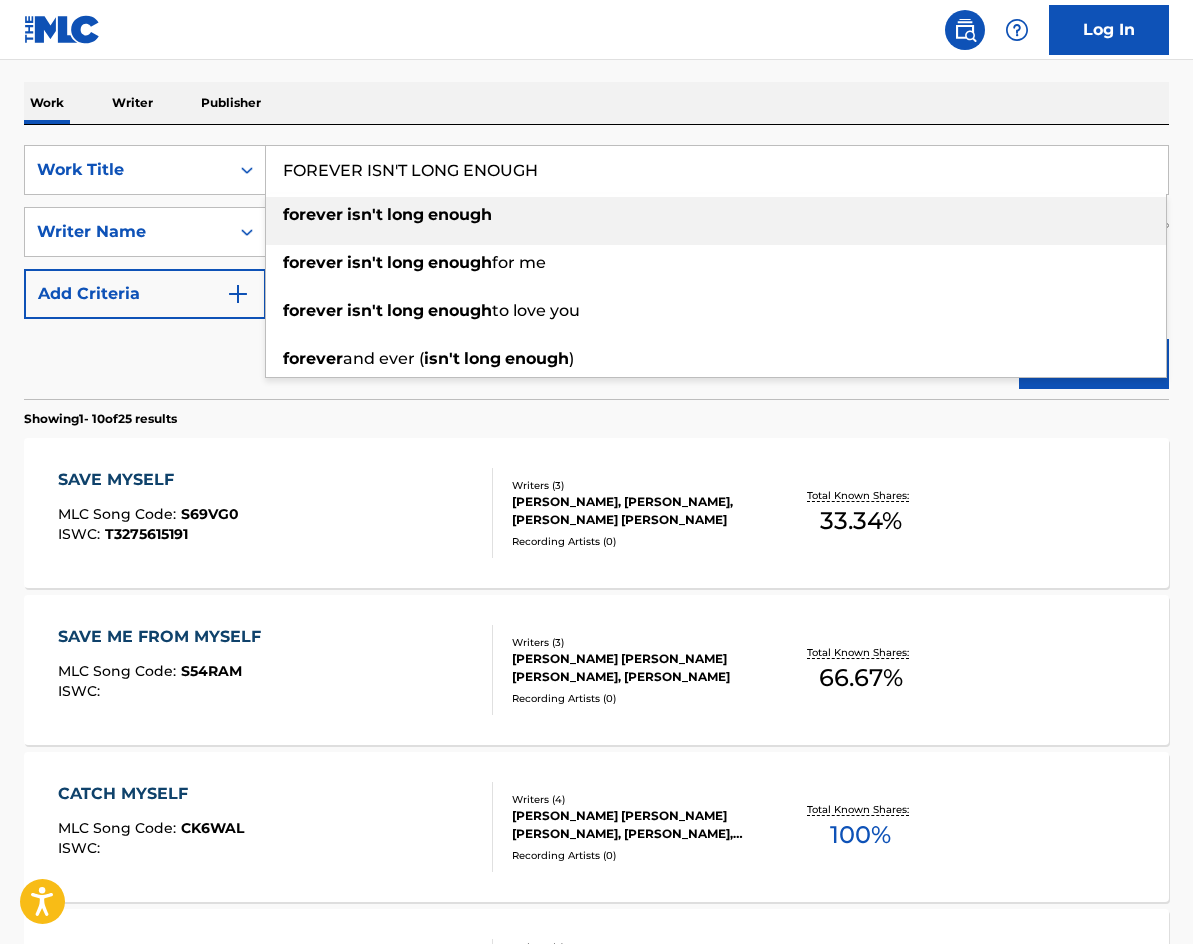 type on "FOREVER ISN'T LONG ENOUGH" 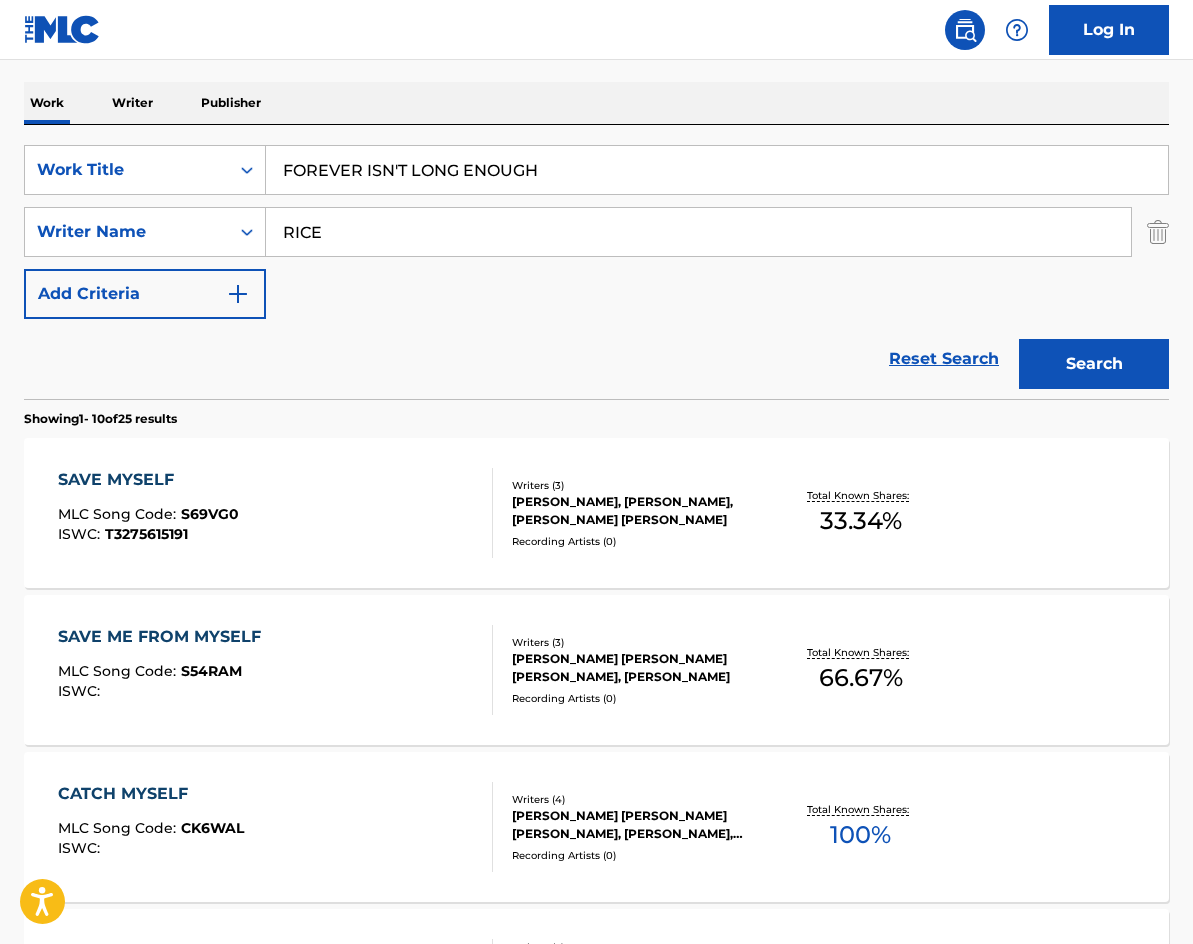 drag, startPoint x: 669, startPoint y: 72, endPoint x: 651, endPoint y: 89, distance: 24.758837 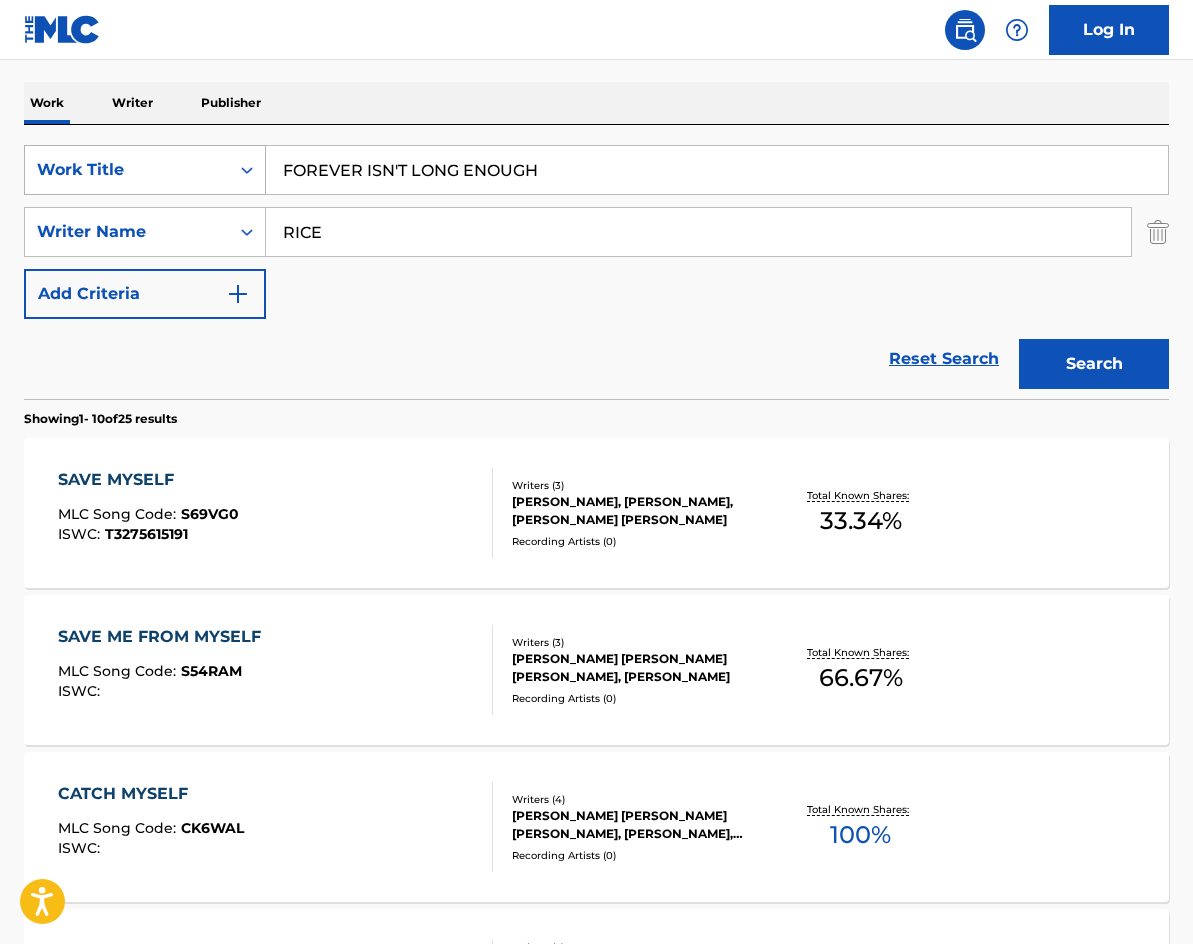 drag, startPoint x: 207, startPoint y: 194, endPoint x: 180, endPoint y: 187, distance: 27.89265 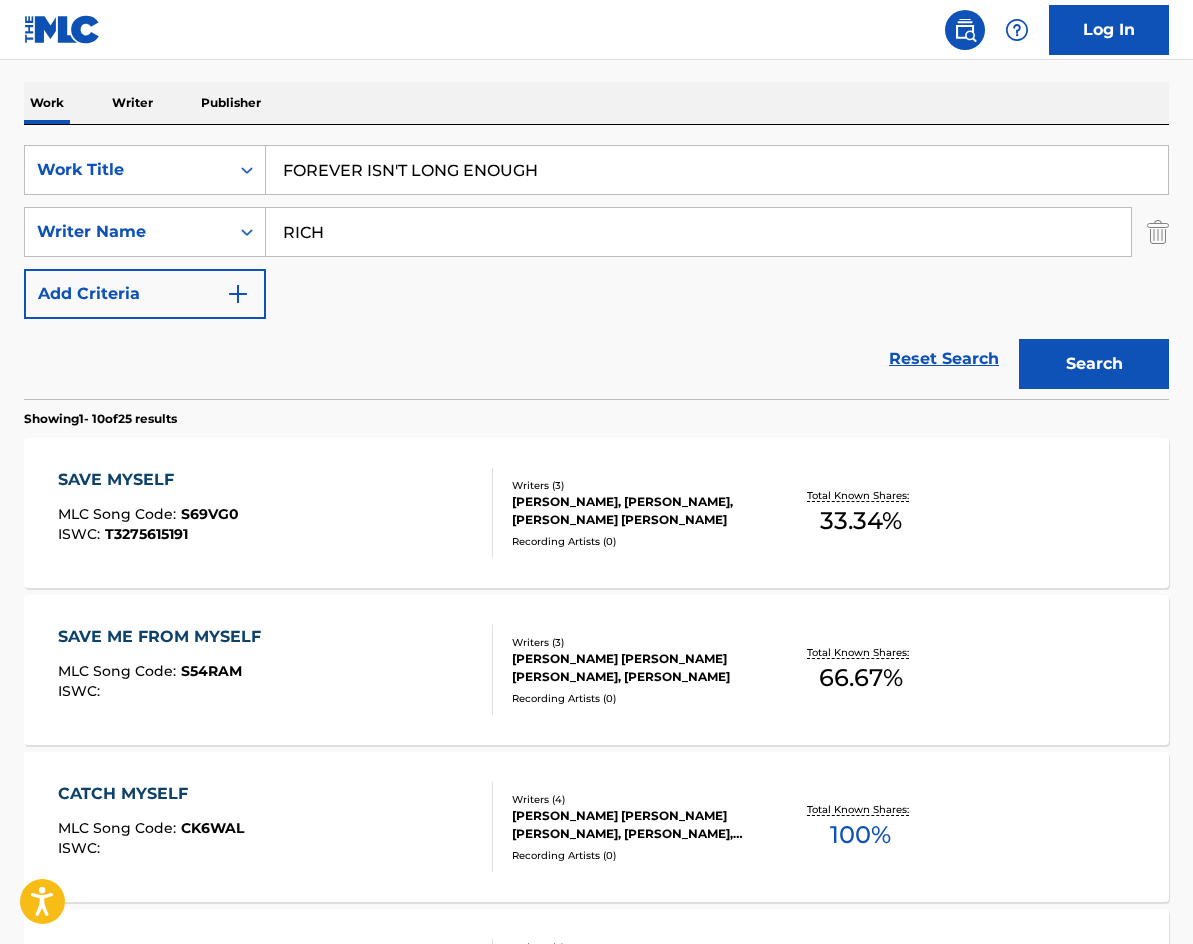 type on "RICH" 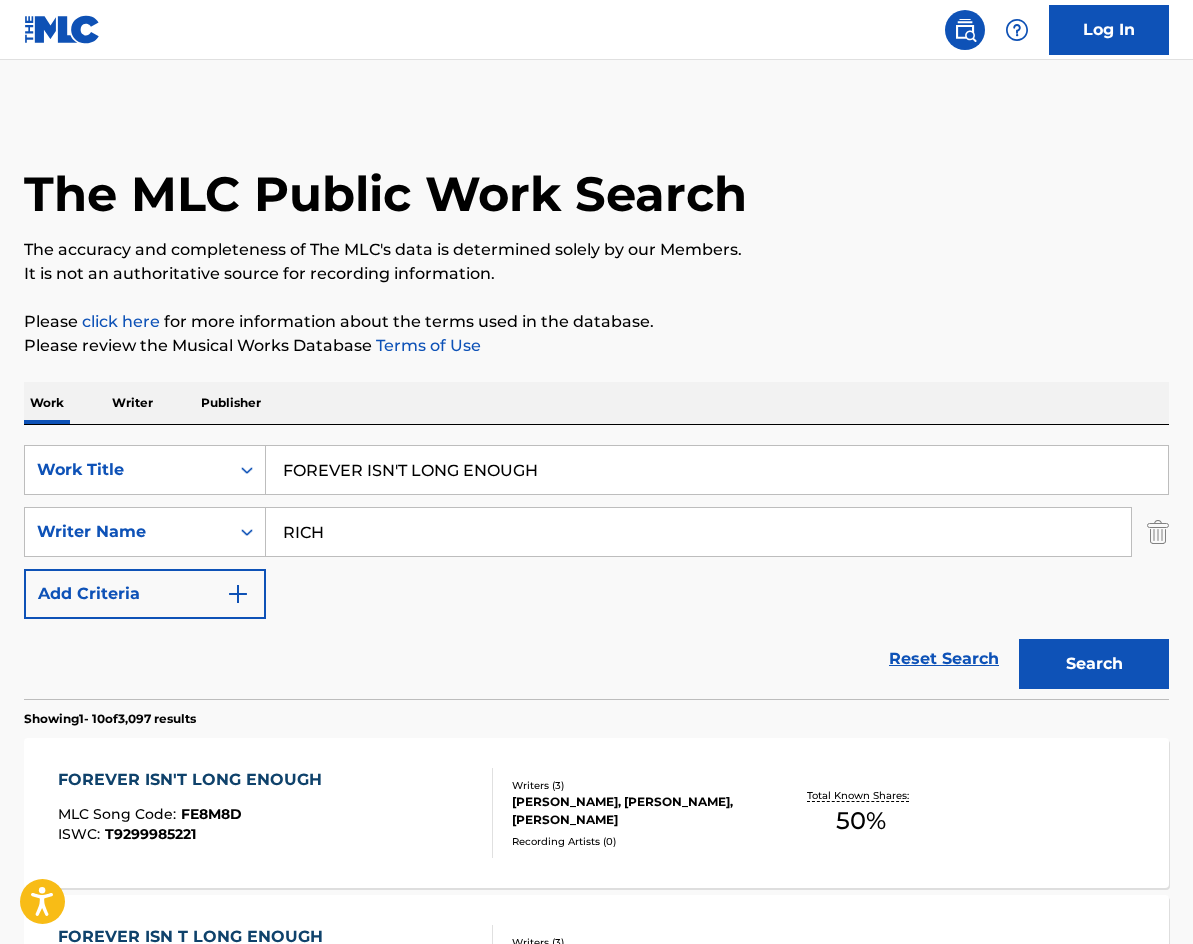 drag, startPoint x: 558, startPoint y: 471, endPoint x: 157, endPoint y: 366, distance: 414.519 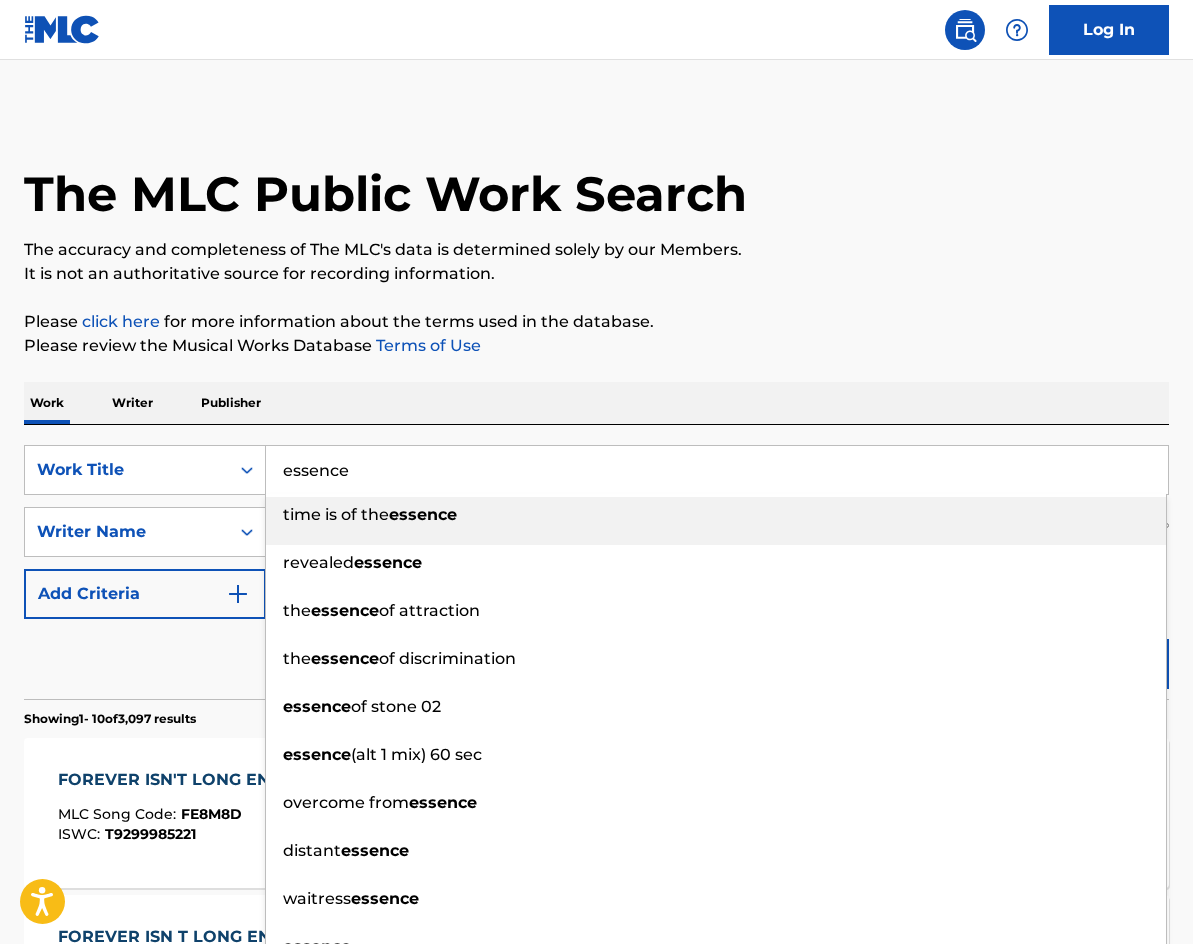 type on "essence" 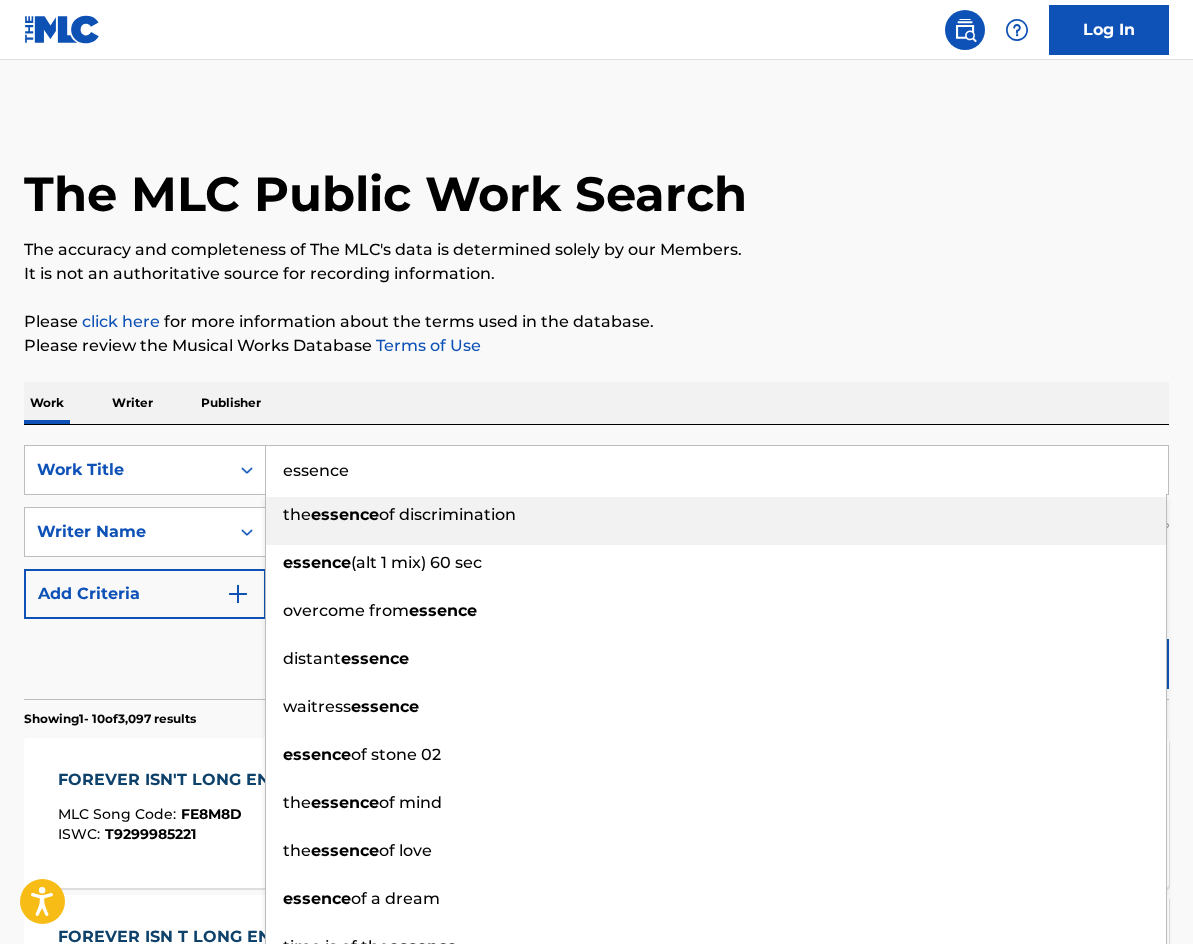 click on "Please   click here   for more information about the terms used in the database." at bounding box center (596, 322) 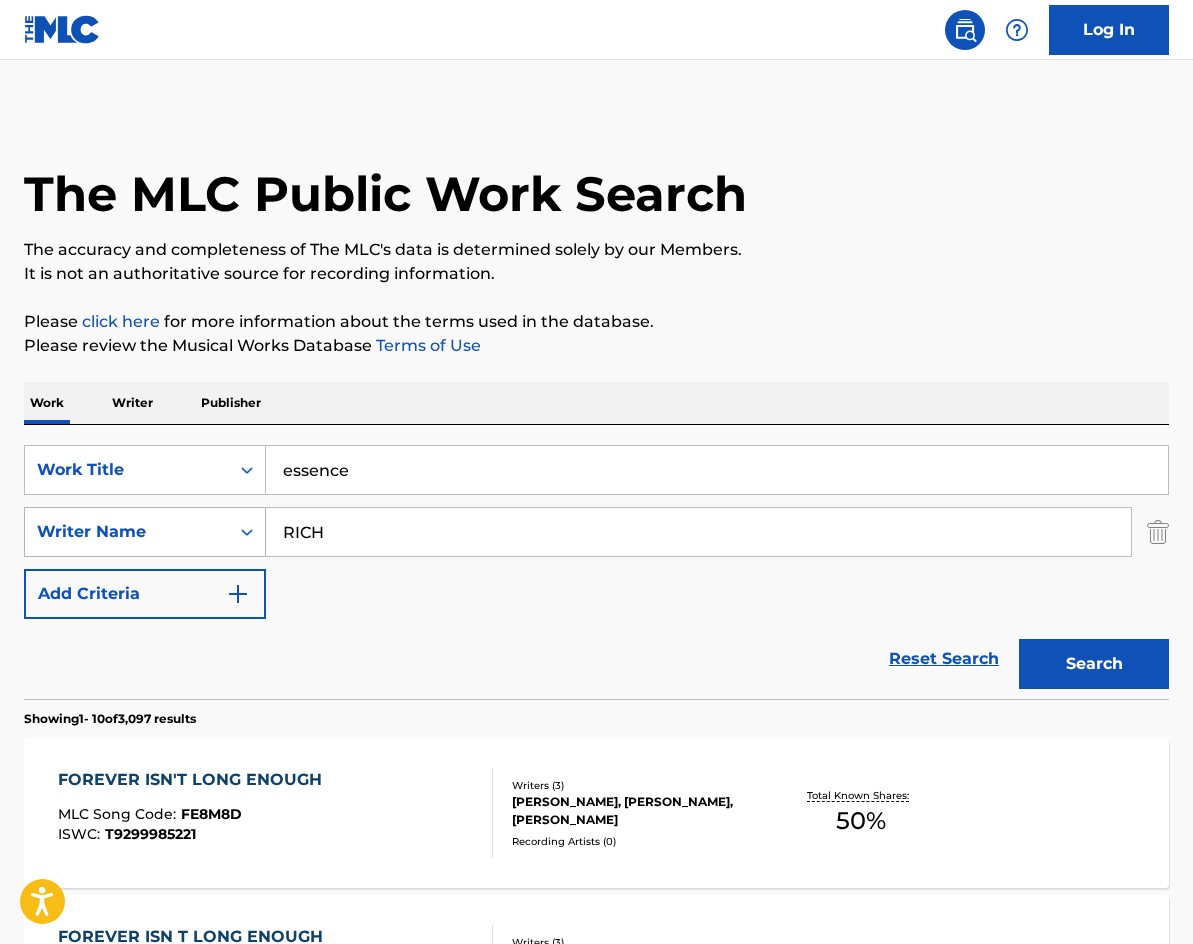 drag, startPoint x: 376, startPoint y: 537, endPoint x: 223, endPoint y: 520, distance: 153.94154 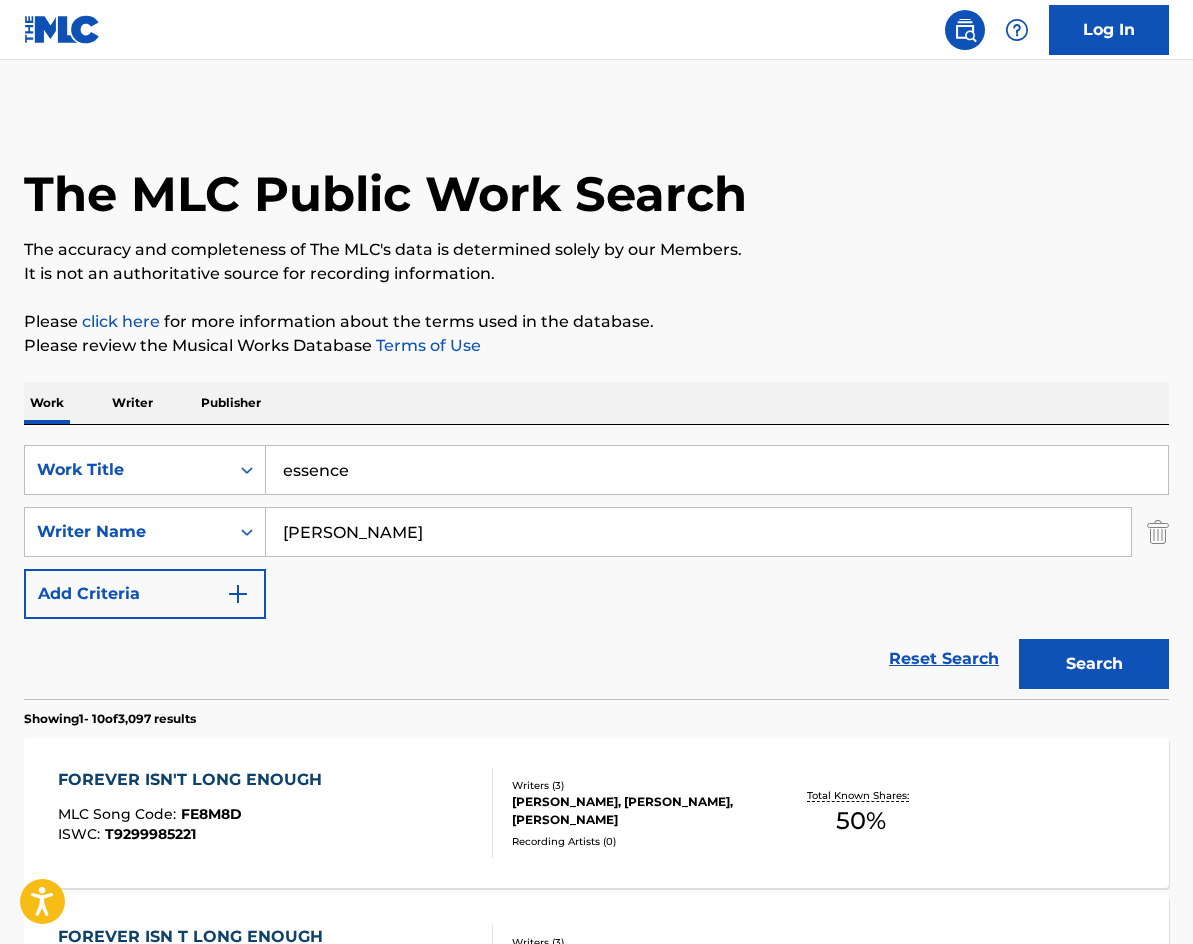 type on "[PERSON_NAME]" 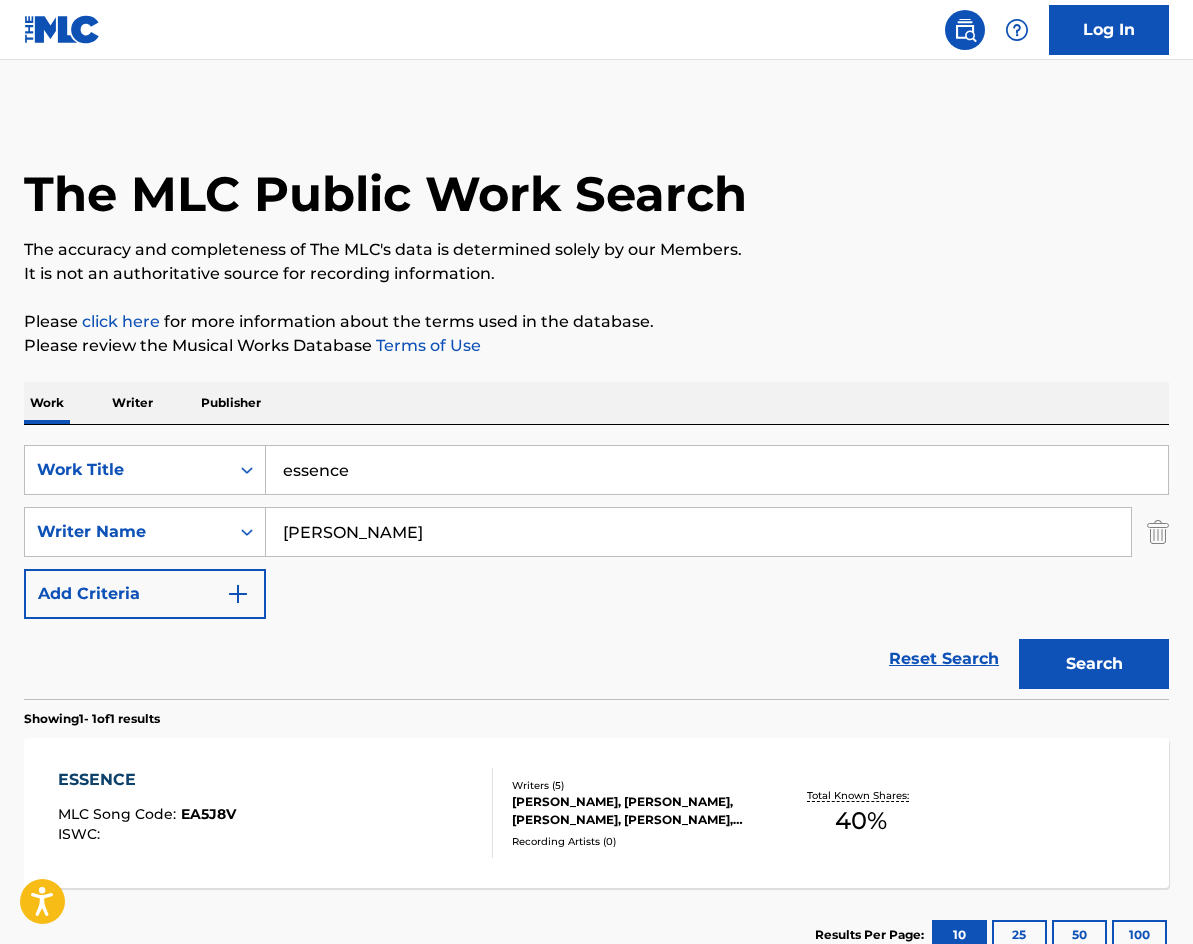 drag, startPoint x: 353, startPoint y: 453, endPoint x: 30, endPoint y: 309, distance: 353.6453 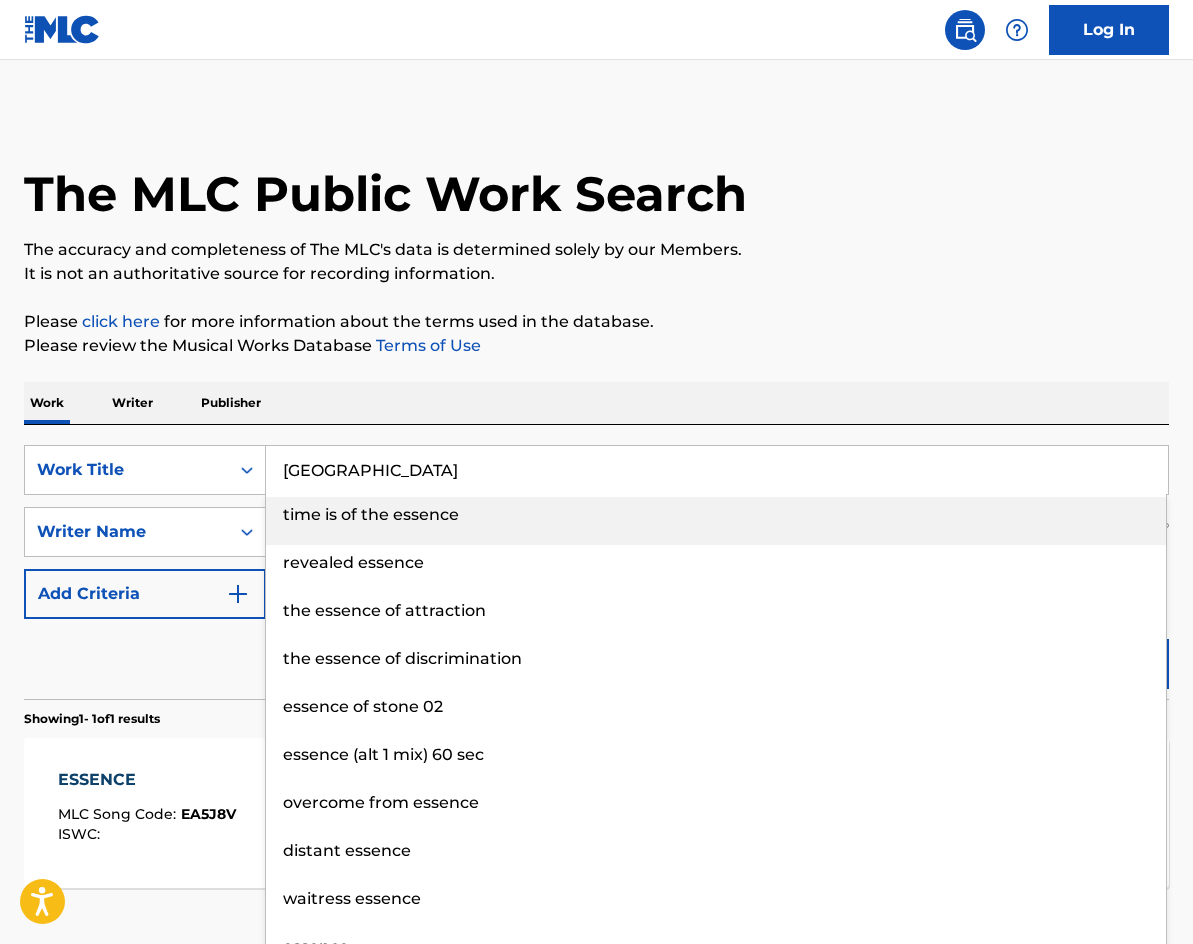 type on "[GEOGRAPHIC_DATA]" 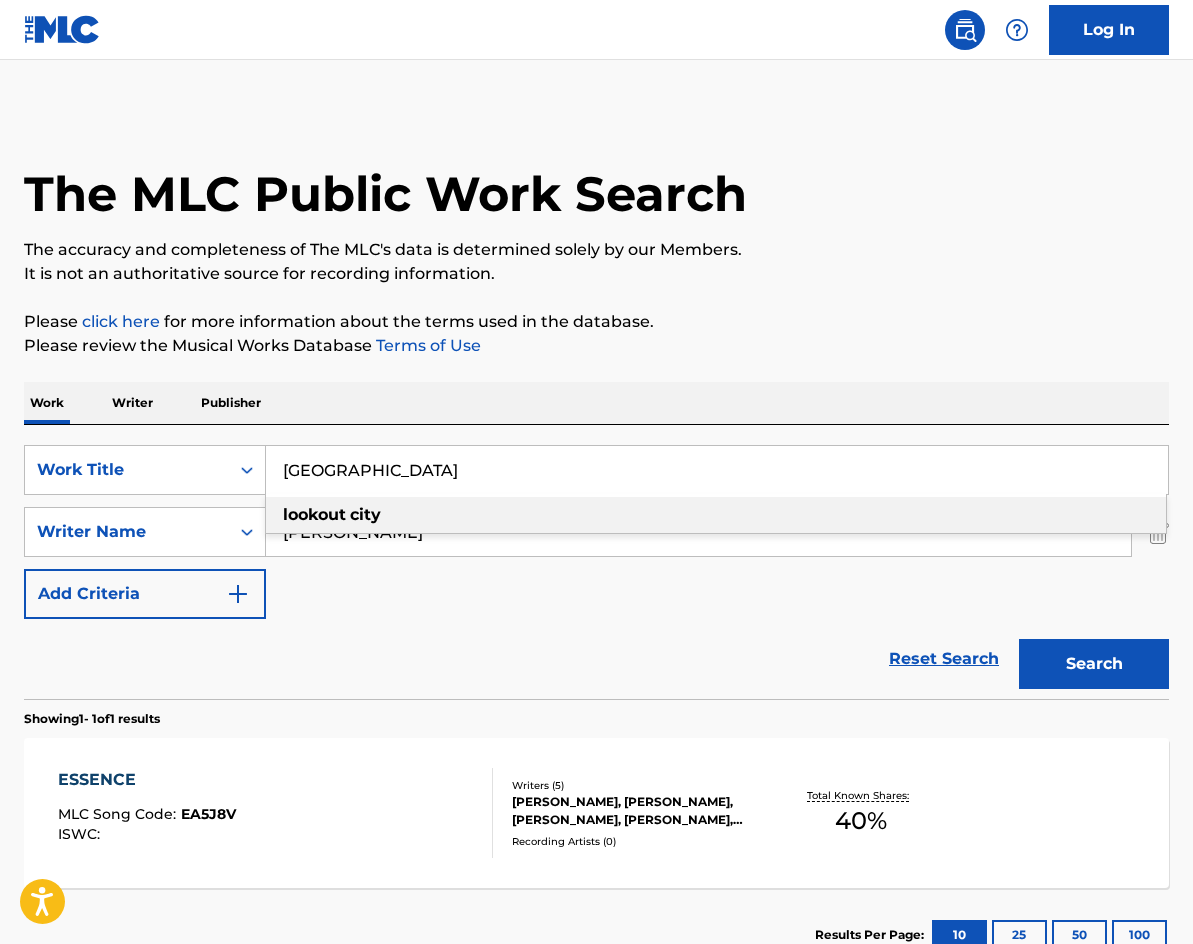 click on "Please review the Musical Works Database   Terms of Use" at bounding box center (596, 346) 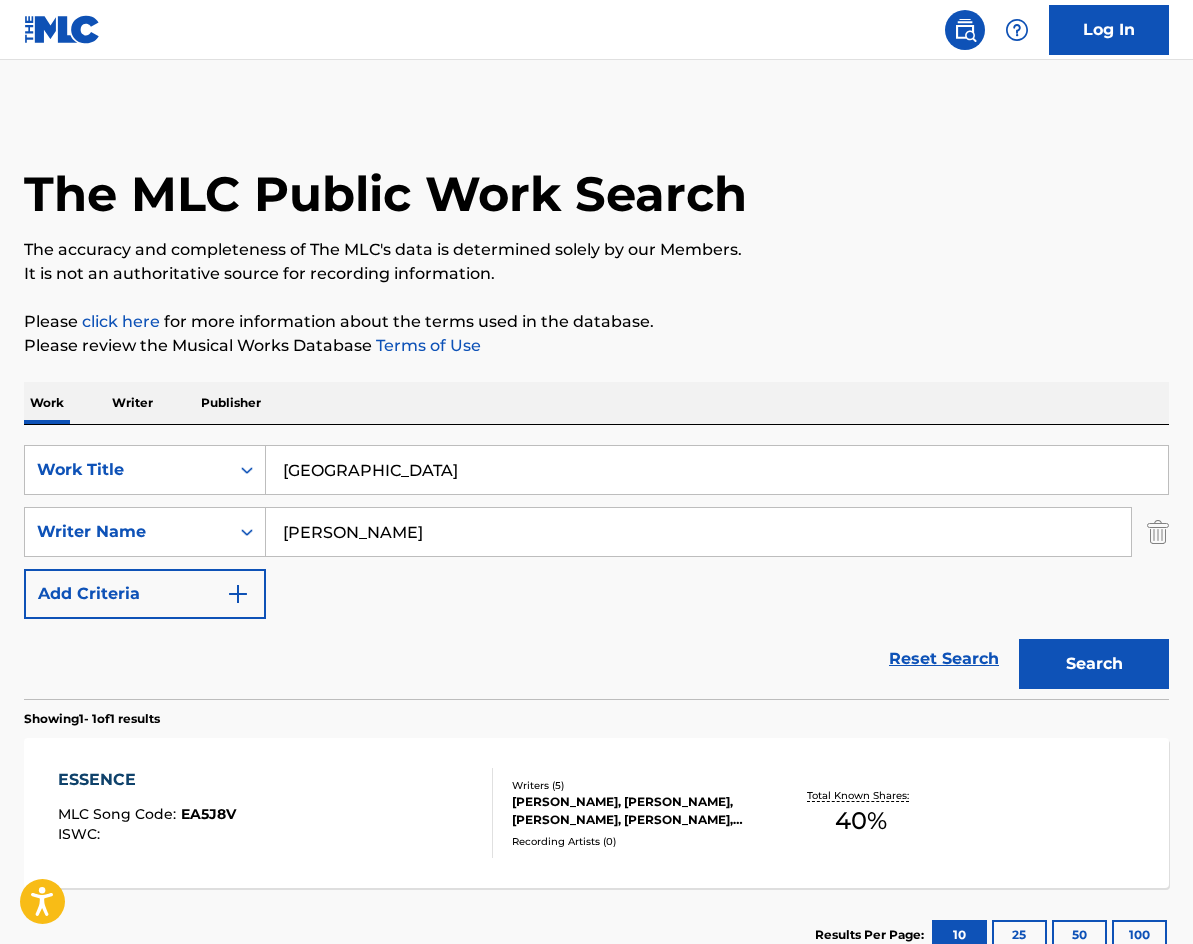 drag, startPoint x: 366, startPoint y: 526, endPoint x: 333, endPoint y: 560, distance: 47.38143 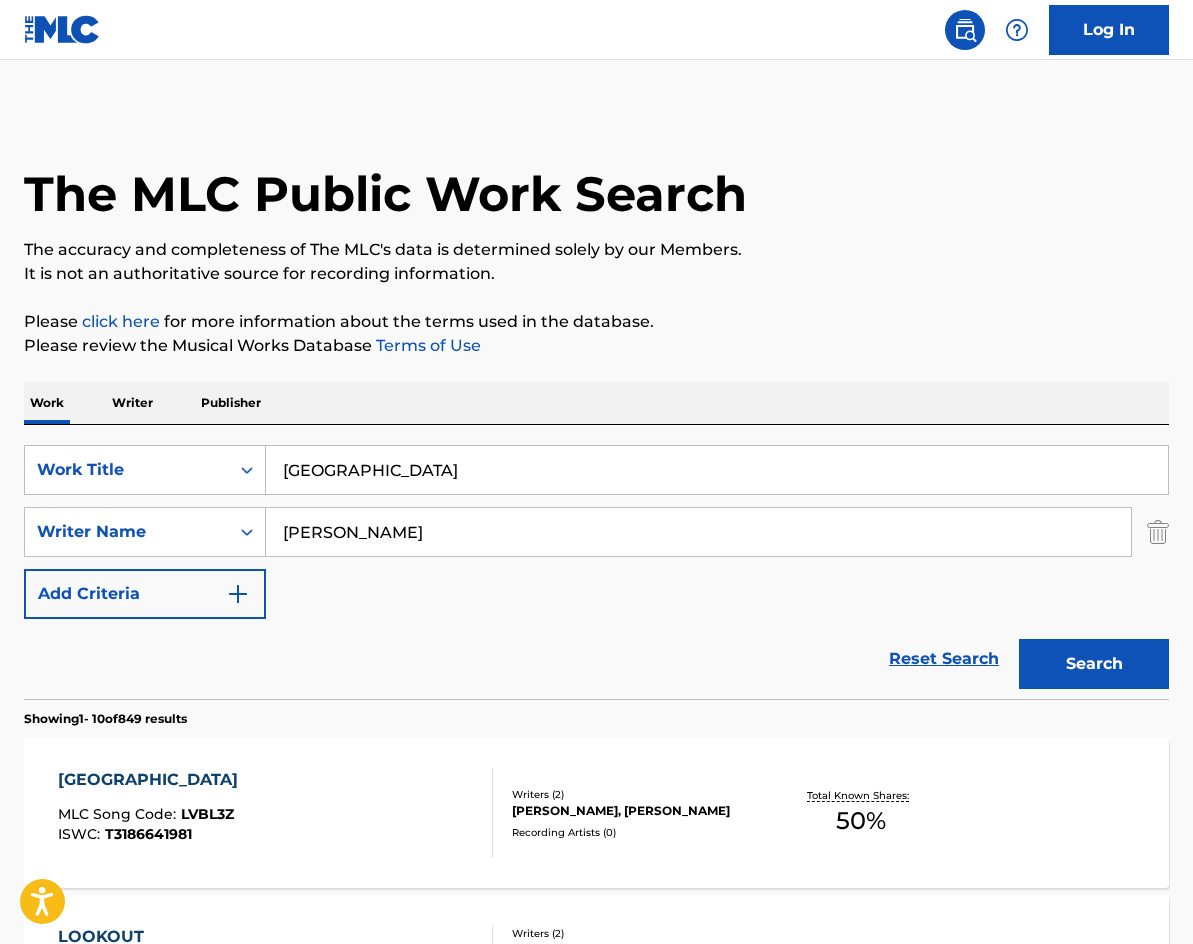 click on "[GEOGRAPHIC_DATA]" at bounding box center [153, 780] 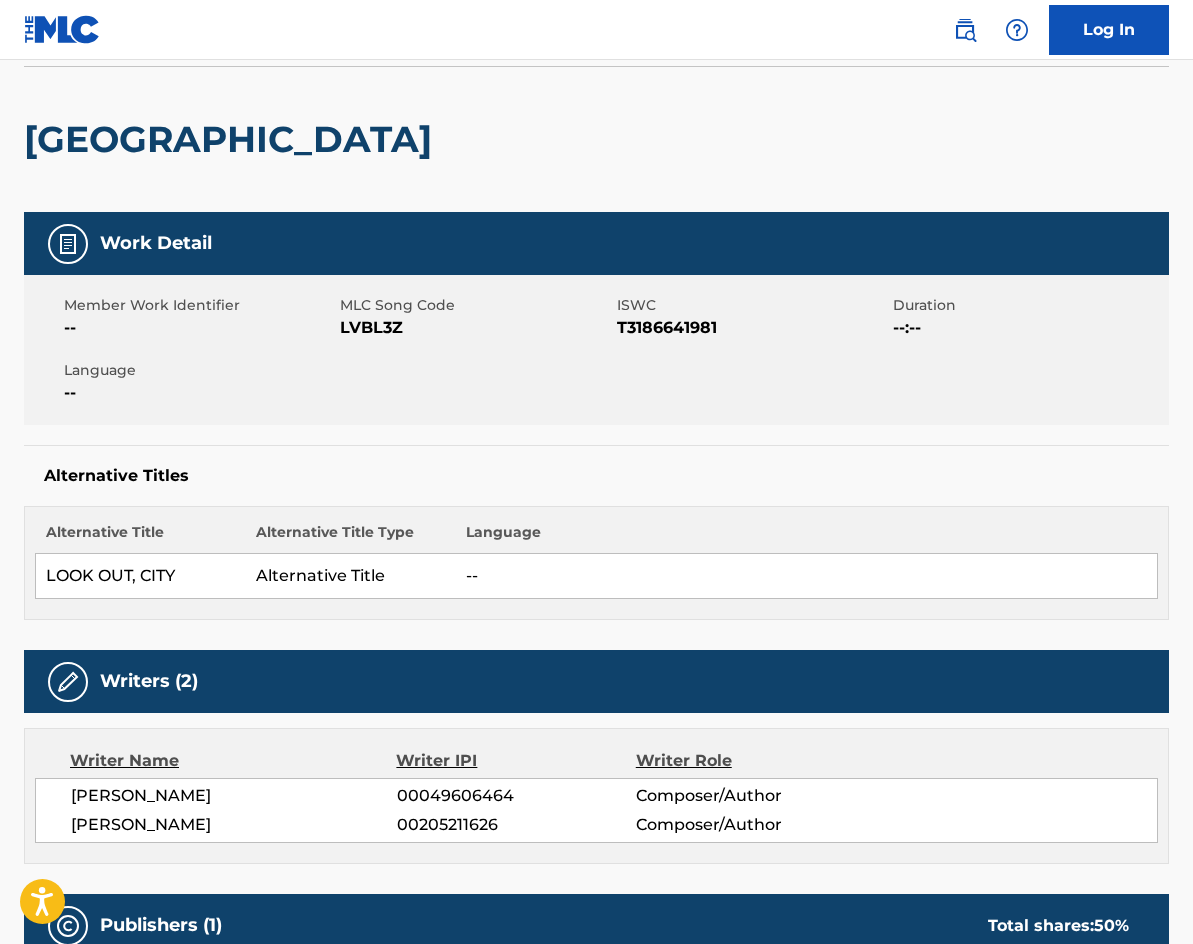 scroll, scrollTop: 0, scrollLeft: 0, axis: both 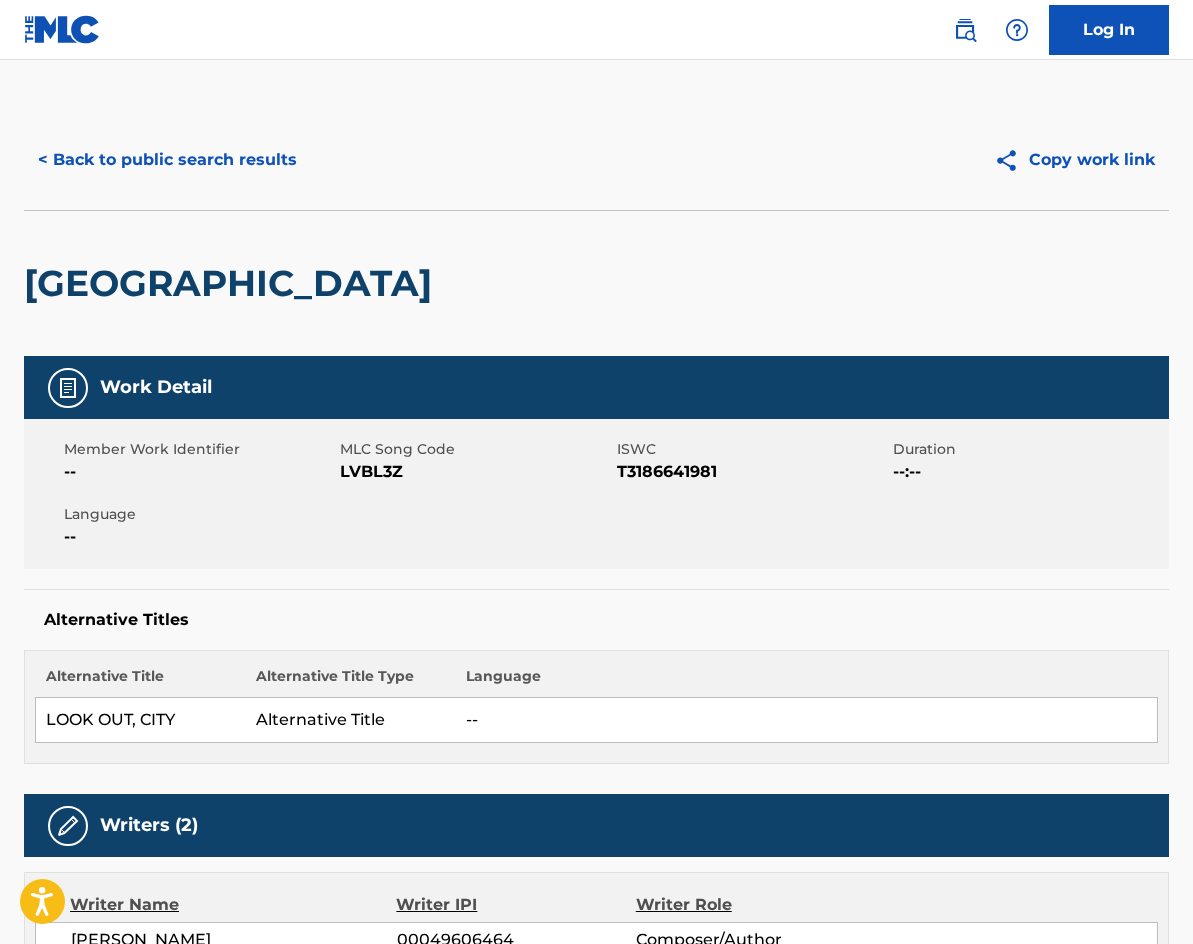 click on "< Back to public search results Copy work link LOOKOUT CITY     Work Detail   Member Work Identifier -- MLC Song Code LVBL3Z ISWC T3186641981 Duration --:-- Language -- Alternative Titles Alternative Title Alternative Title Type Language LOOK OUT, CITY Alternative Title -- Writers   (2) Writer Name Writer IPI Writer Role [PERSON_NAME] 00049606464 Composer/Author [PERSON_NAME] 00205211626 Composer/Author Publishers   (1) Total shares:  50 % Administrator Name Administrator IPI Administrator Number Collection Share Contact Details WC MUSIC CORP. 00392888203 P93725 50% [PERSON_NAME] MUSIC INC [EMAIL_ADDRESS][DOMAIN_NAME] Admin Original Publisher Connecting Line Publisher Name Publisher IPI Publisher Number Represented Writers GONE GATOR MUSIC 00049535754 P42782 [PERSON_NAME] Total shares:  50 % Matched Recordings   (0) No recordings found" at bounding box center (596, 841) 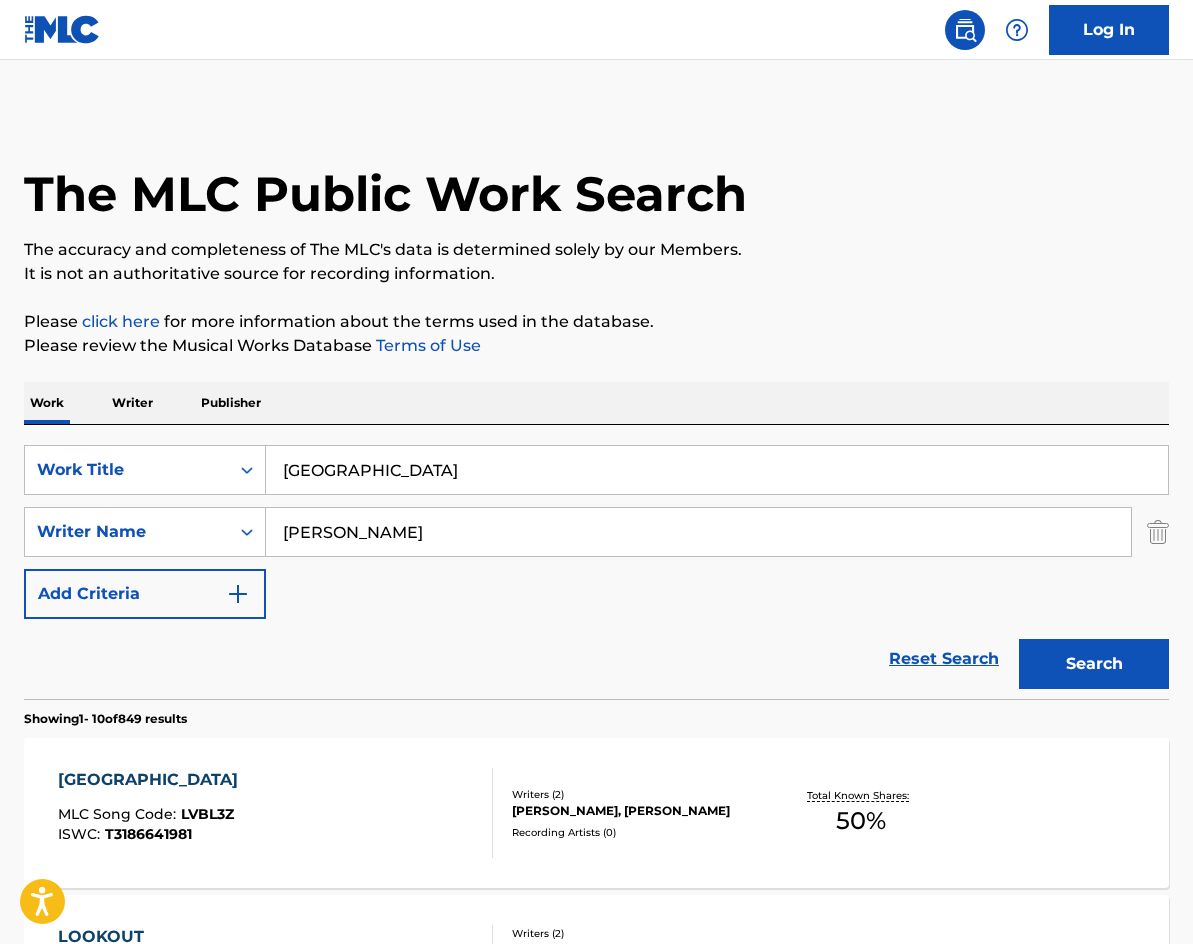 paste on "Sweet Addiction" 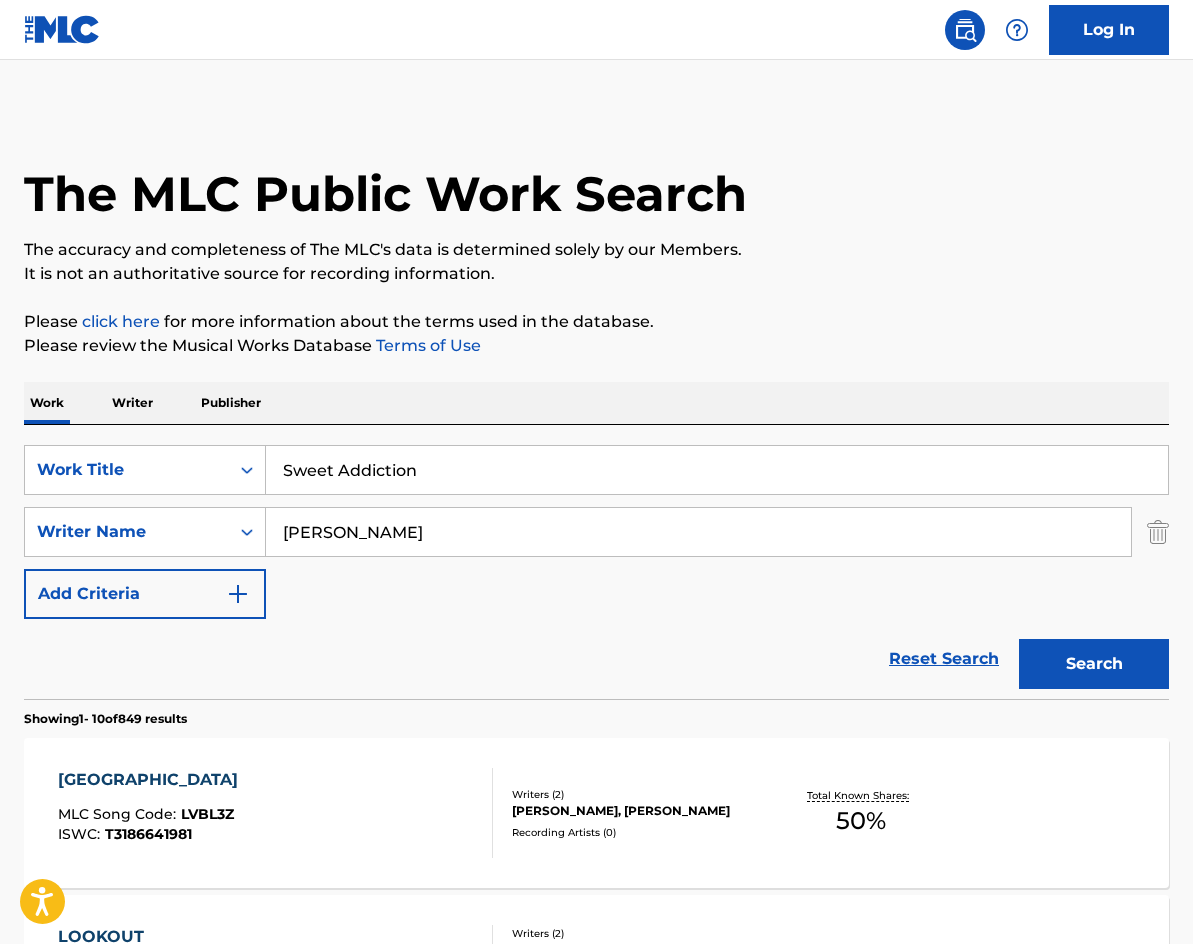 drag, startPoint x: 452, startPoint y: 460, endPoint x: 211, endPoint y: 416, distance: 244.98367 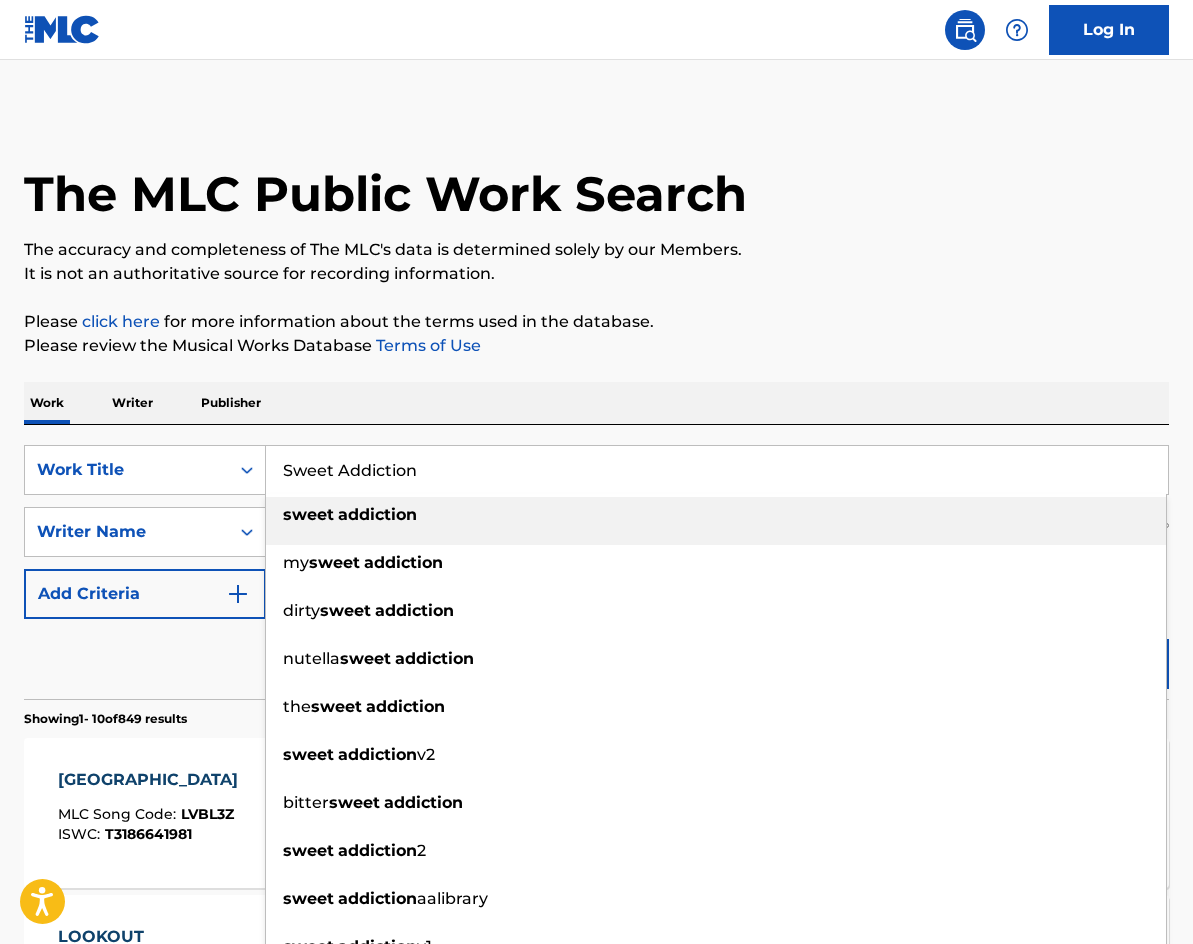 type on "Sweet Addiction" 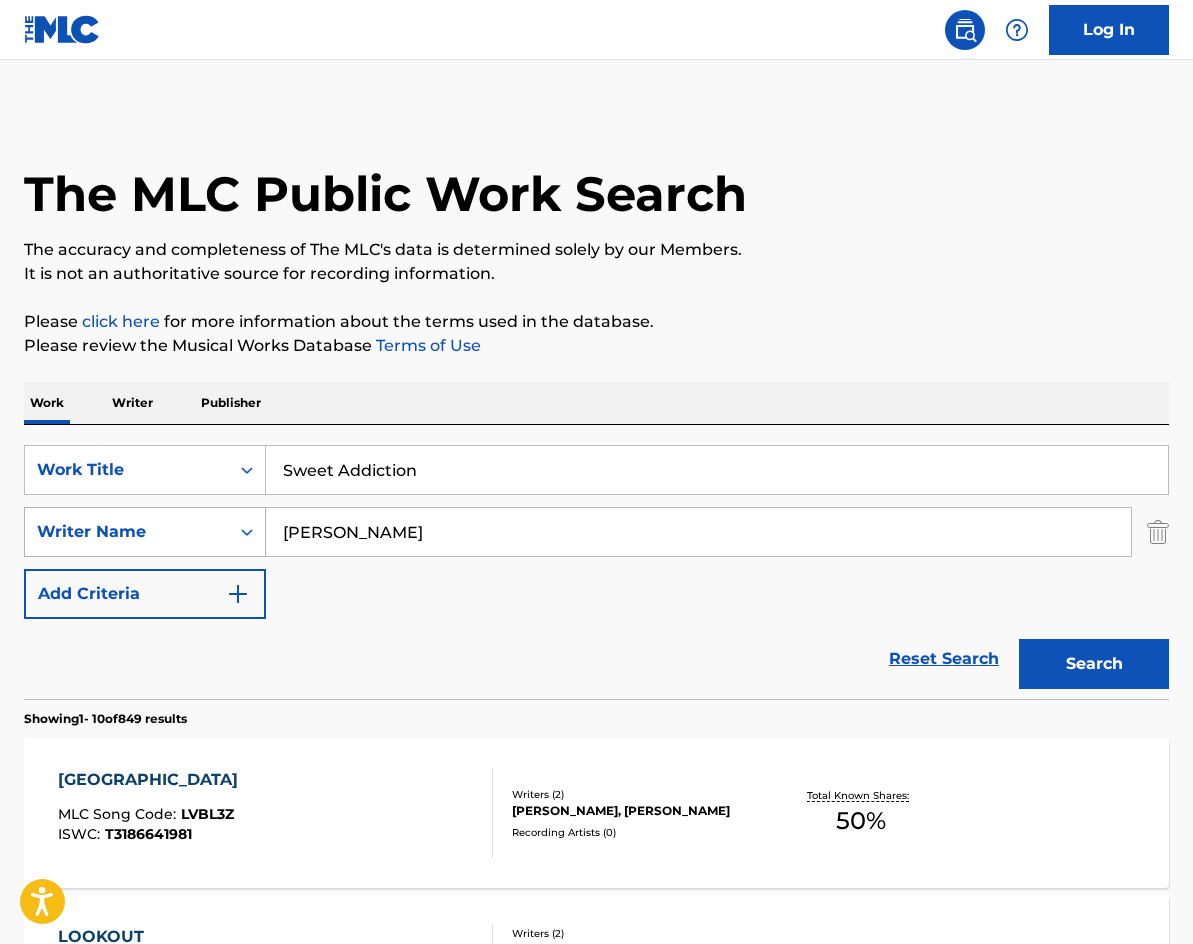drag, startPoint x: 394, startPoint y: 524, endPoint x: 188, endPoint y: 511, distance: 206.40979 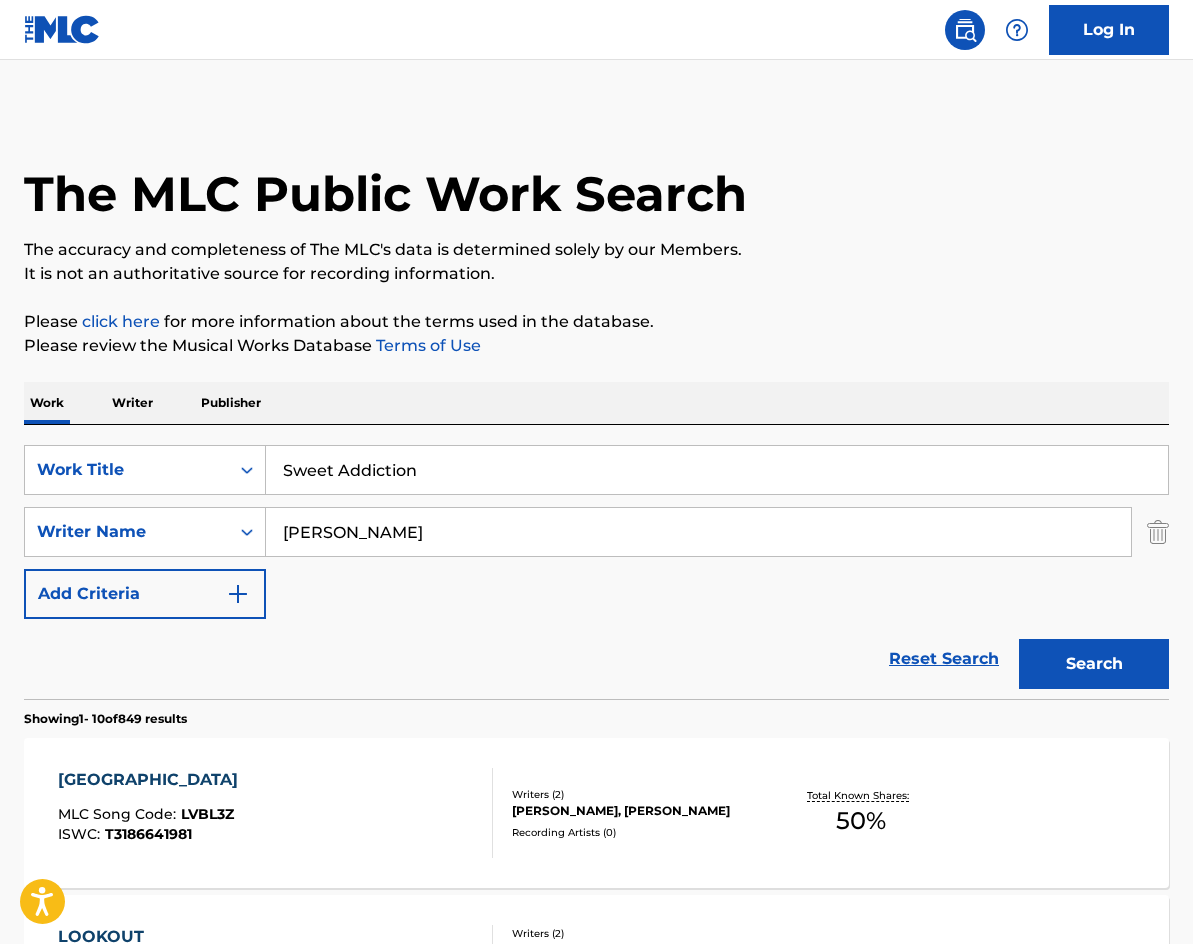 paste on "[PERSON_NAME]" 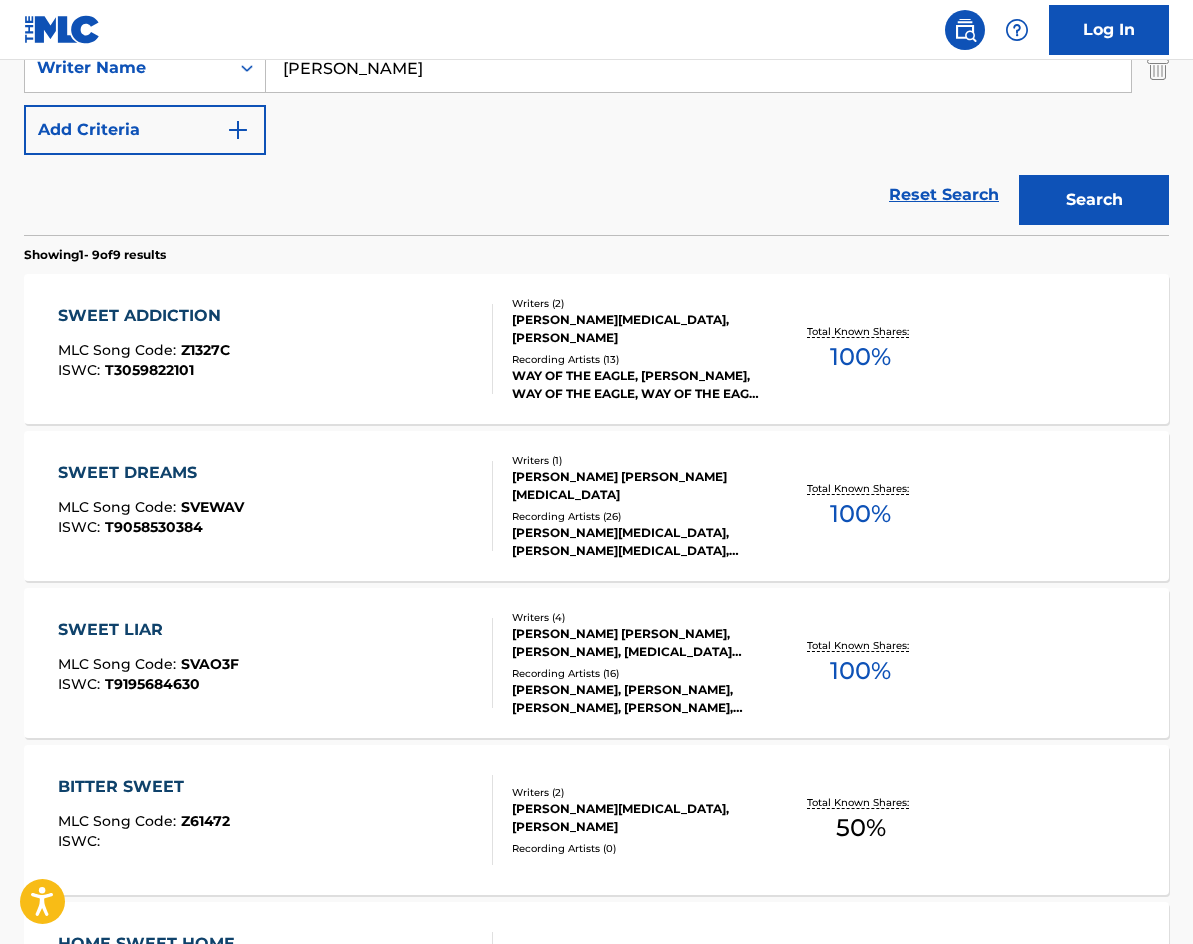 scroll, scrollTop: 500, scrollLeft: 0, axis: vertical 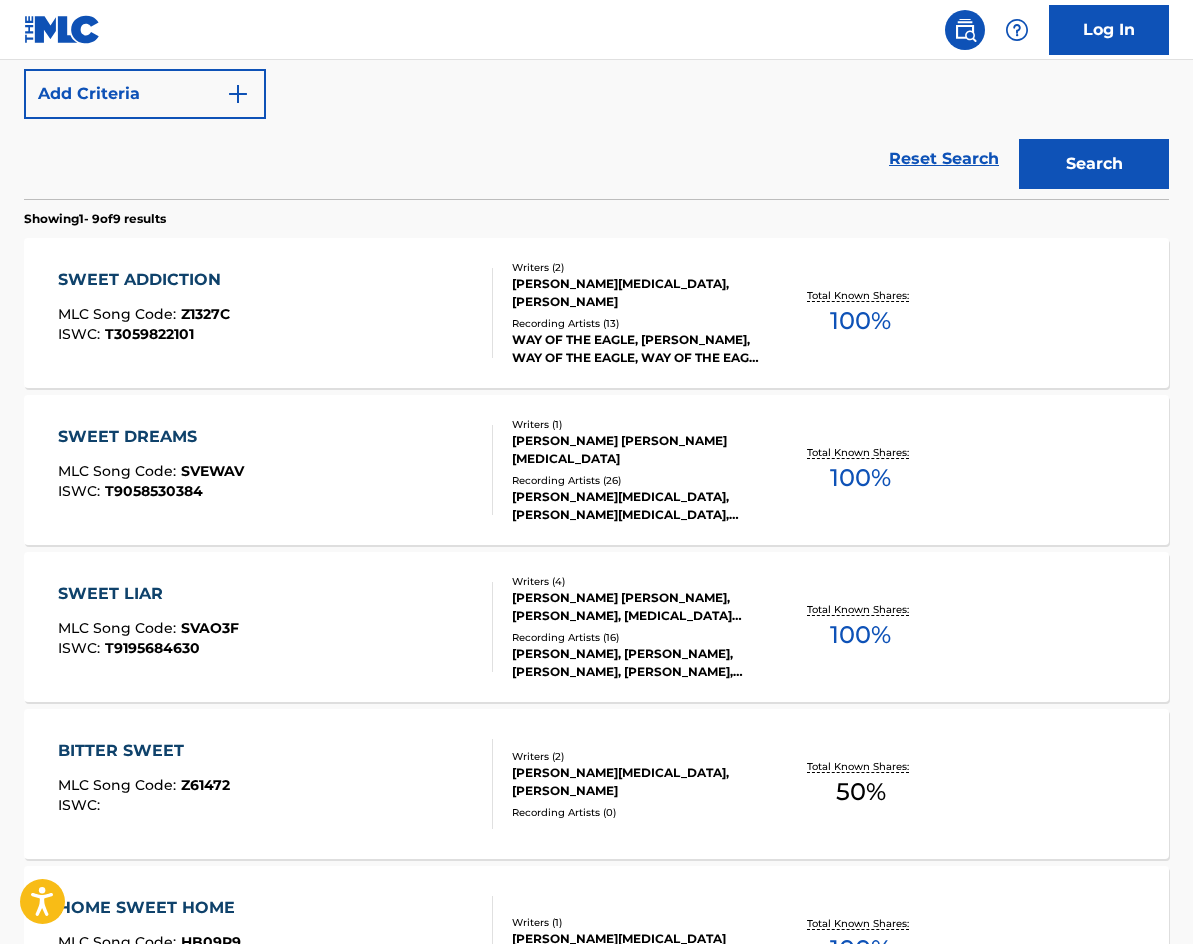 click on "SWEET ADDICTION" at bounding box center [144, 280] 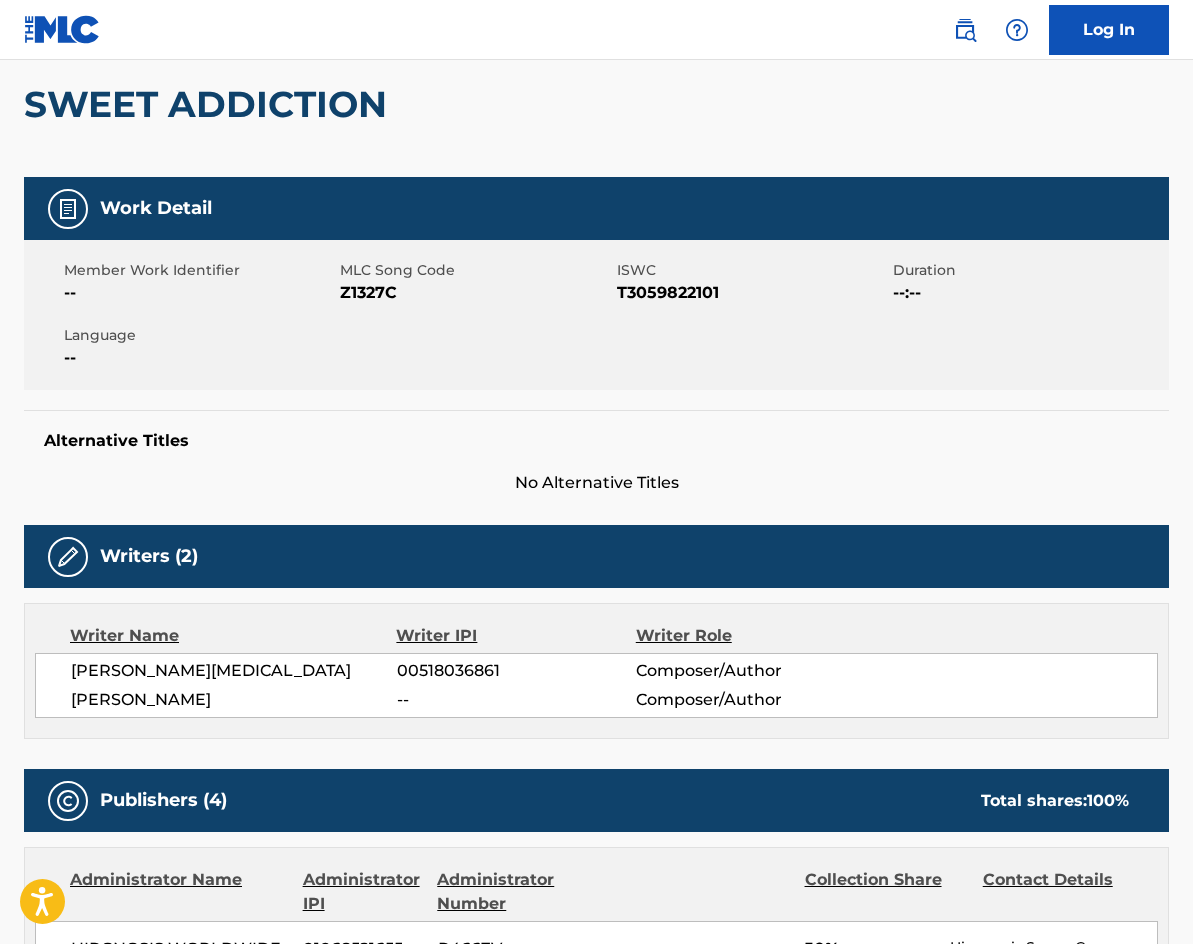 scroll, scrollTop: 100, scrollLeft: 0, axis: vertical 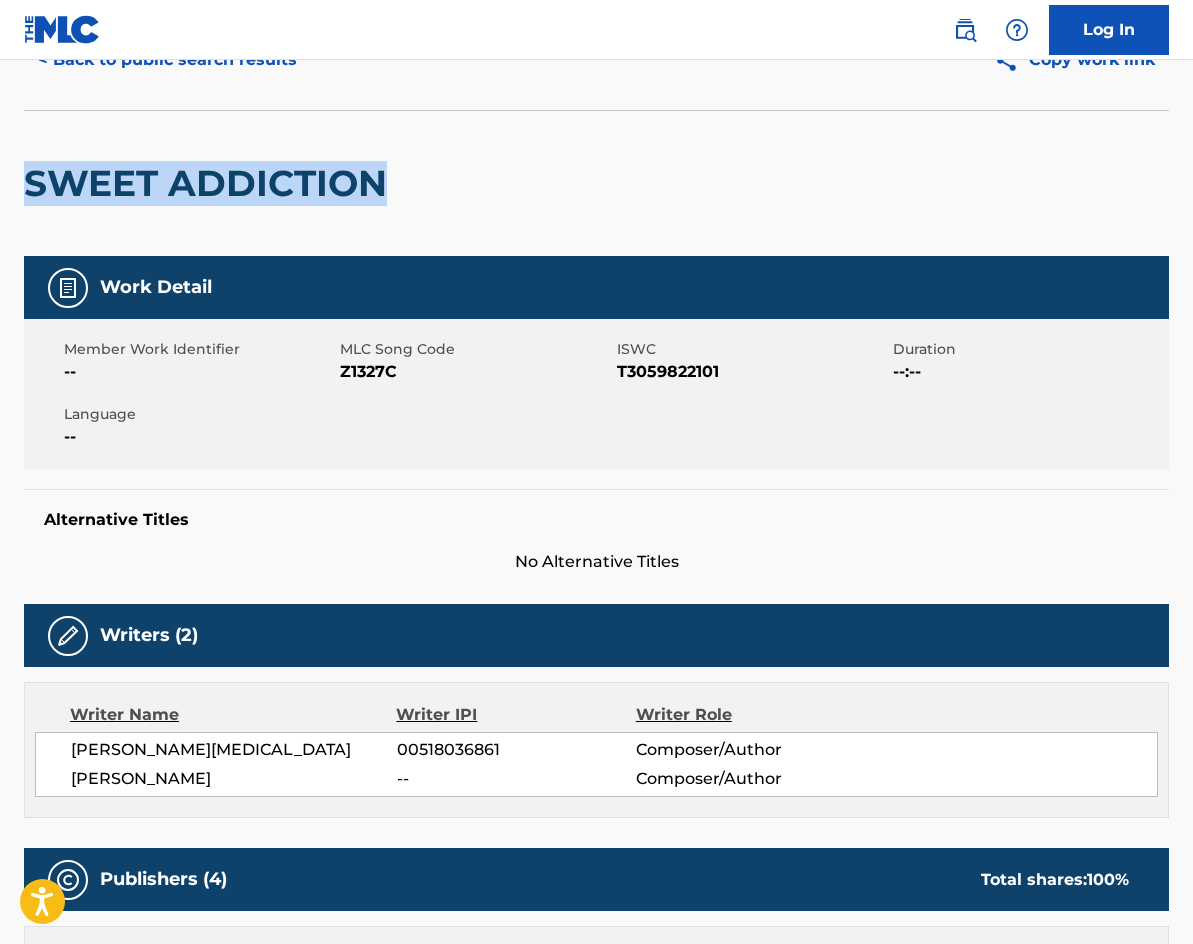drag, startPoint x: 425, startPoint y: 196, endPoint x: 19, endPoint y: 153, distance: 408.27075 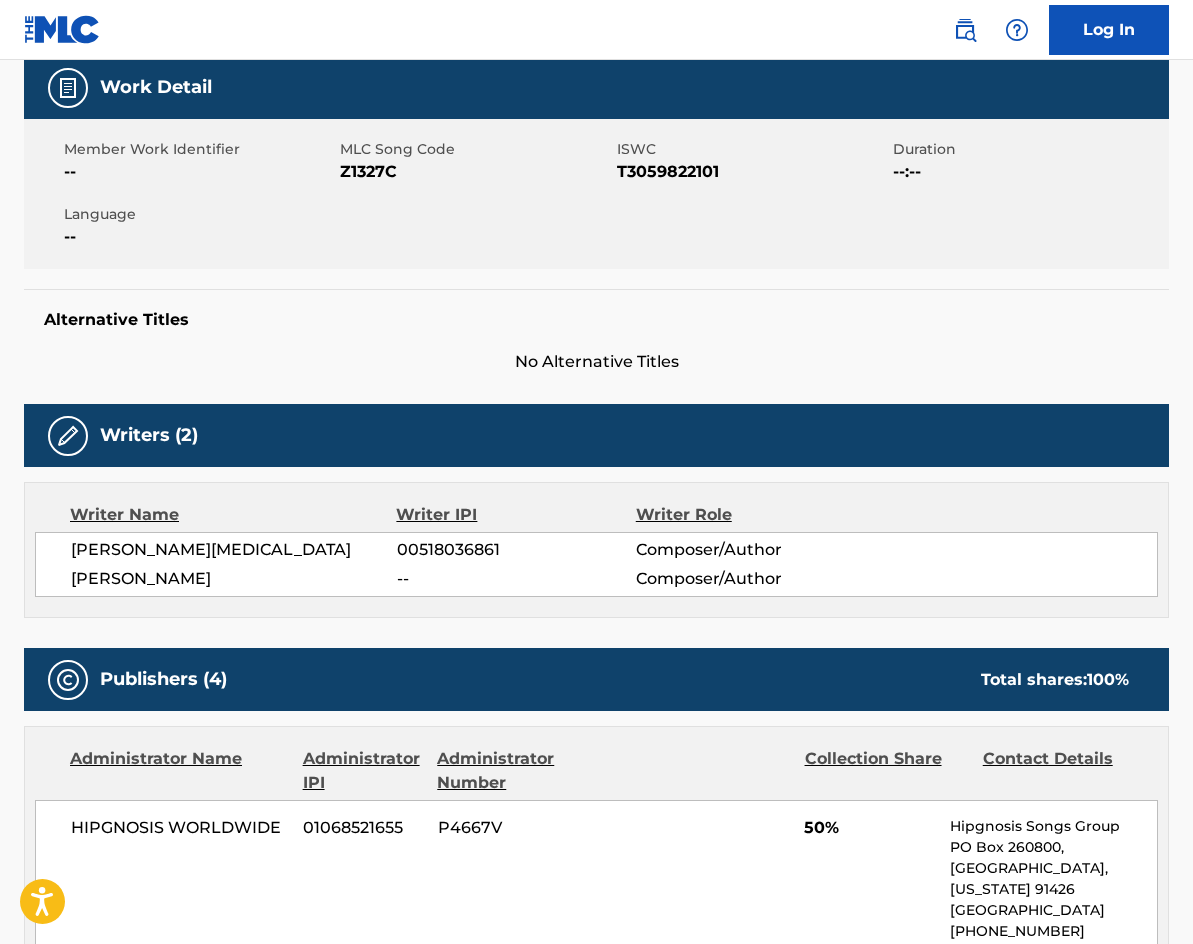 click on "Member Work Identifier -- MLC Song Code Z1327C ISWC T3059822101 Duration --:-- Language --" at bounding box center (596, 194) 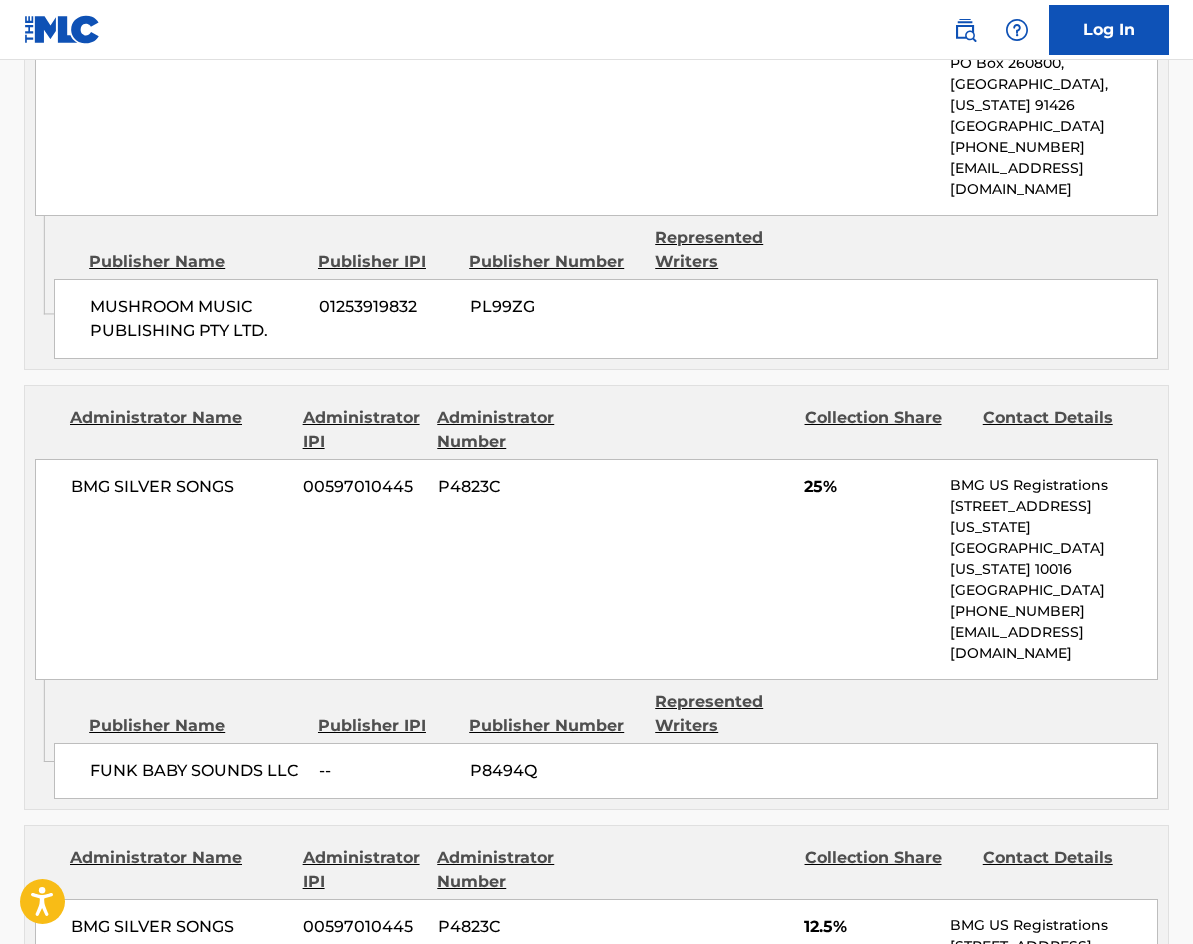 scroll, scrollTop: 1100, scrollLeft: 0, axis: vertical 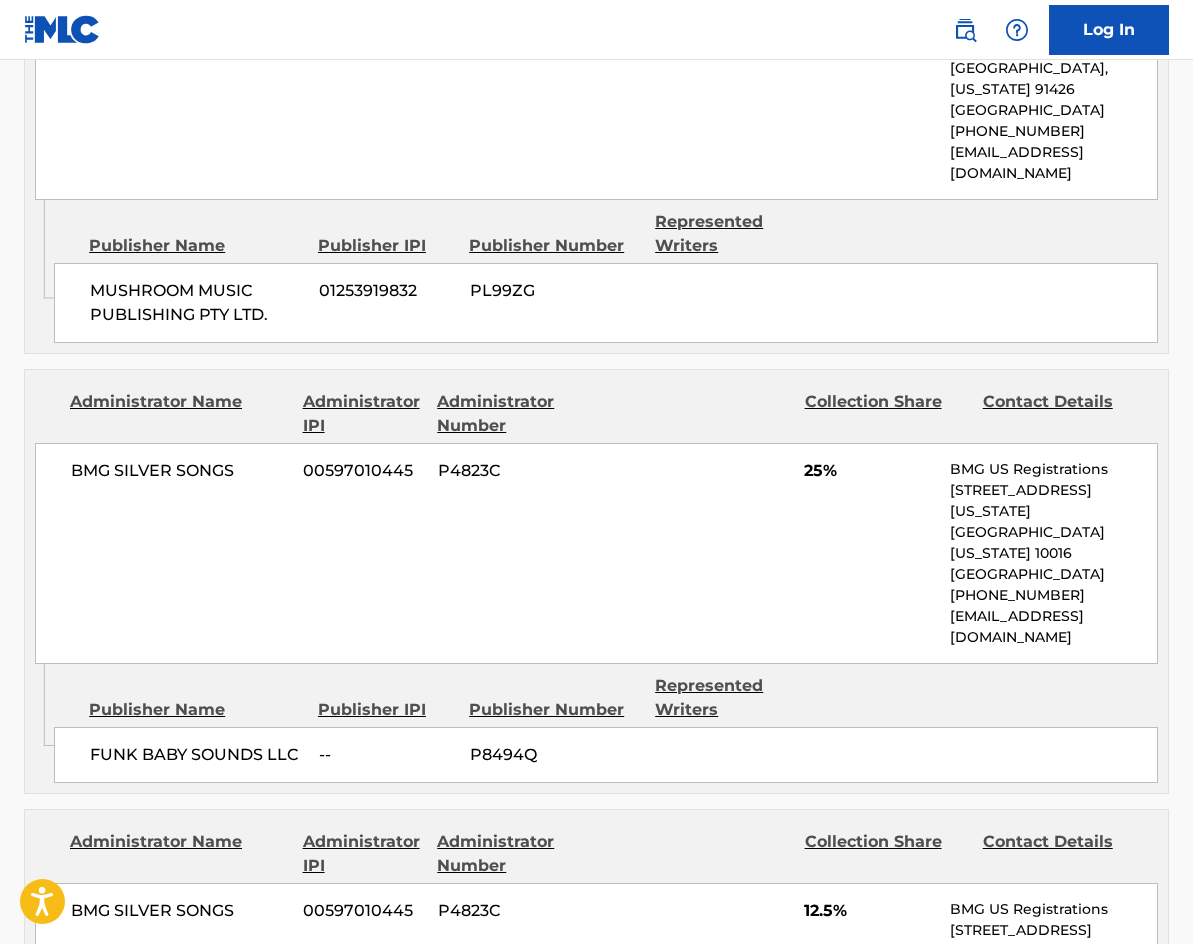 click on "HIPGNOSIS WORLDWIDE 01068521655 P4667V 50% Hipgnosis Songs Group PO Box 260800,  [GEOGRAPHIC_DATA][US_STATE] [PHONE_NUMBER] [EMAIL_ADDRESS][DOMAIN_NAME]" at bounding box center [596, 100] 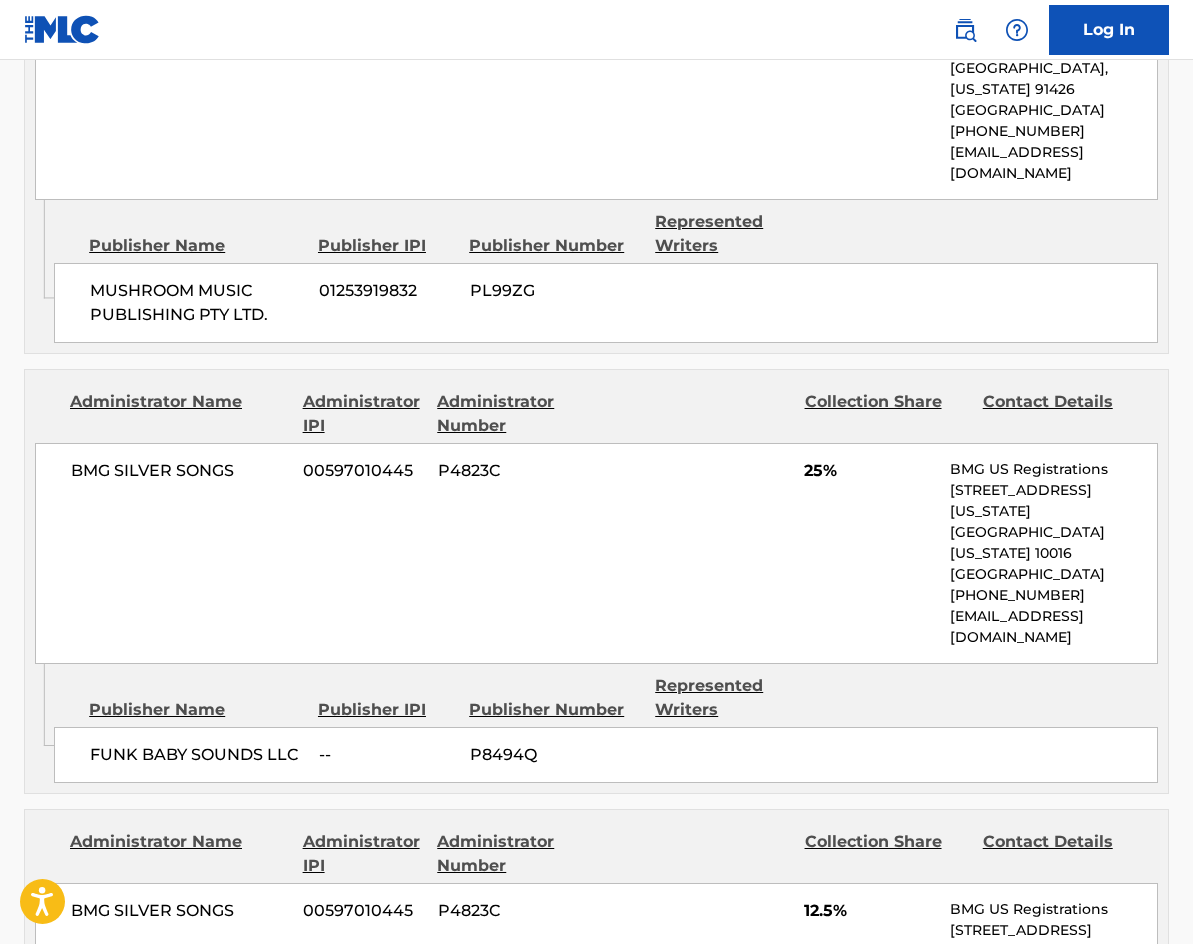 drag, startPoint x: 1074, startPoint y: 202, endPoint x: 1081, endPoint y: 132, distance: 70.34913 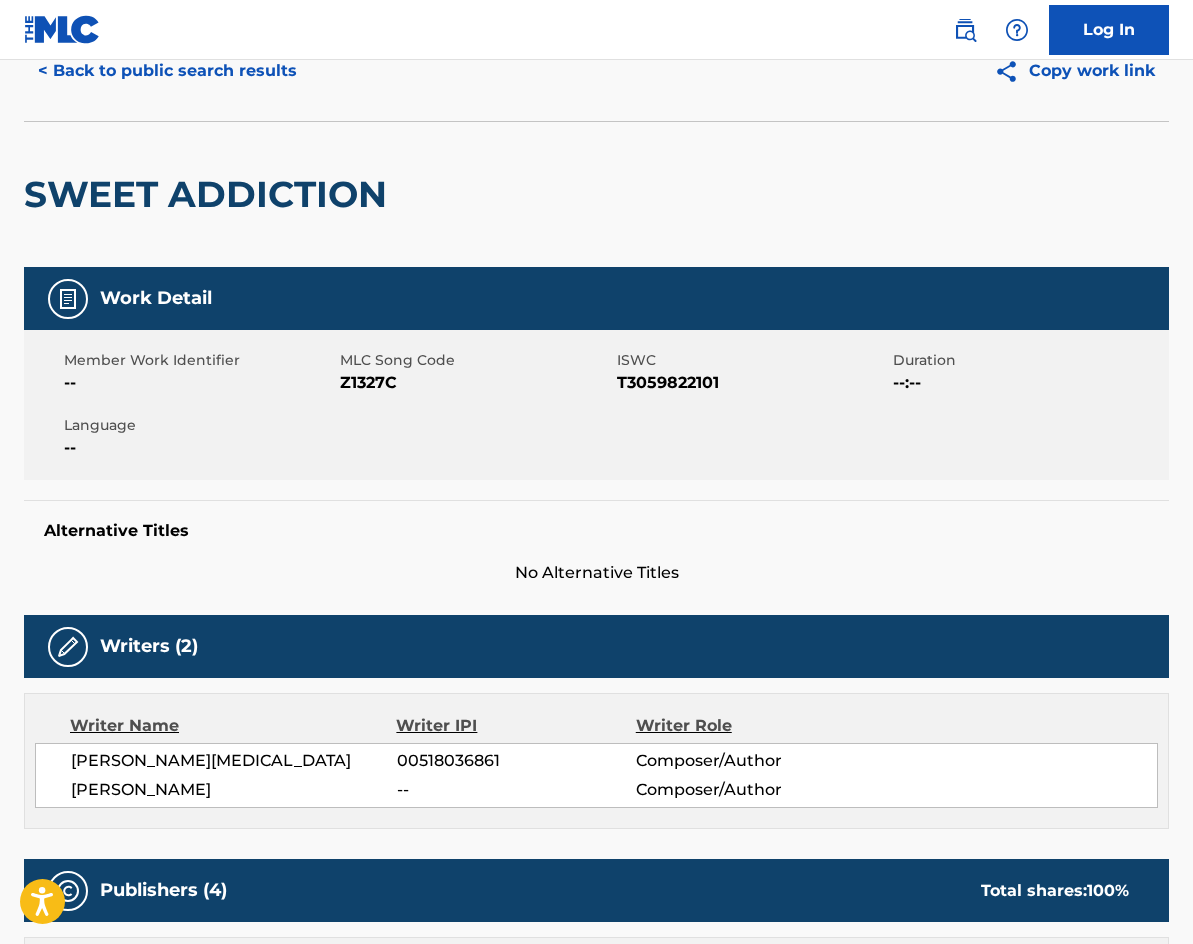 scroll, scrollTop: 0, scrollLeft: 0, axis: both 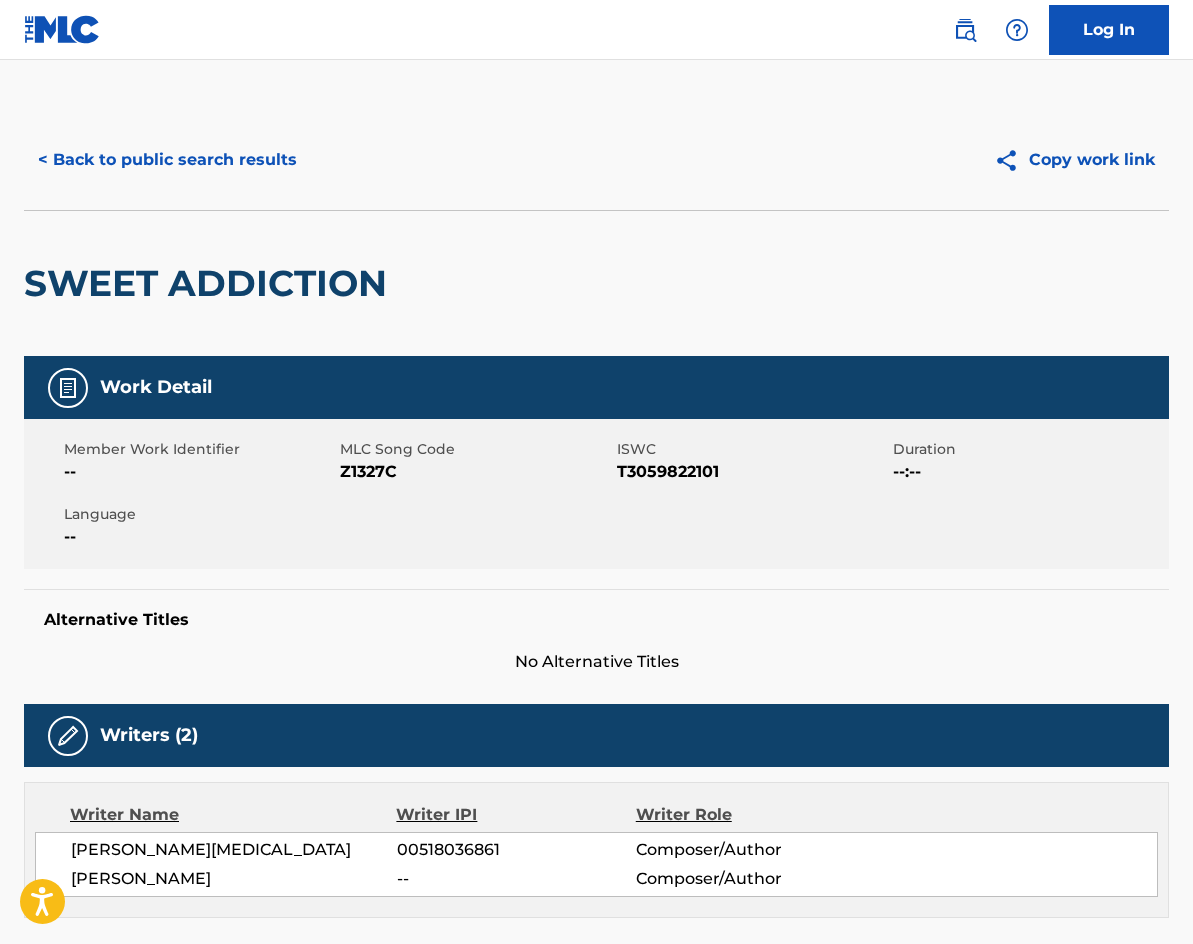 click on "< Back to public search results" at bounding box center (167, 160) 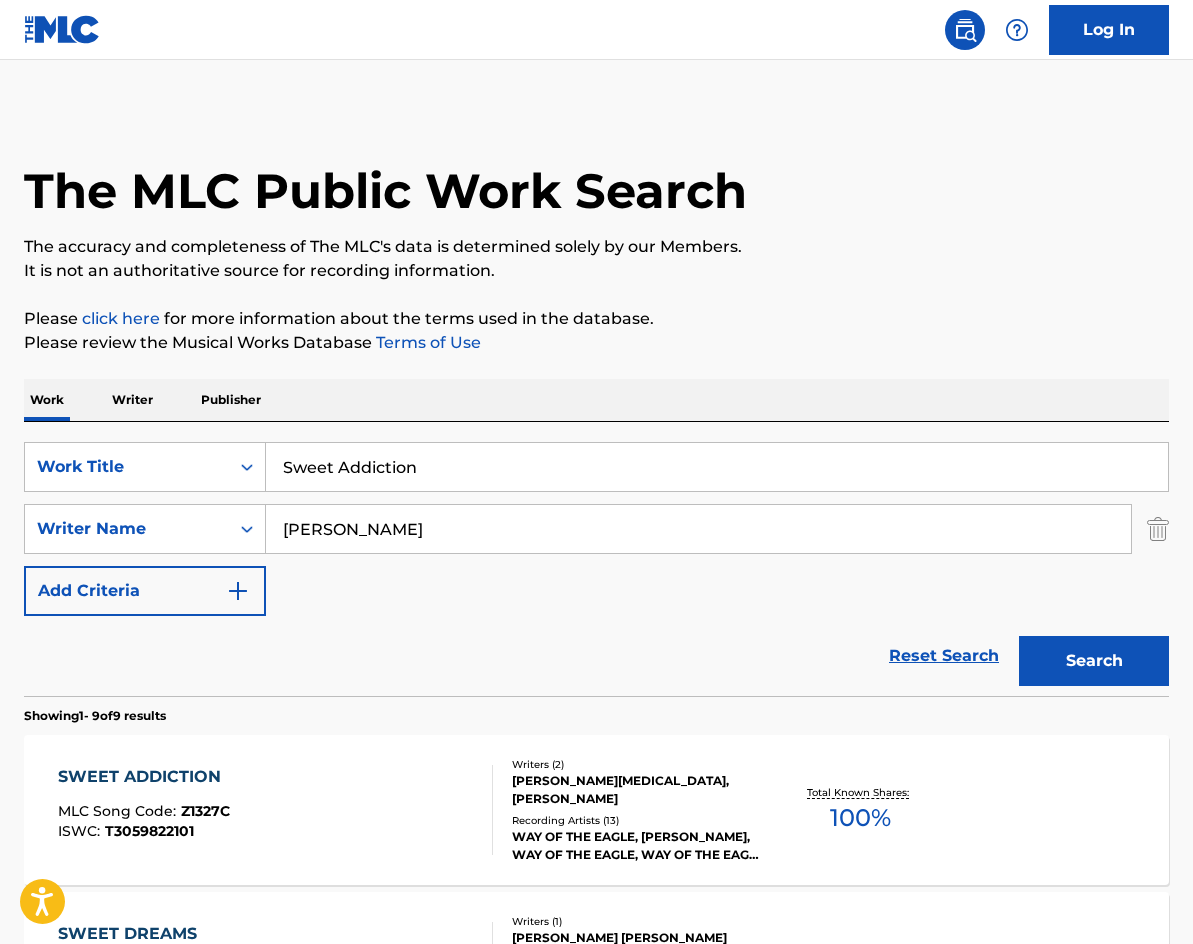 scroll, scrollTop: 0, scrollLeft: 0, axis: both 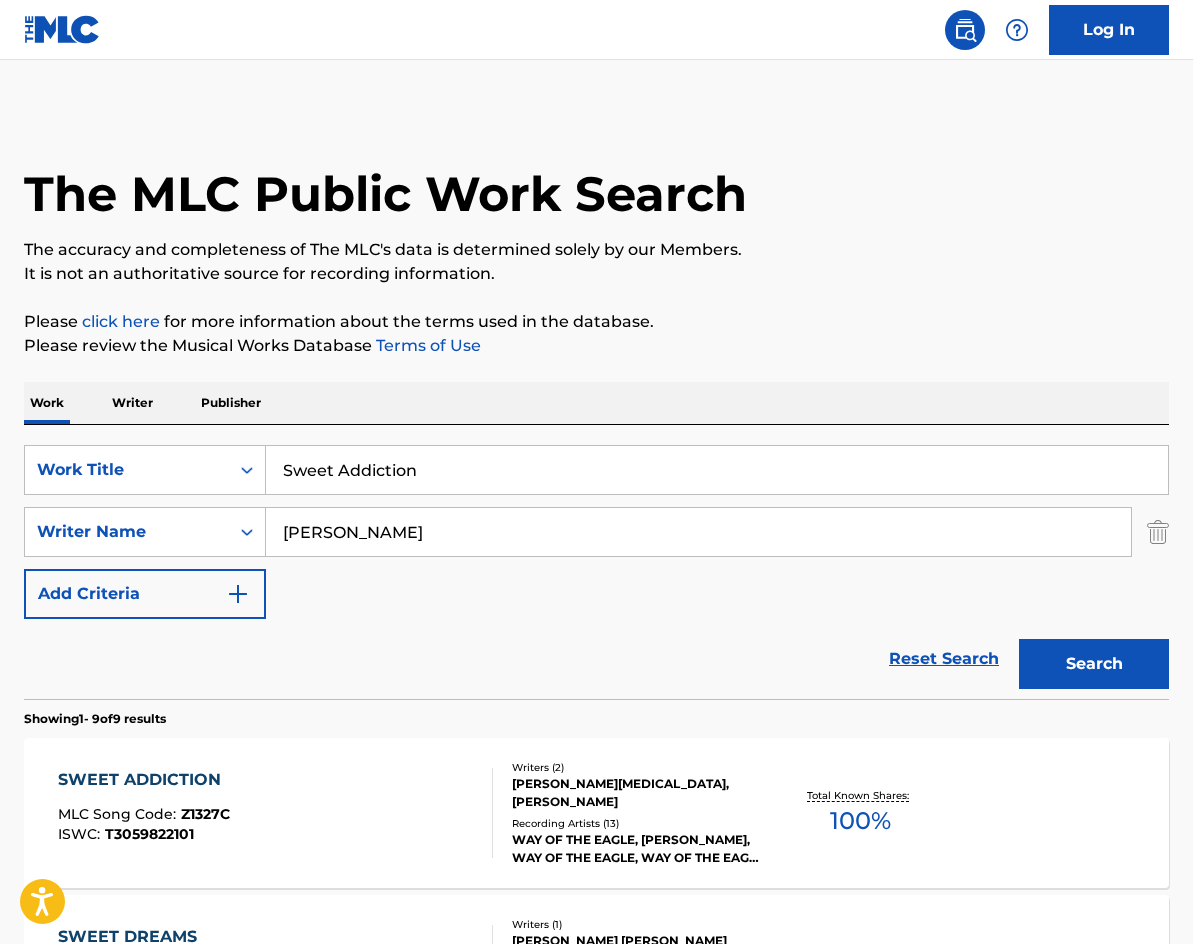 drag, startPoint x: 435, startPoint y: 463, endPoint x: 129, endPoint y: 330, distance: 333.65402 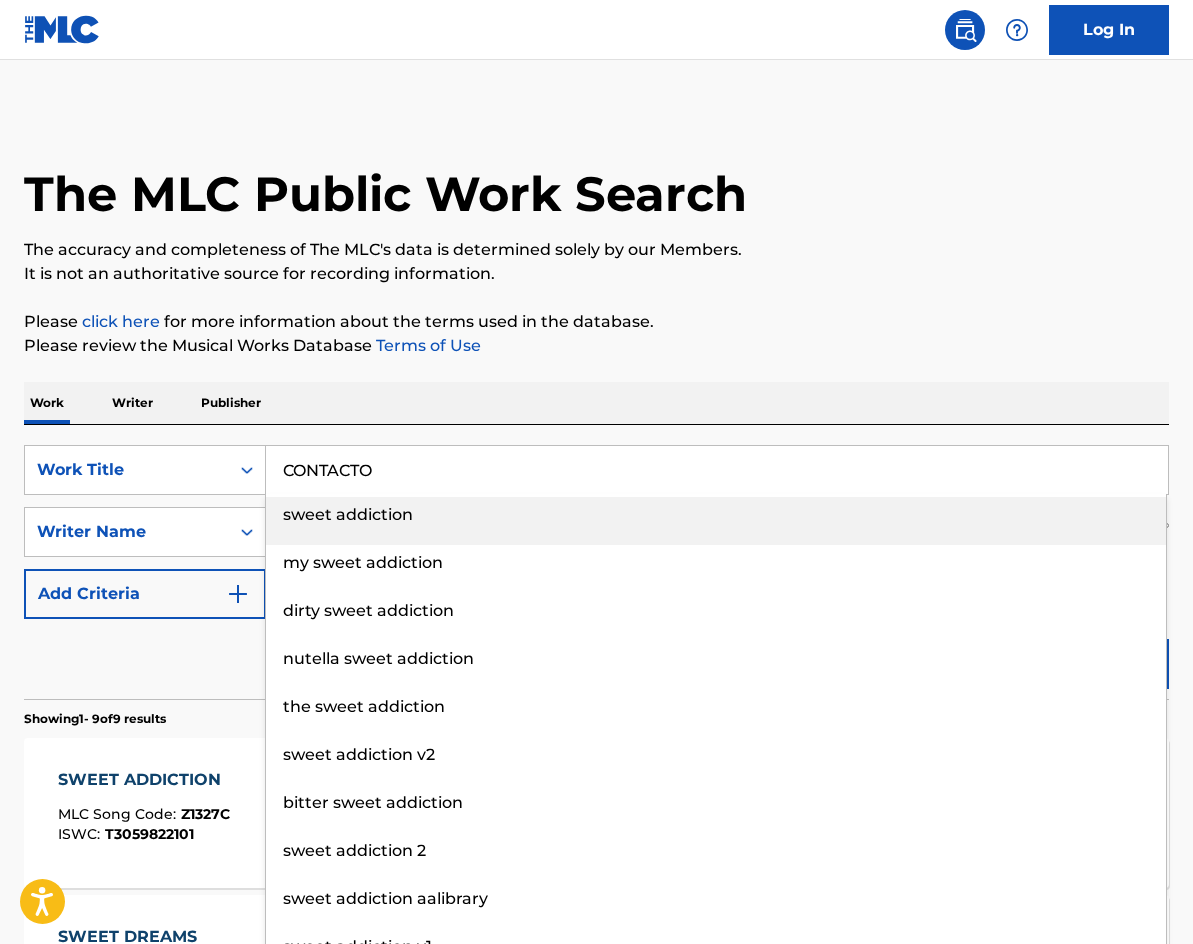 type on "CONTACTO" 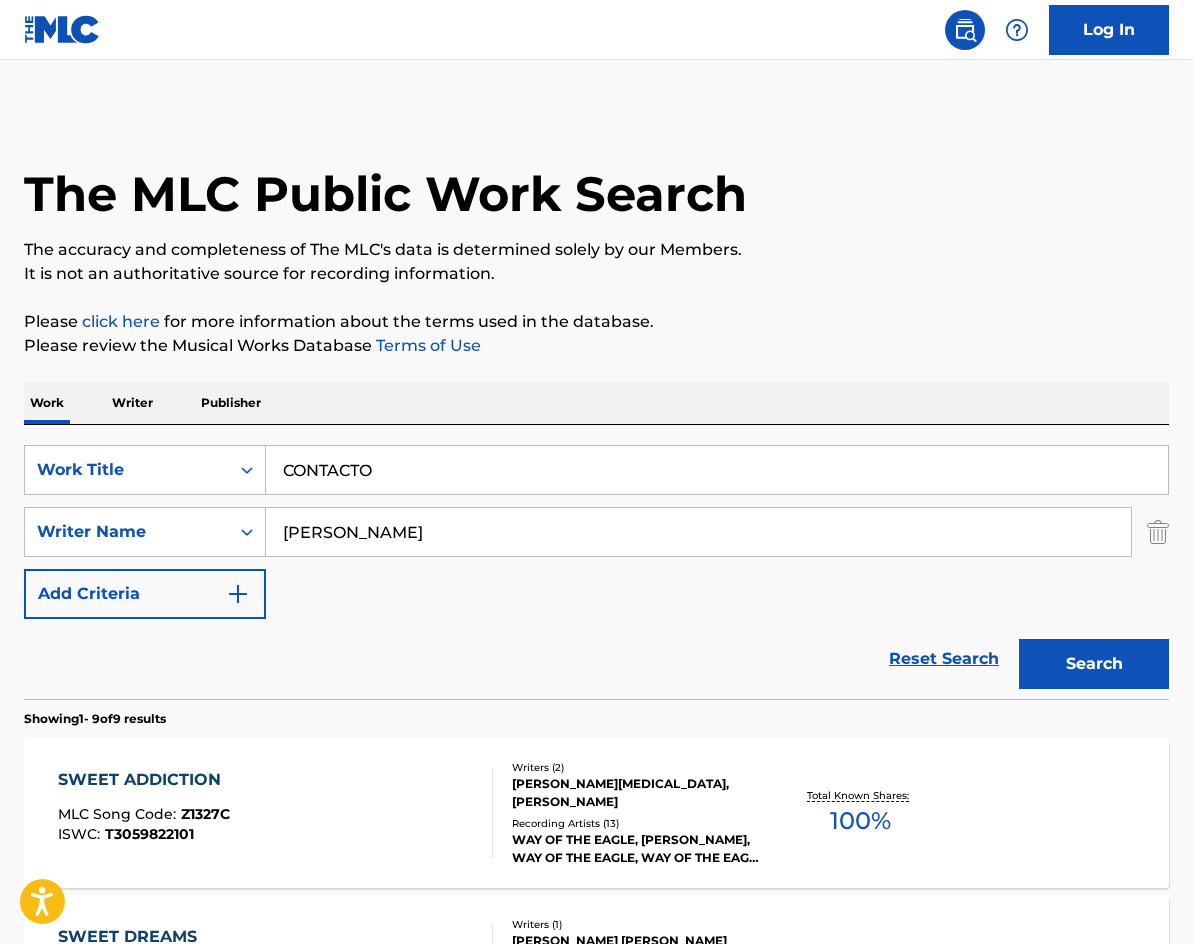 click on "The MLC Public Work Search" at bounding box center [596, 183] 